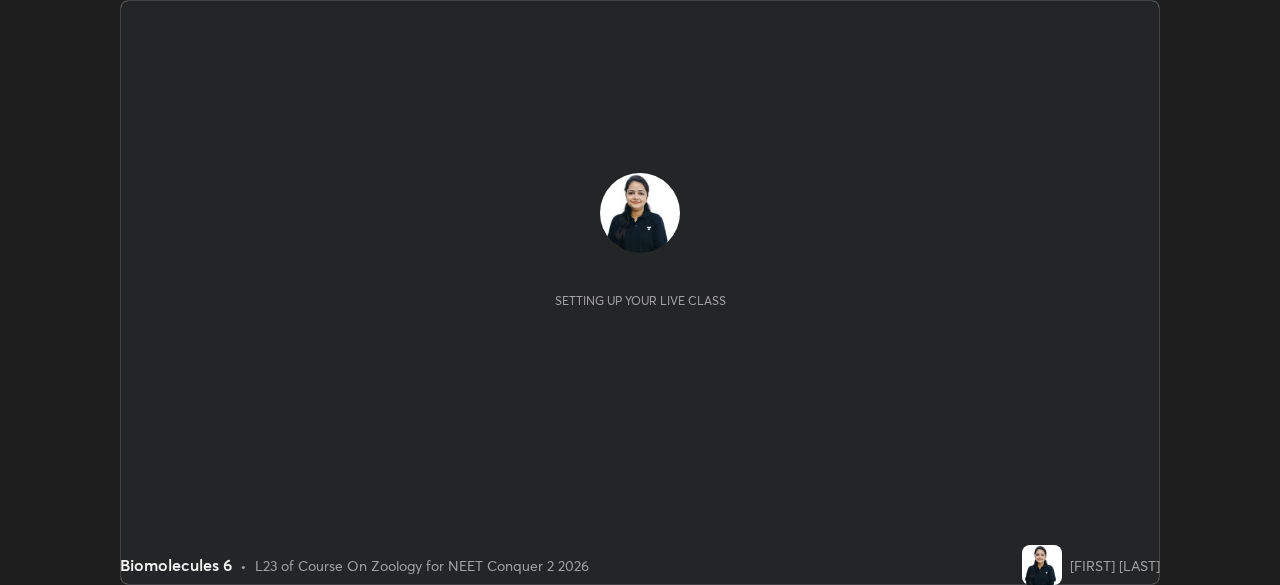 scroll, scrollTop: 0, scrollLeft: 0, axis: both 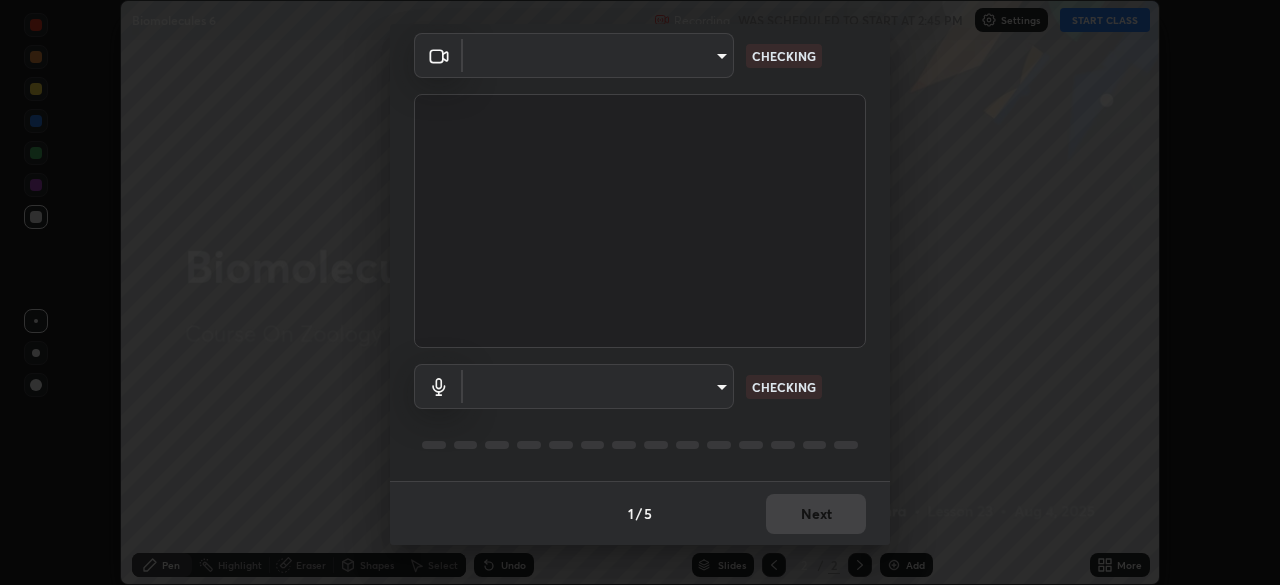 type on "72dbdc4cc3b3af6bca7f1e75d083a577e9752a5e240e0ef97287b3c987c4367e" 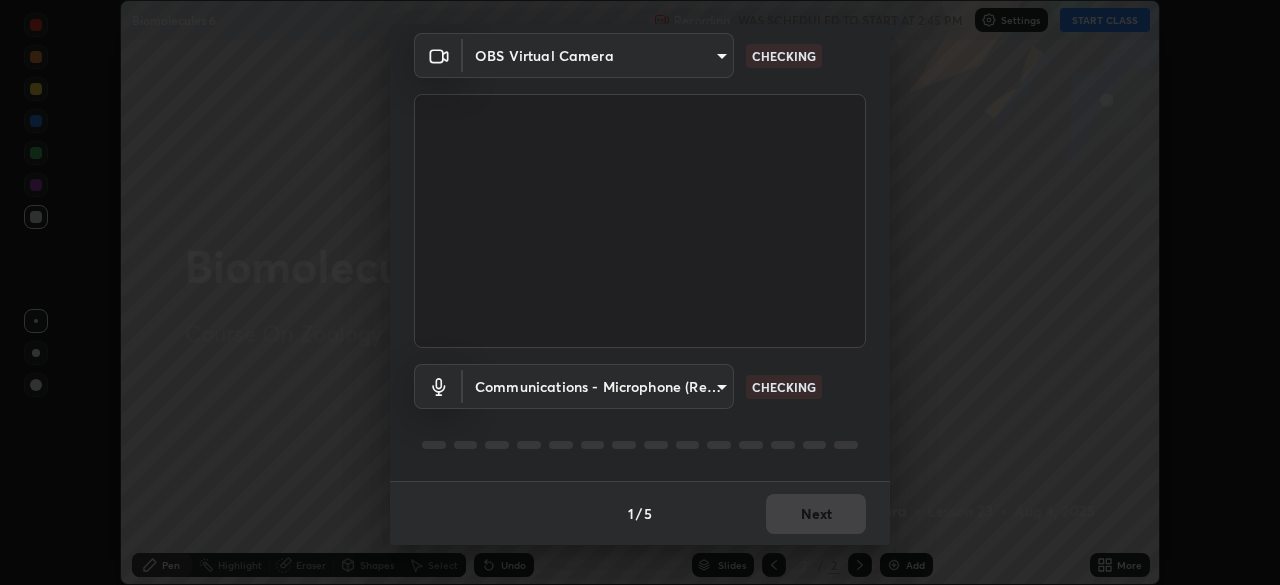 click on "Erase all Biomolecules 6 Recording WAS SCHEDULED TO START AT  2:45 PM Settings START CLASS Setting up your live class Biomolecules 6 • L23 of Course On Zoology for NEET Conquer 2 2026 [FIRST] [LAST] Pen Highlight Eraser Shapes Select Undo Slides 2 / 2 Add More No doubts shared Encourage your learners to ask a doubt for better clarity Report an issue Reason for reporting Buffering Chat not working Audio - Video sync issue Educator video quality low ​ Attach an image Report Media settings OBS Virtual Camera [HASH] CHECKING Communications - Microphone (Realtek High Definition Audio) communications CHECKING 1 / 5 Next" at bounding box center (640, 292) 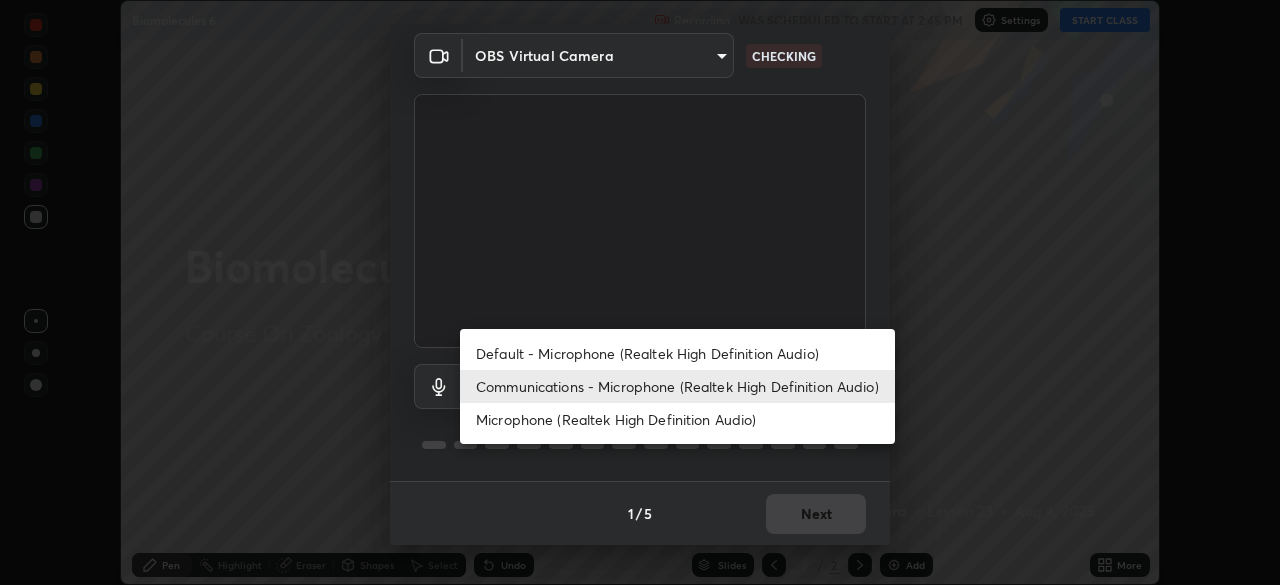click on "Default - Microphone (Realtek High Definition Audio)" at bounding box center [677, 353] 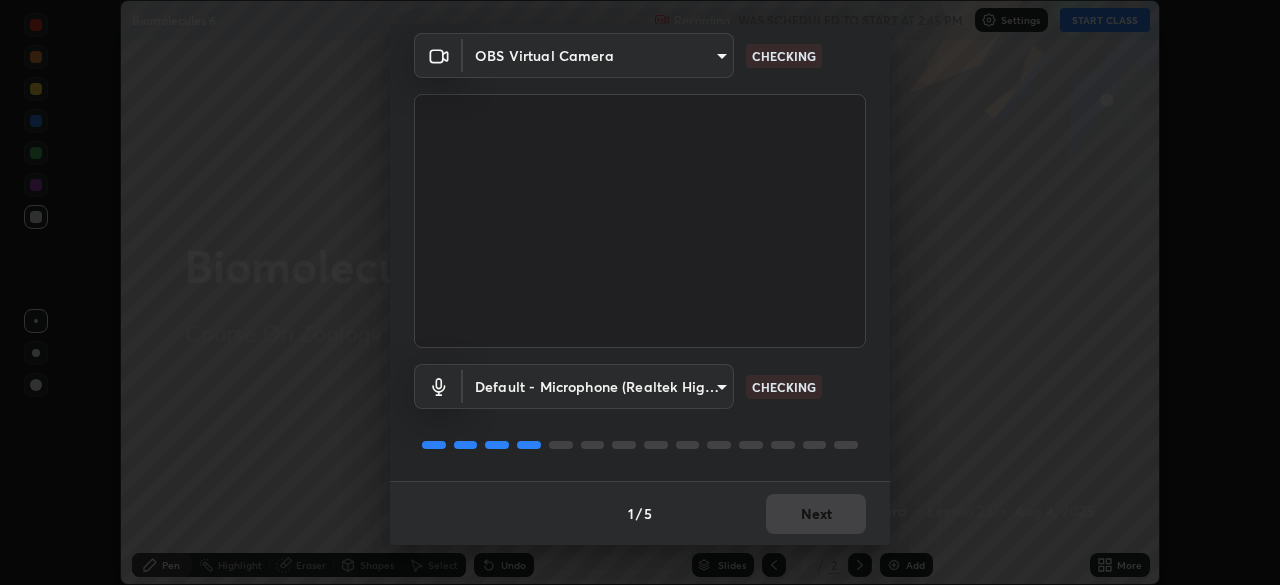 click on "Erase all Biomolecules 6 Recording WAS SCHEDULED TO START AT  2:45 PM Settings START CLASS Setting up your live class Biomolecules 6 • L23 of Course On Zoology for NEET Conquer 2 2026 [FIRST] [LAST] Pen Highlight Eraser Shapes Select Undo Slides 2 / 2 Add More No doubts shared Encourage your learners to ask a doubt for better clarity Report an issue Reason for reporting Buffering Chat not working Audio - Video sync issue Educator video quality low ​ Attach an image Report Media settings OBS Virtual Camera [HASH] CHECKING Default - Microphone (Realtek High Definition Audio) default CHECKING 1 / 5 Next" at bounding box center (640, 292) 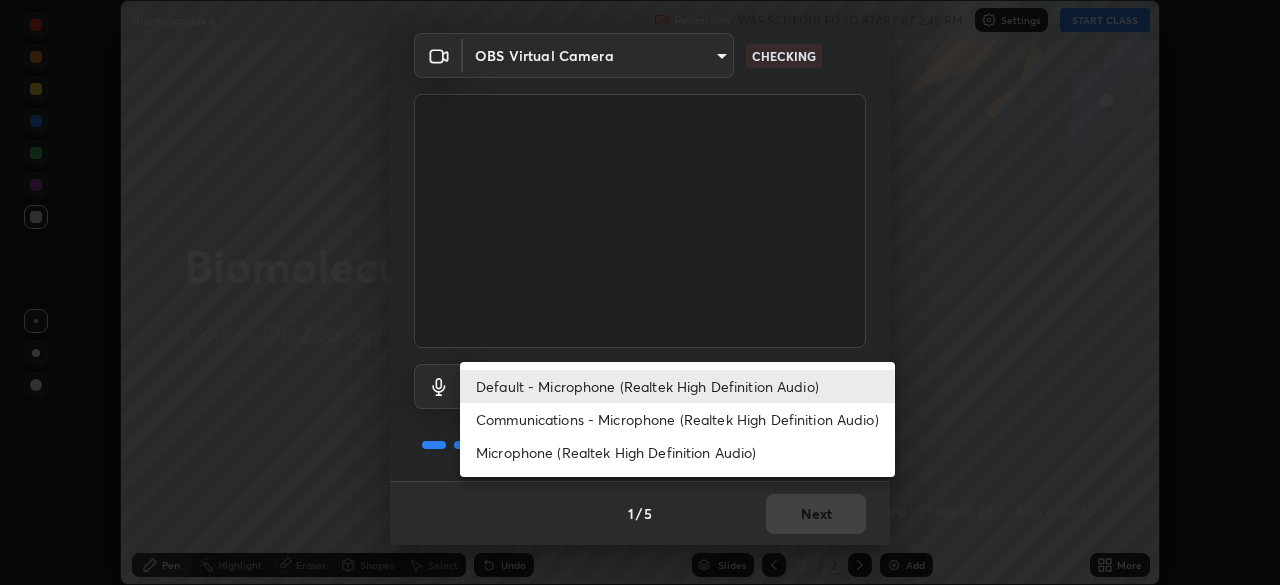 click on "Communications - Microphone (Realtek High Definition Audio)" at bounding box center (677, 419) 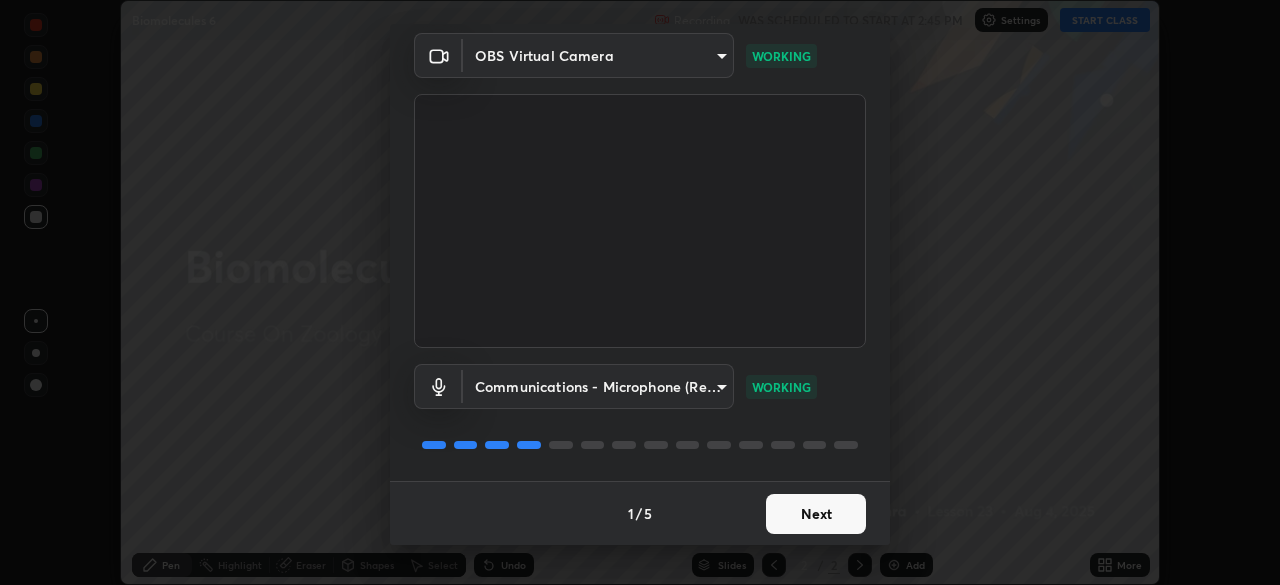 click on "Next" at bounding box center [816, 514] 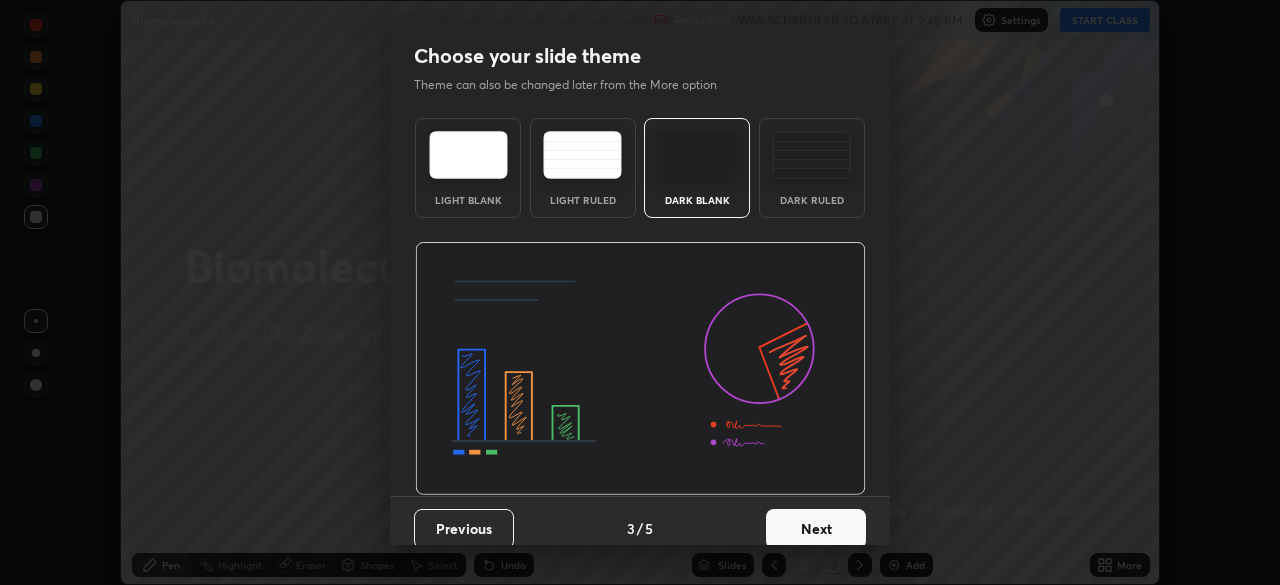click on "Next" at bounding box center (816, 529) 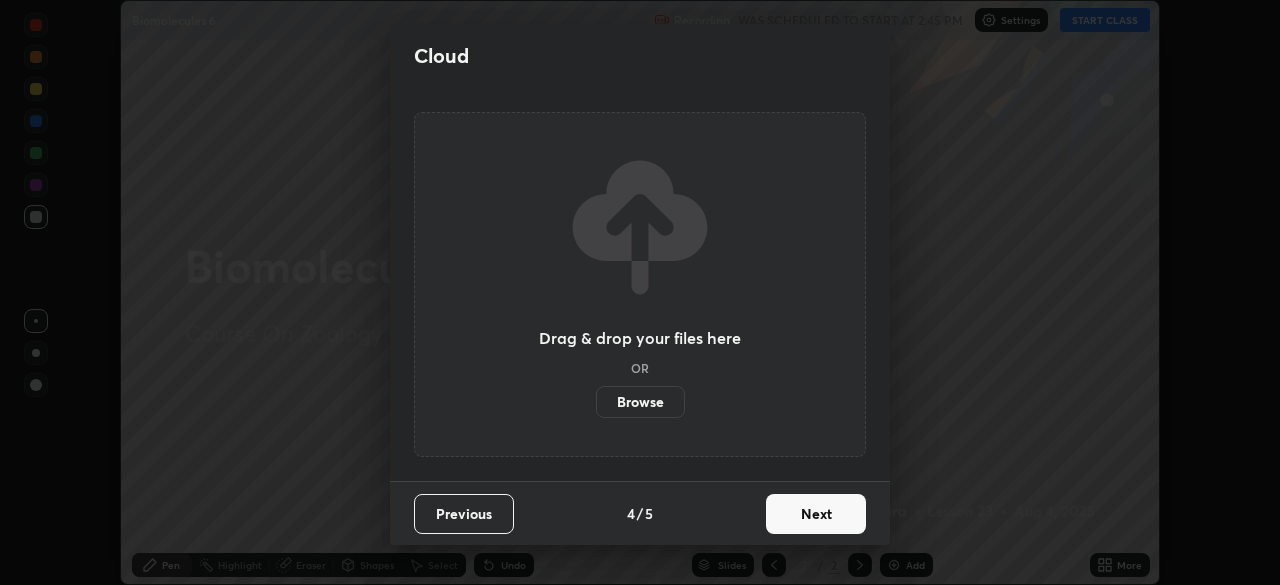 click on "Next" at bounding box center [816, 514] 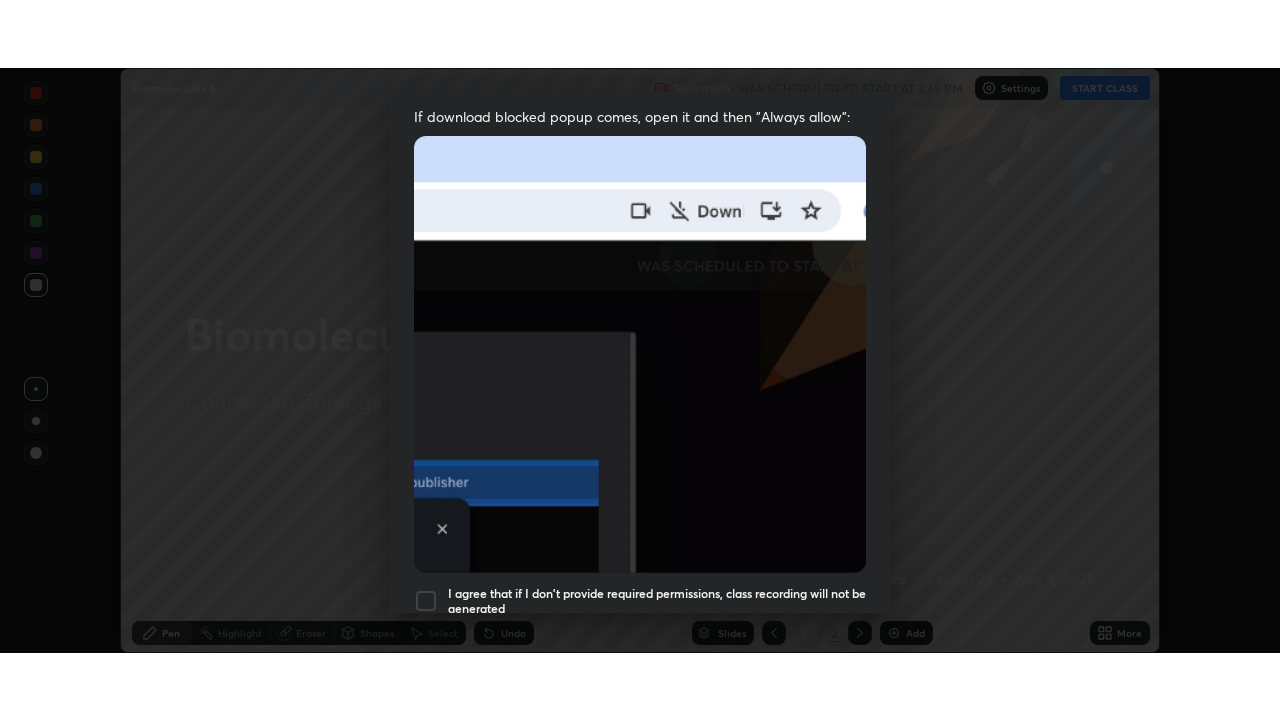 scroll, scrollTop: 479, scrollLeft: 0, axis: vertical 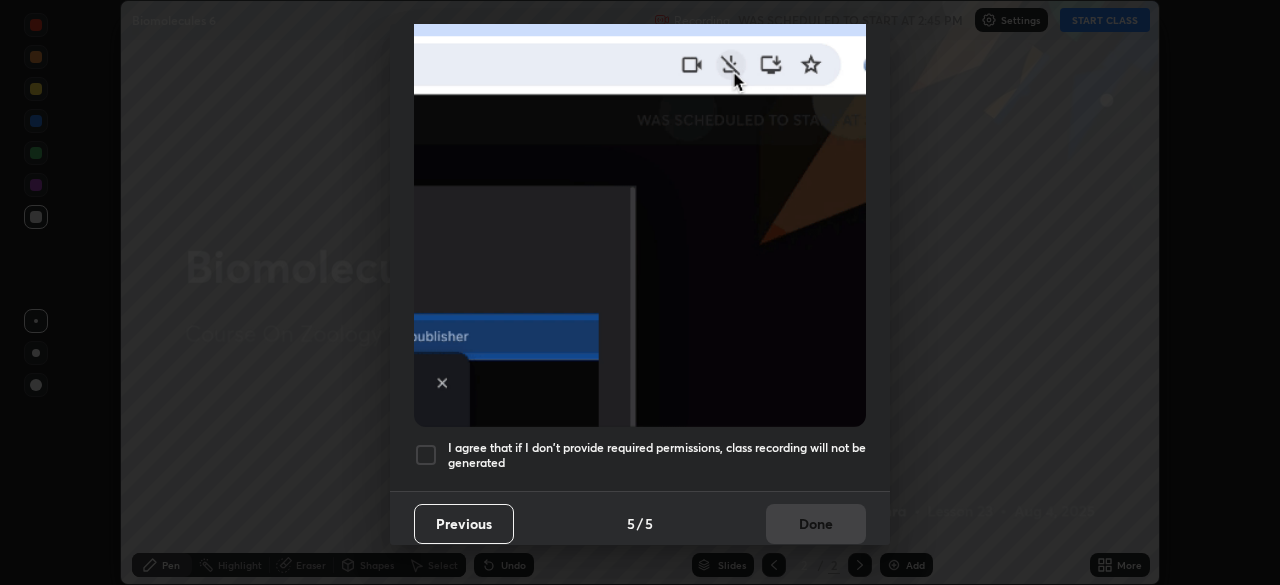 click on "I agree that if I don't provide required permissions, class recording will not be generated" at bounding box center [657, 455] 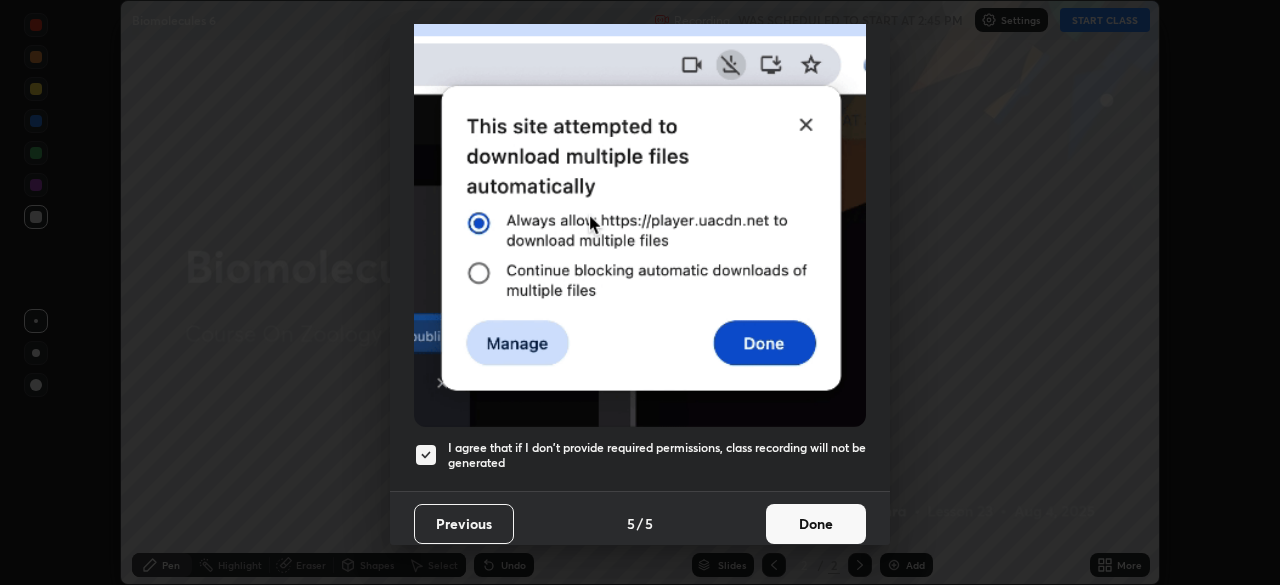 click on "Done" at bounding box center (816, 524) 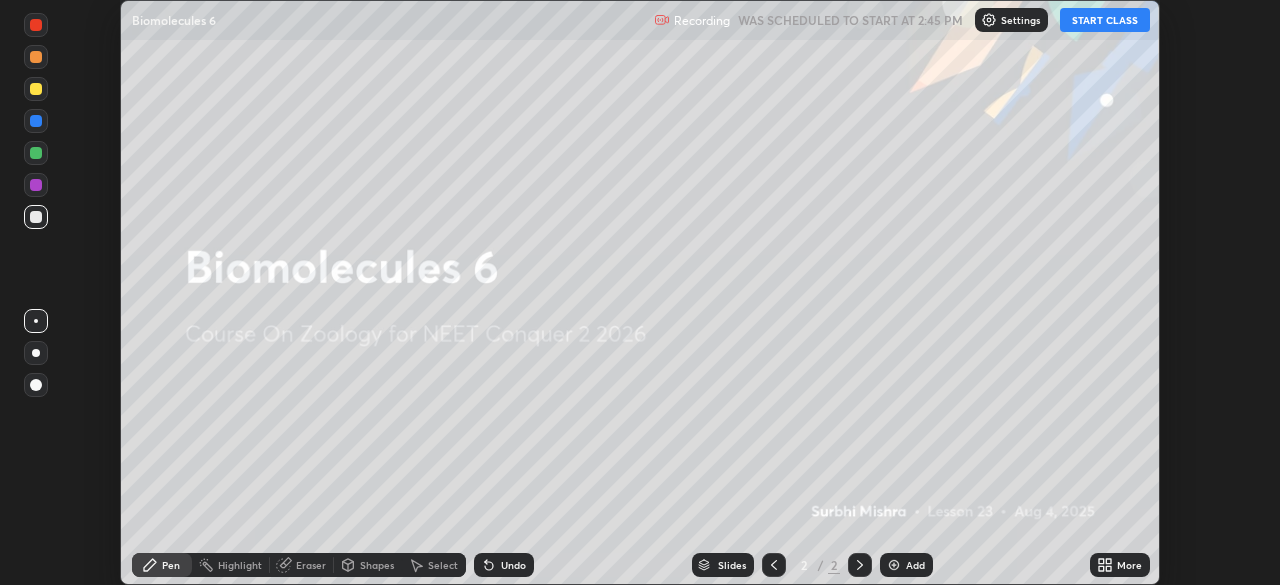 click 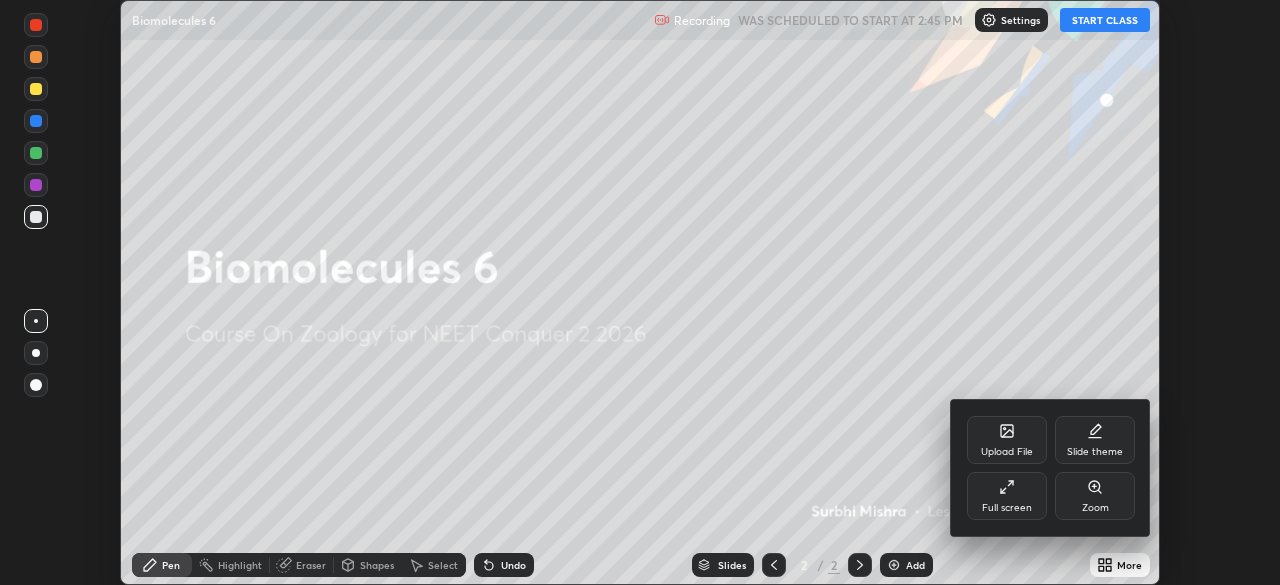 click on "Full screen" at bounding box center (1007, 496) 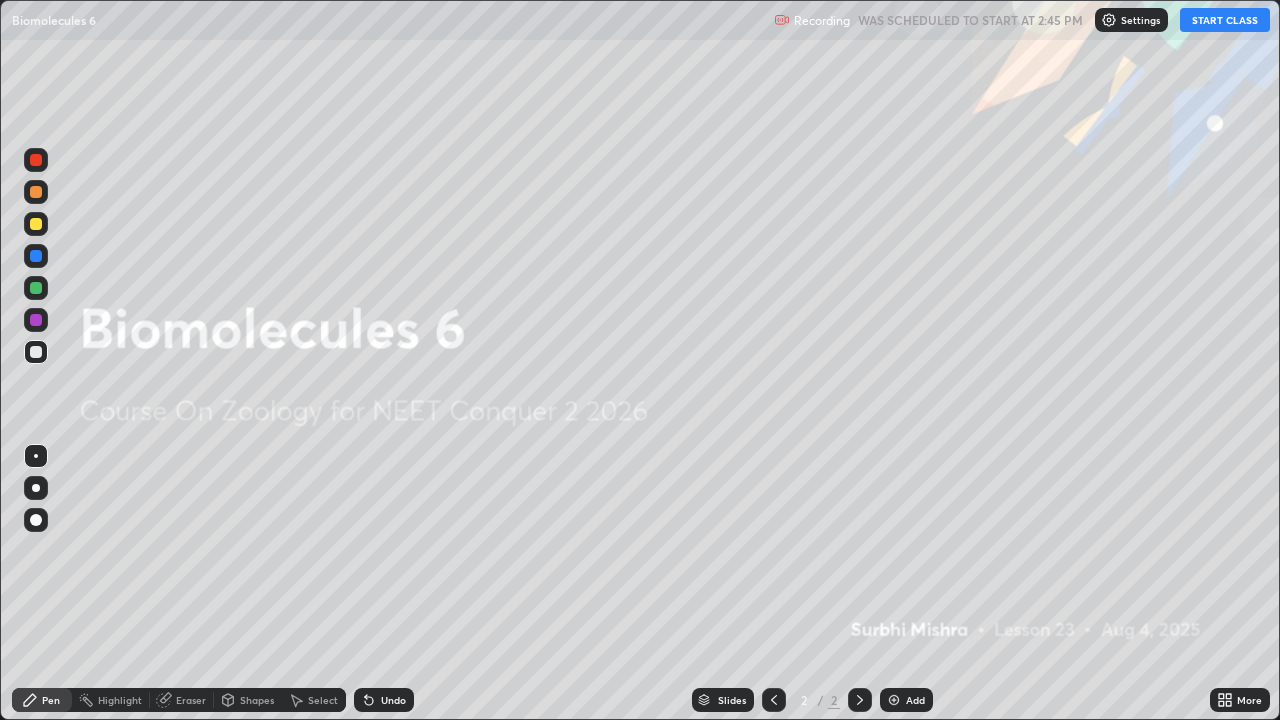 scroll, scrollTop: 99280, scrollLeft: 98720, axis: both 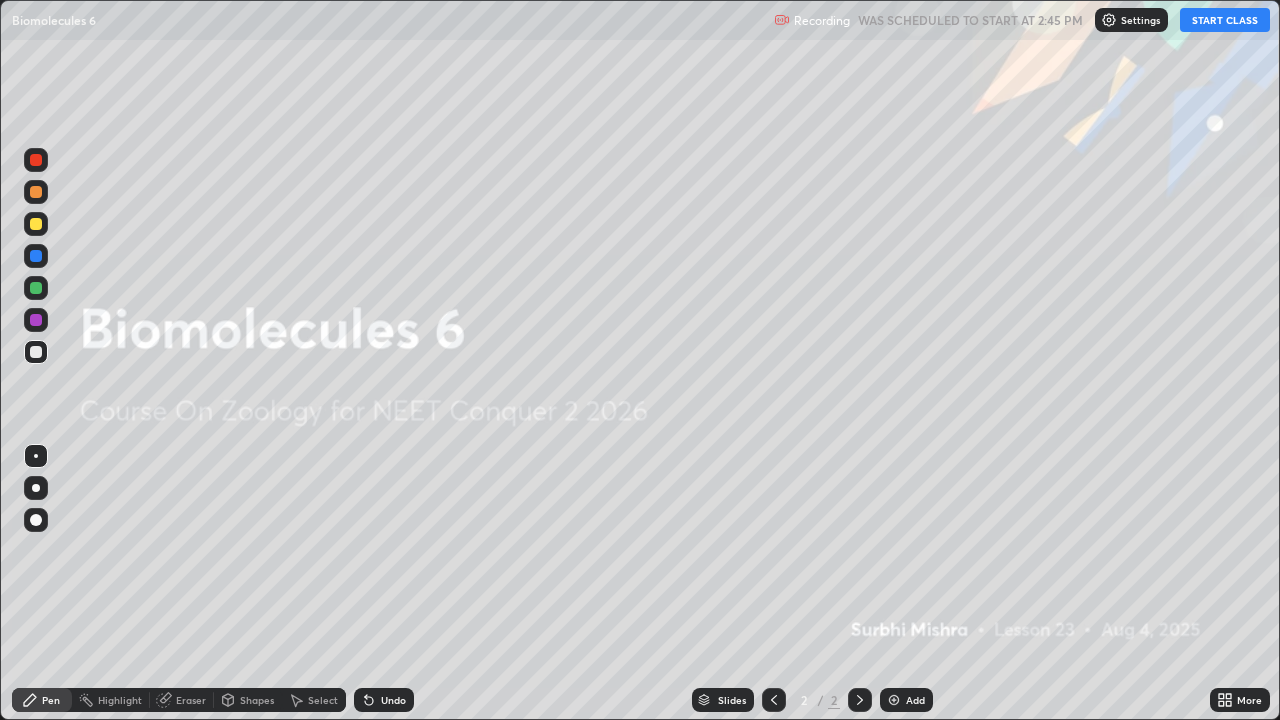 click on "START CLASS" at bounding box center (1225, 20) 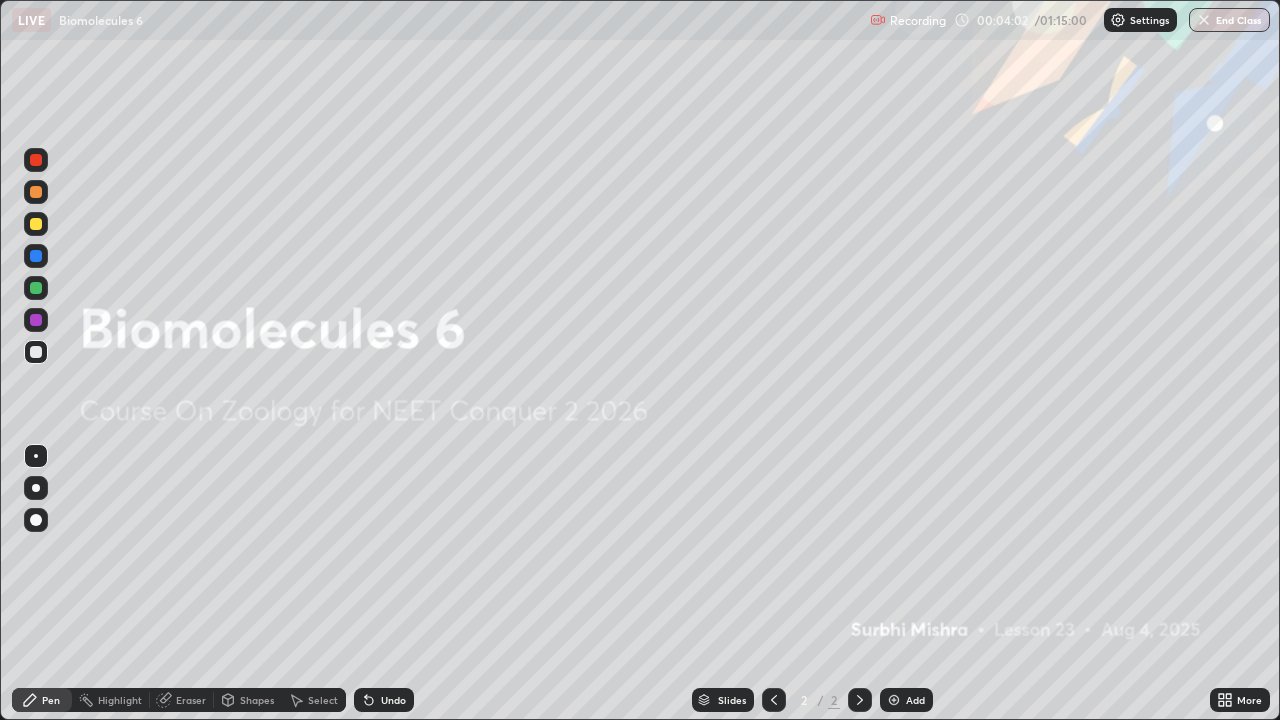 click on "Add" at bounding box center [906, 700] 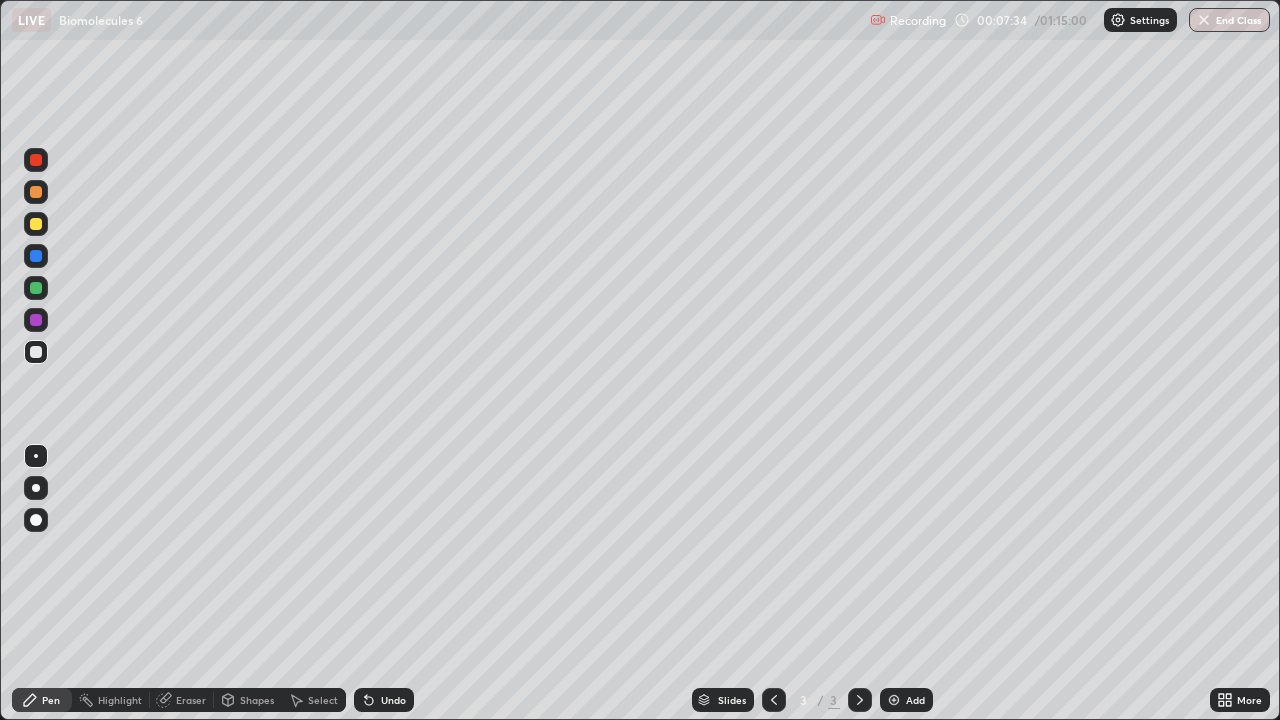 click at bounding box center [36, 192] 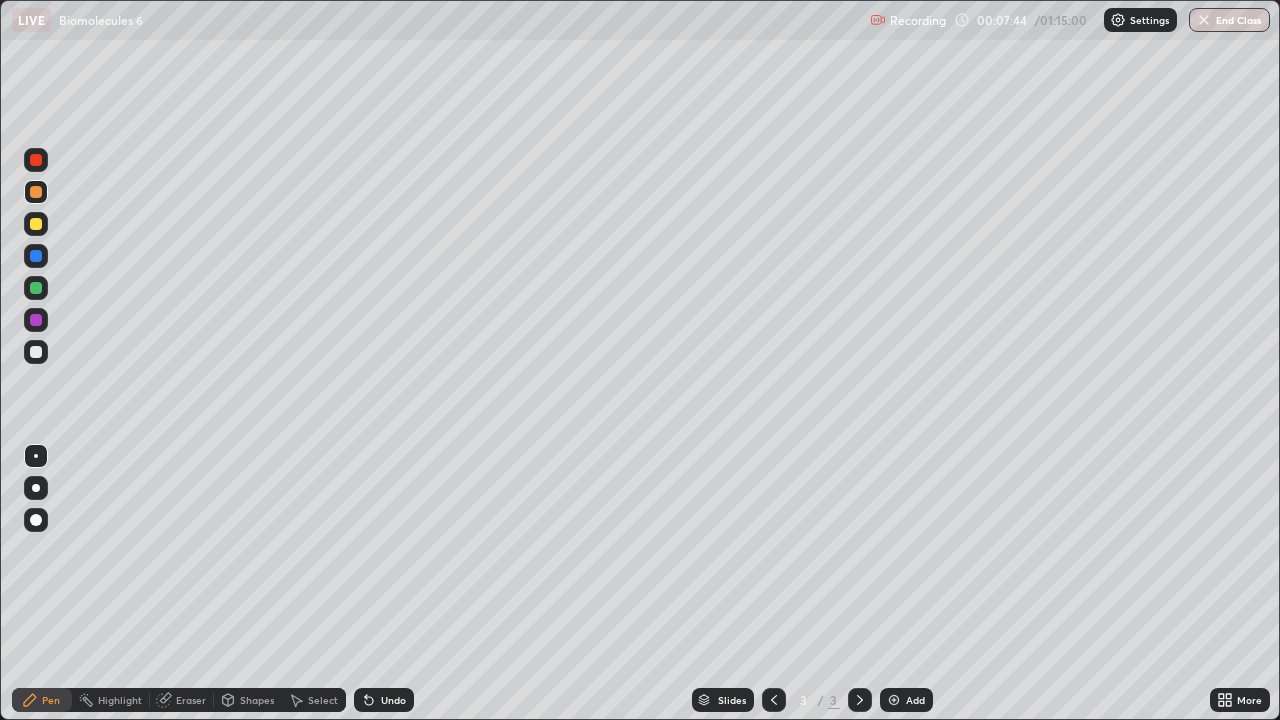 click 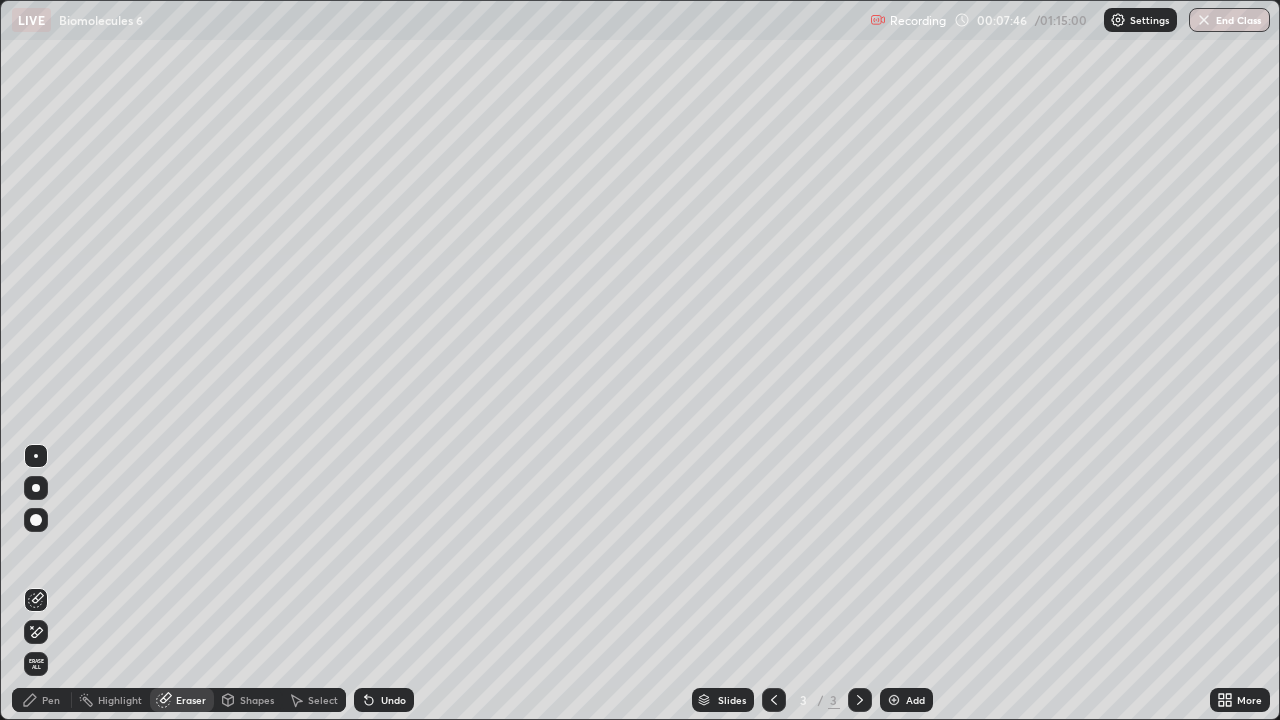click on "Pen" at bounding box center (51, 700) 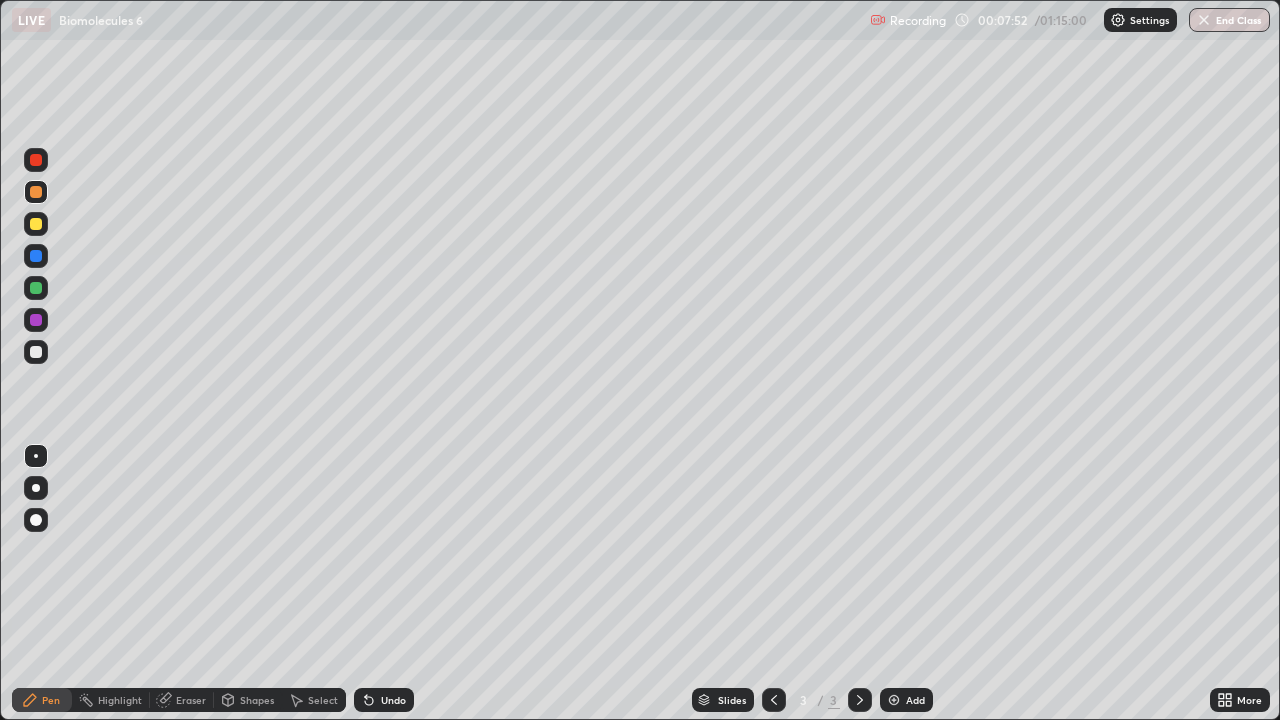 click at bounding box center (36, 352) 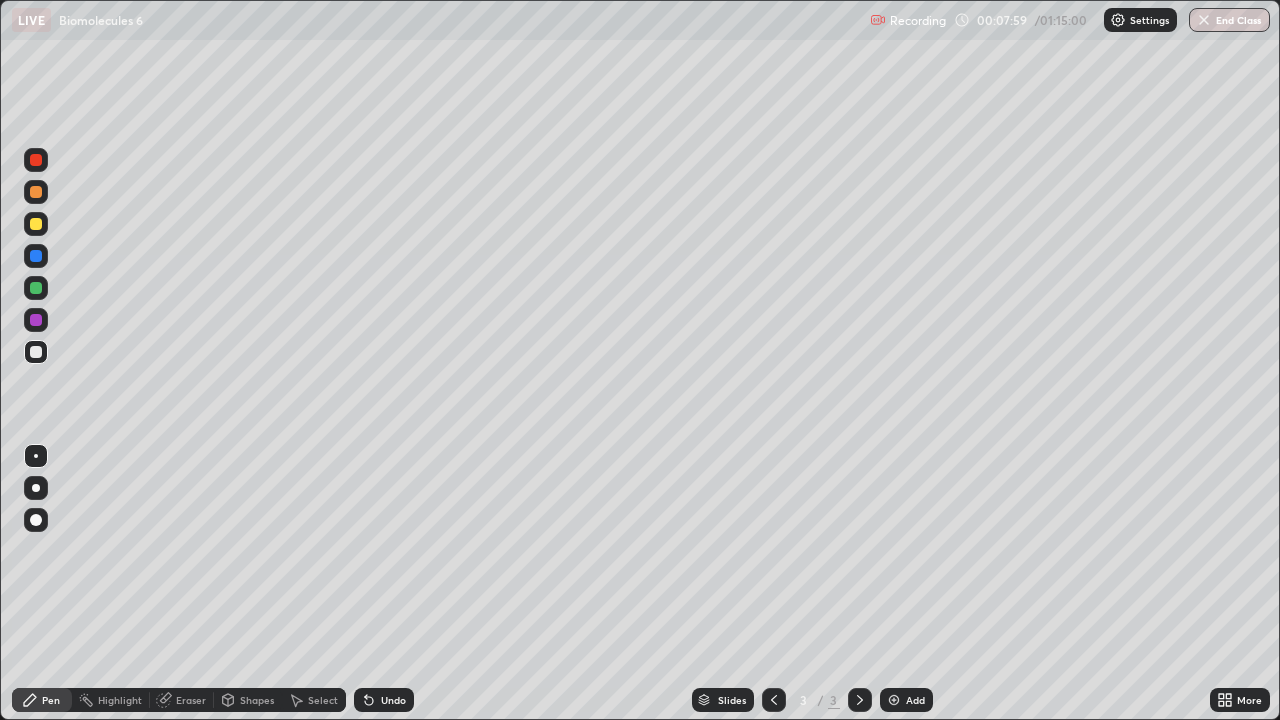 click 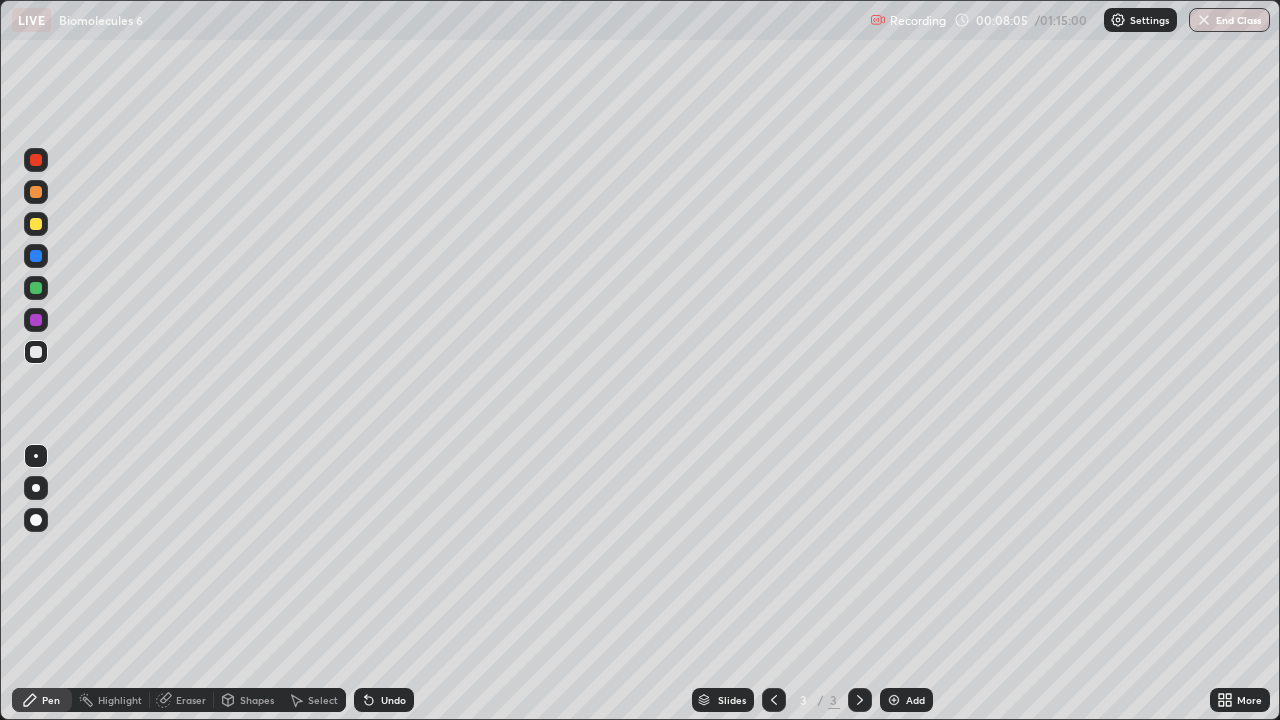 click 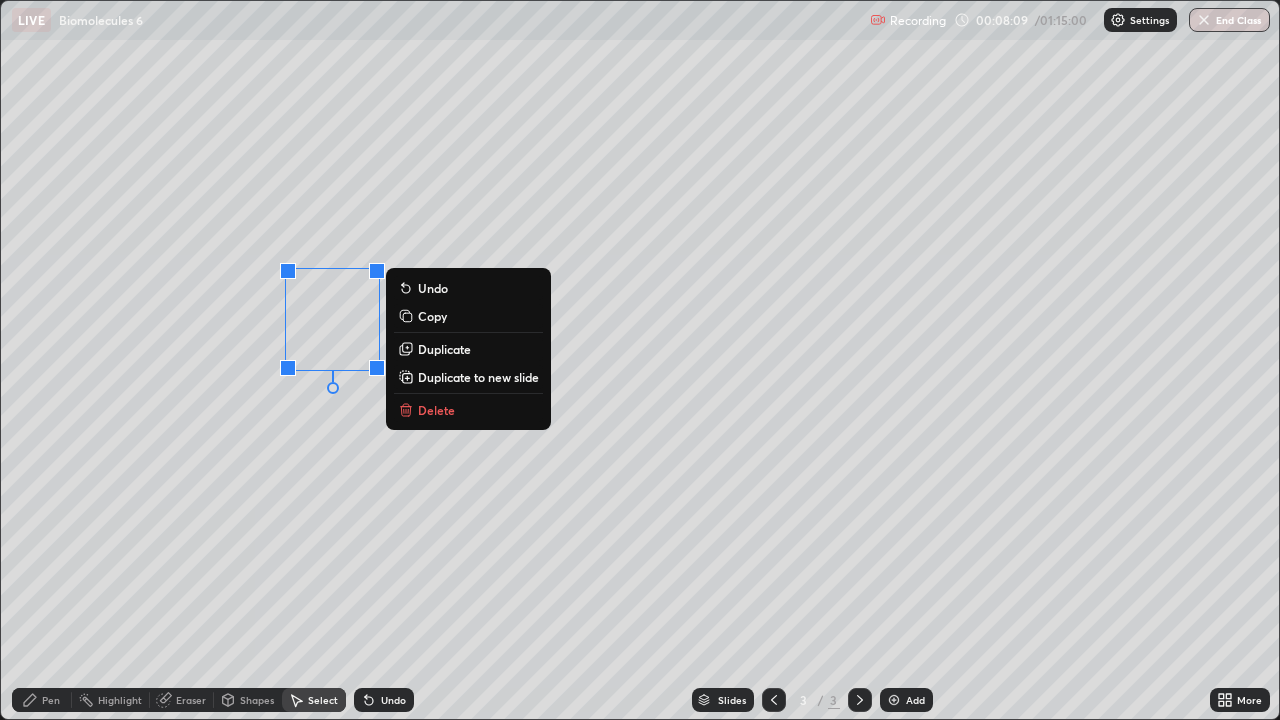 click on "Pen" at bounding box center (42, 700) 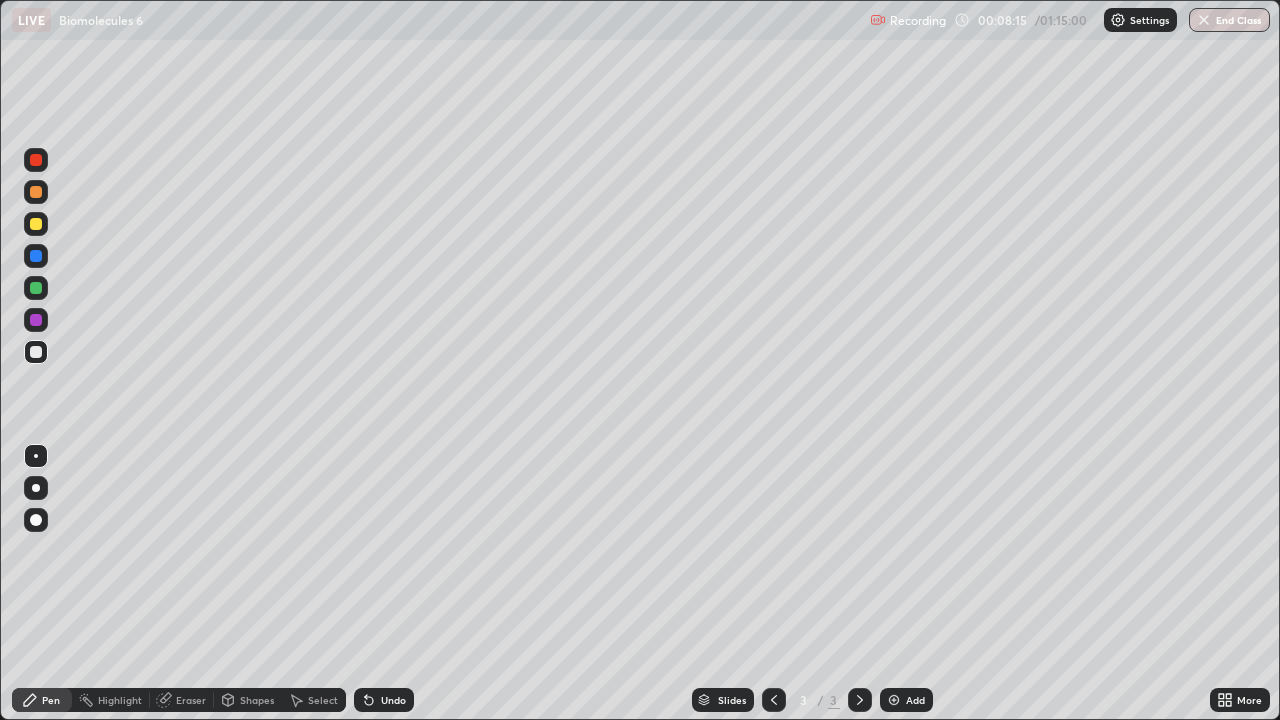 click at bounding box center (36, 224) 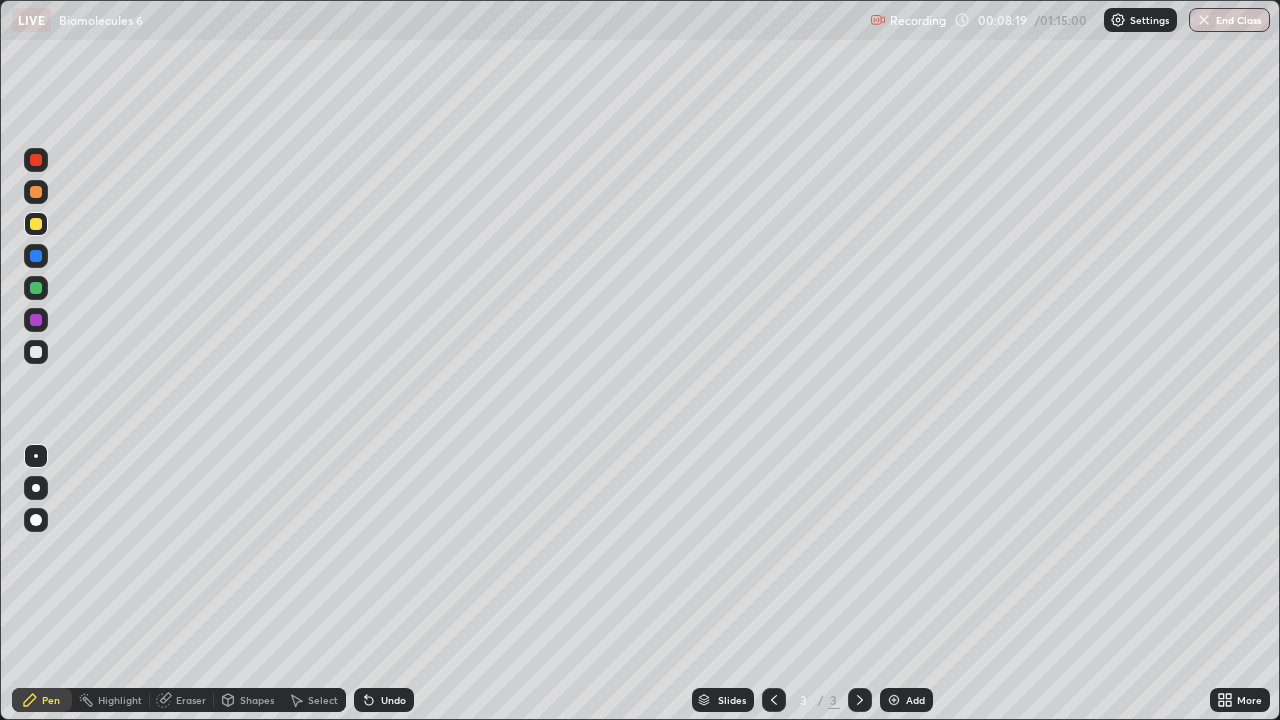 click at bounding box center [36, 352] 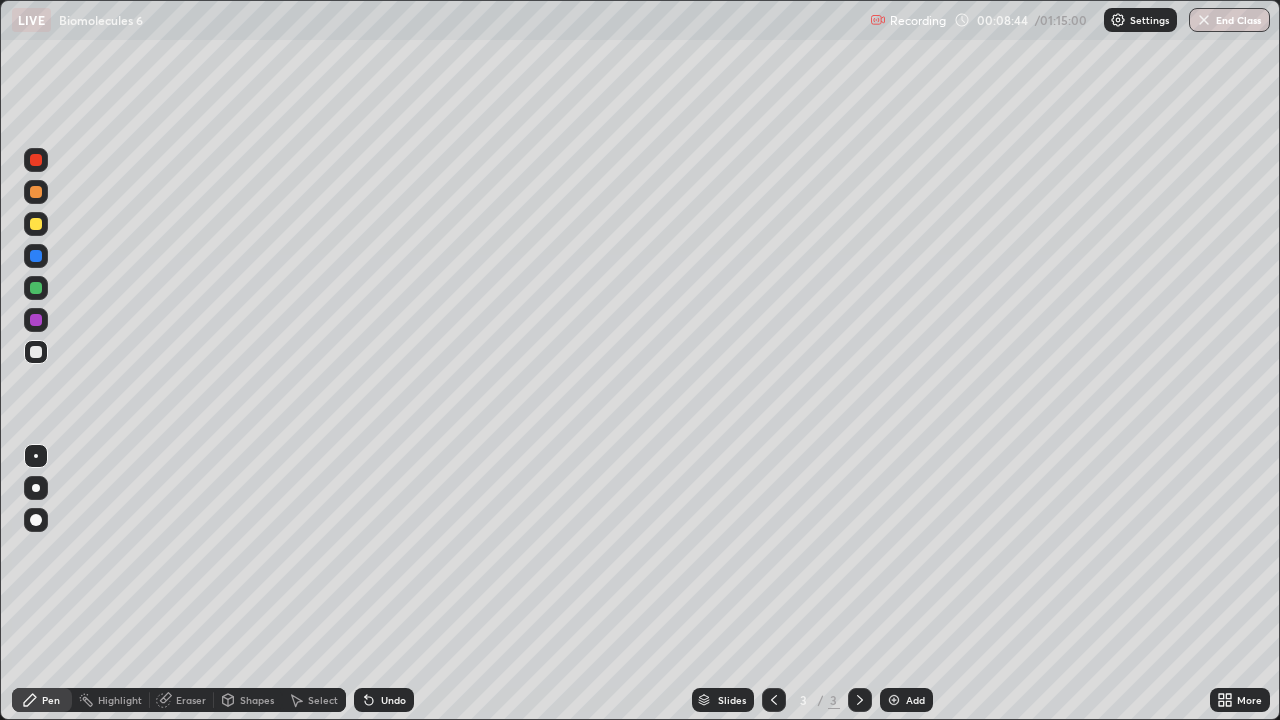 click at bounding box center (36, 160) 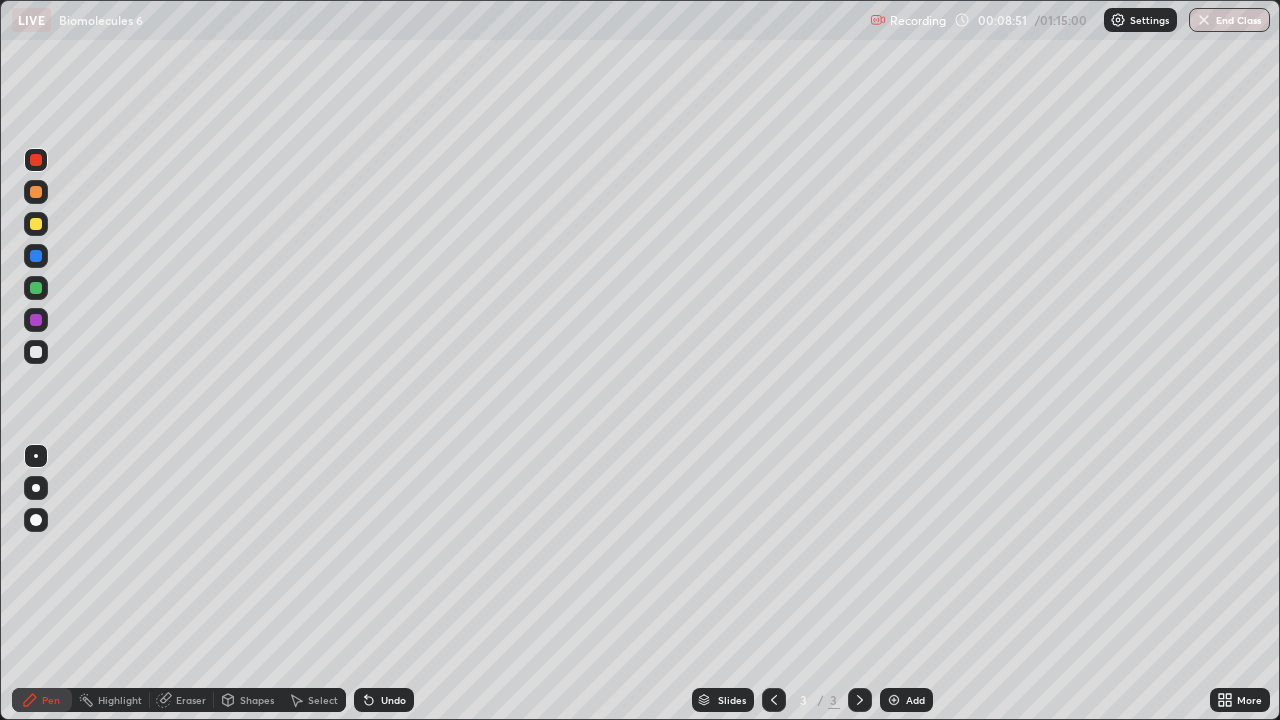 click 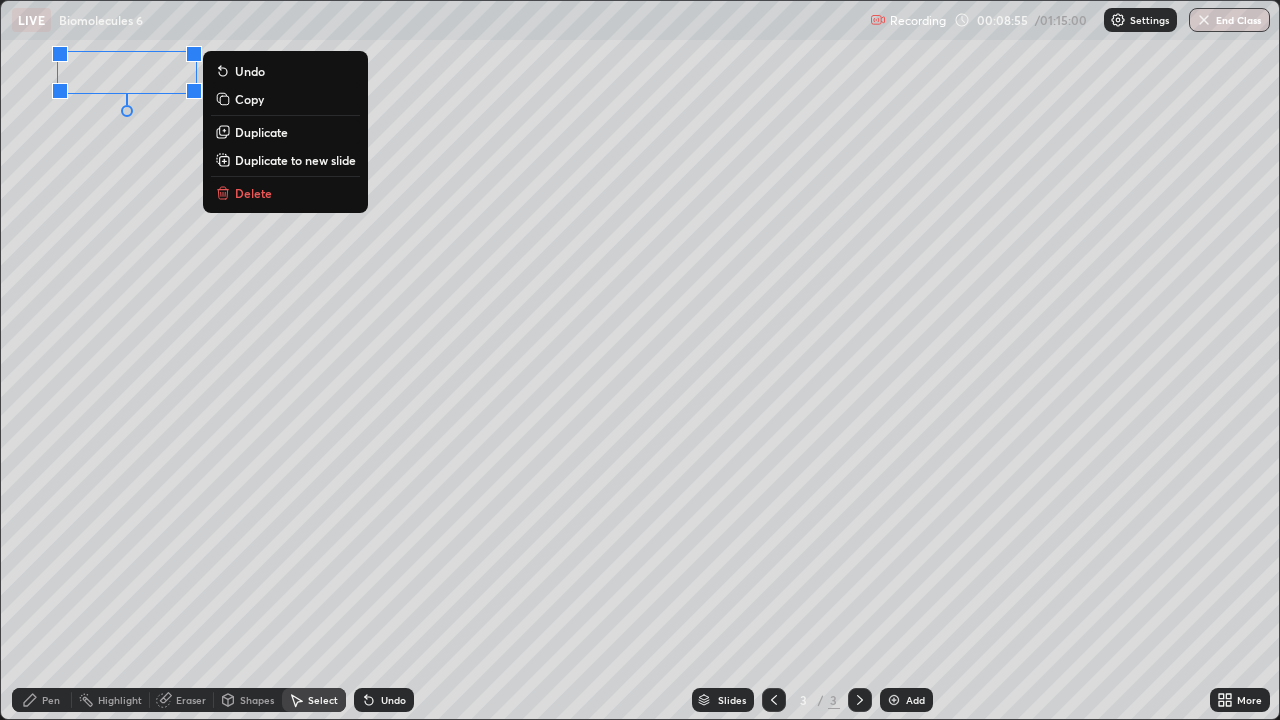 click on "Pen" at bounding box center (51, 700) 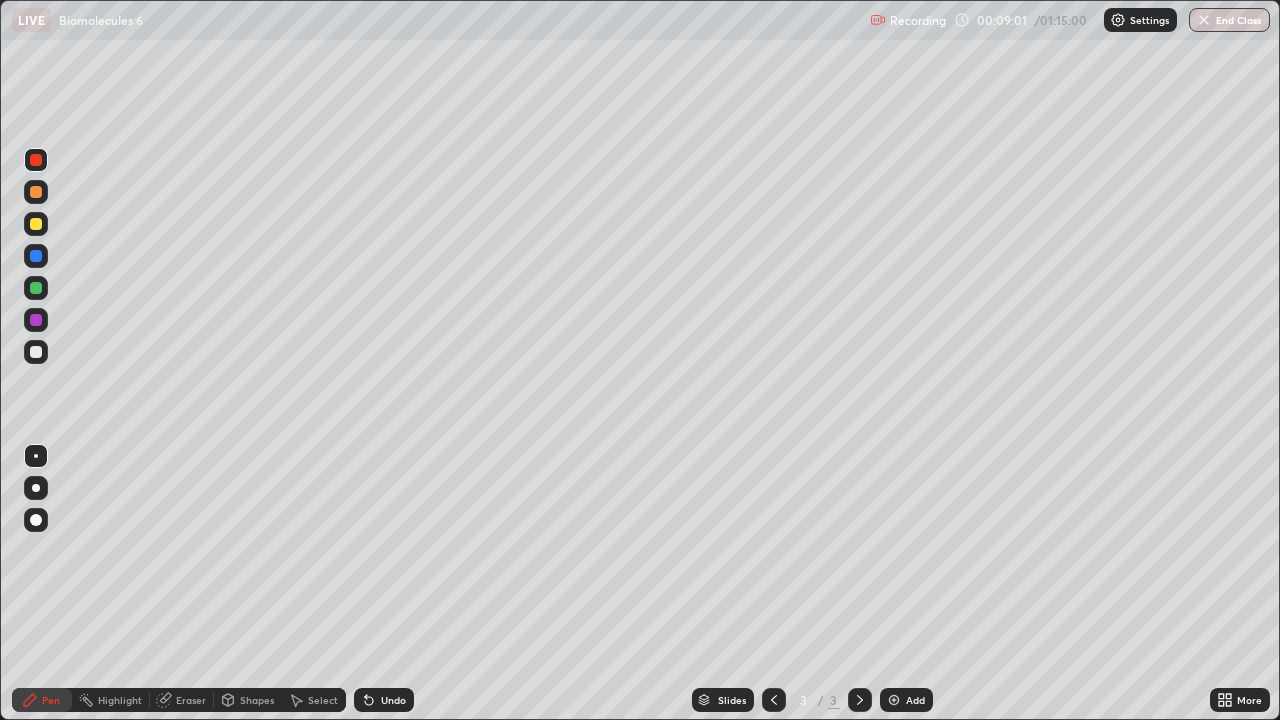 click on "Eraser" at bounding box center [191, 700] 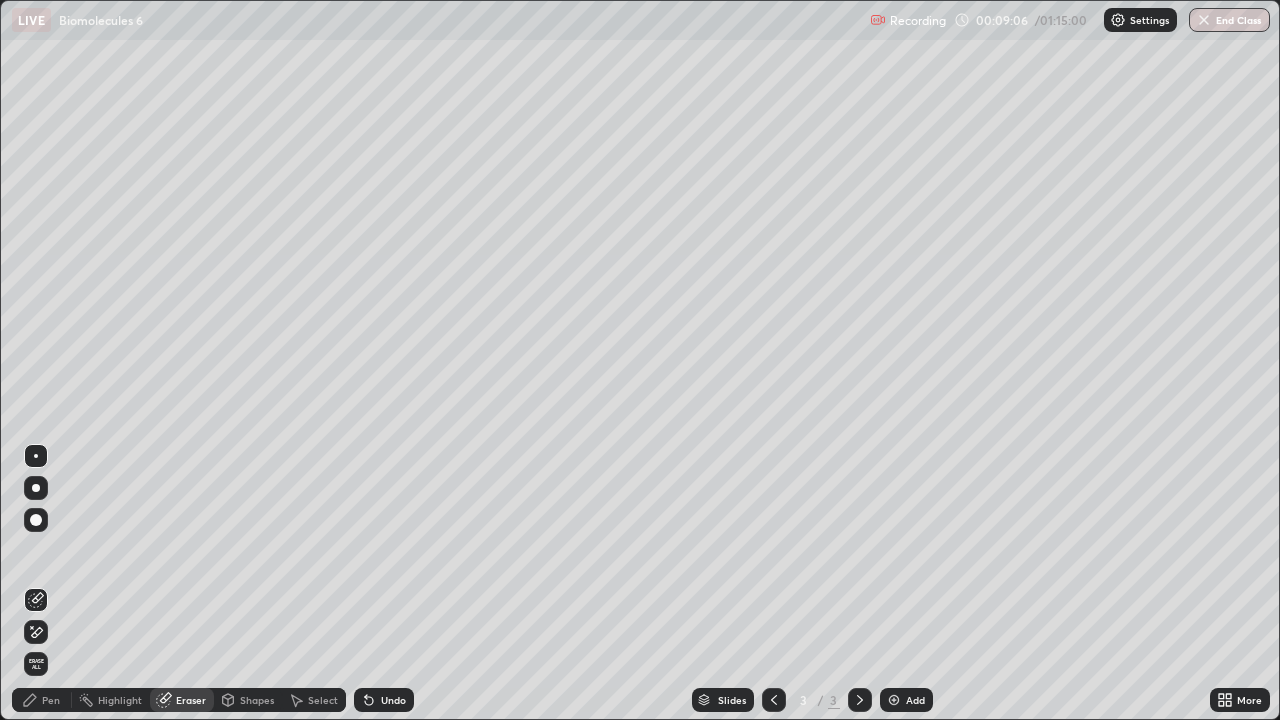 click on "Pen" at bounding box center [42, 700] 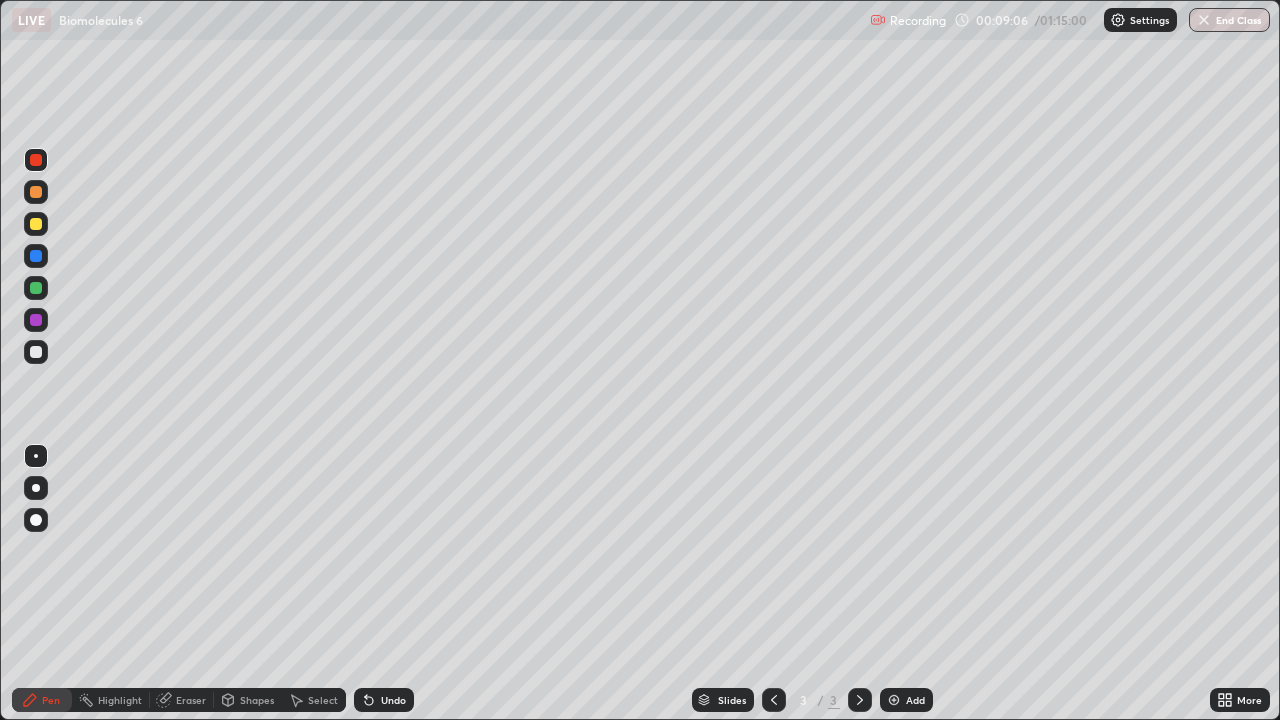 click at bounding box center (36, 352) 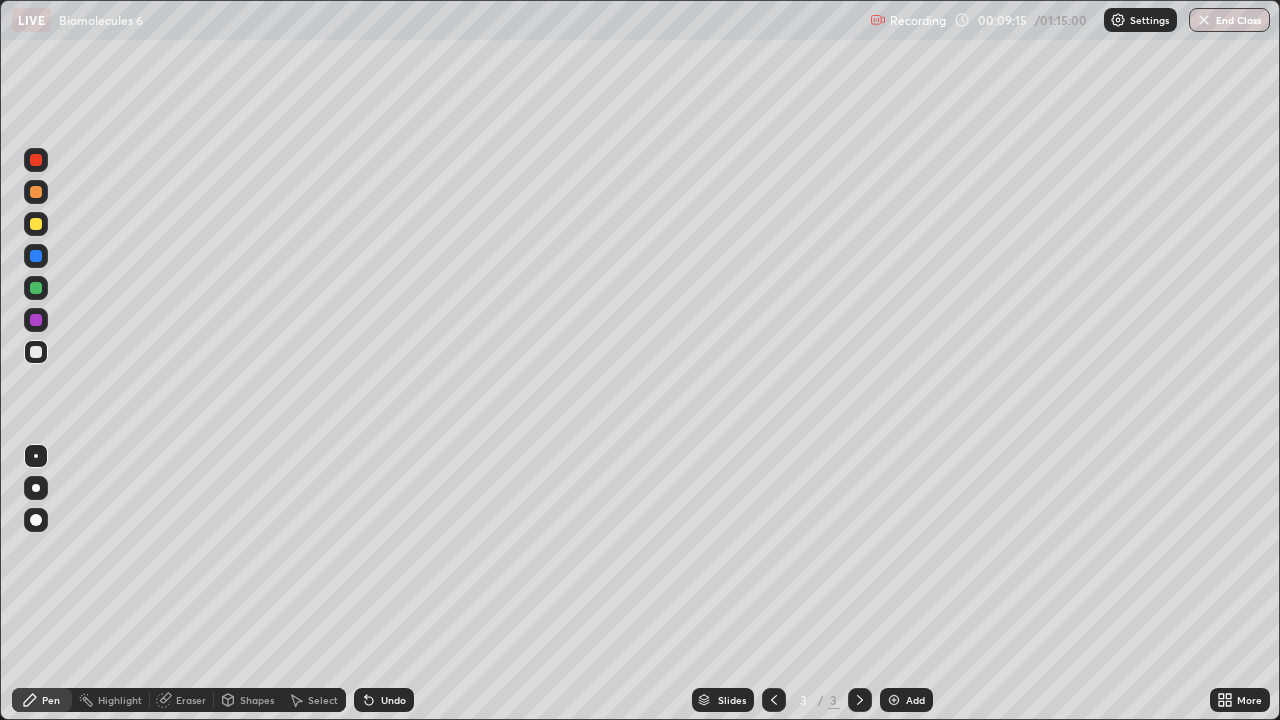 click on "Undo" at bounding box center [393, 700] 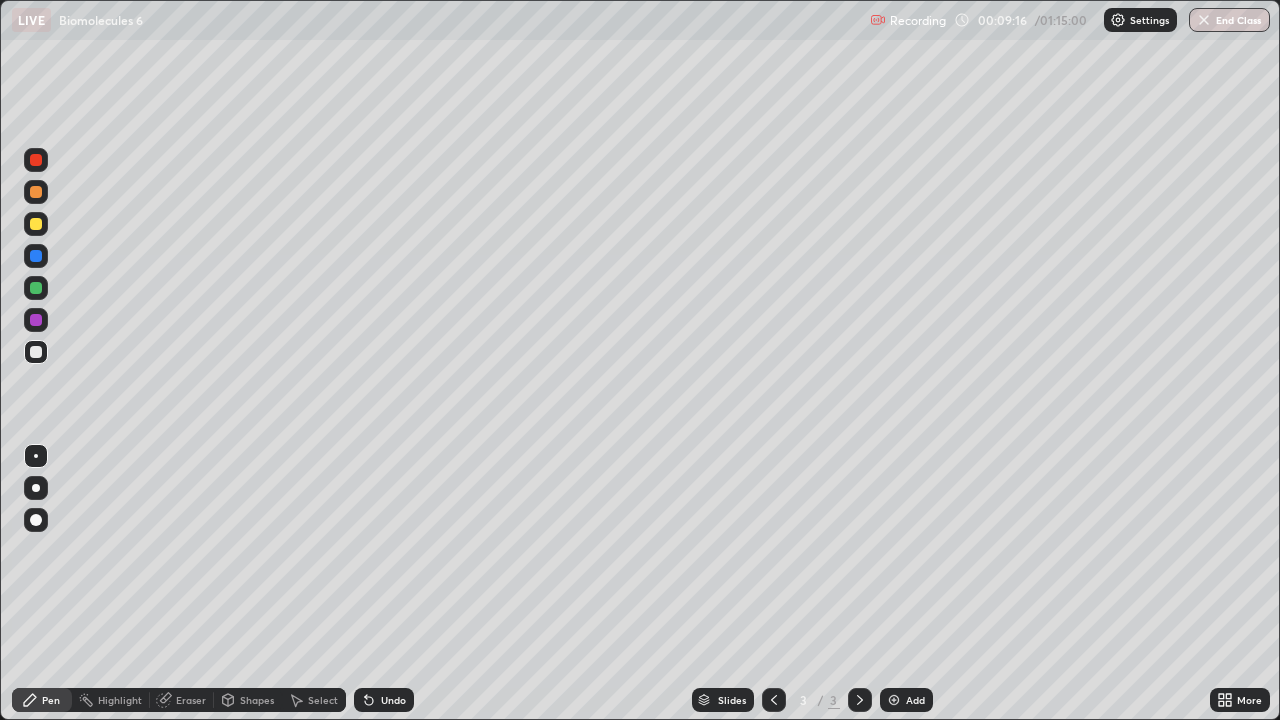 click 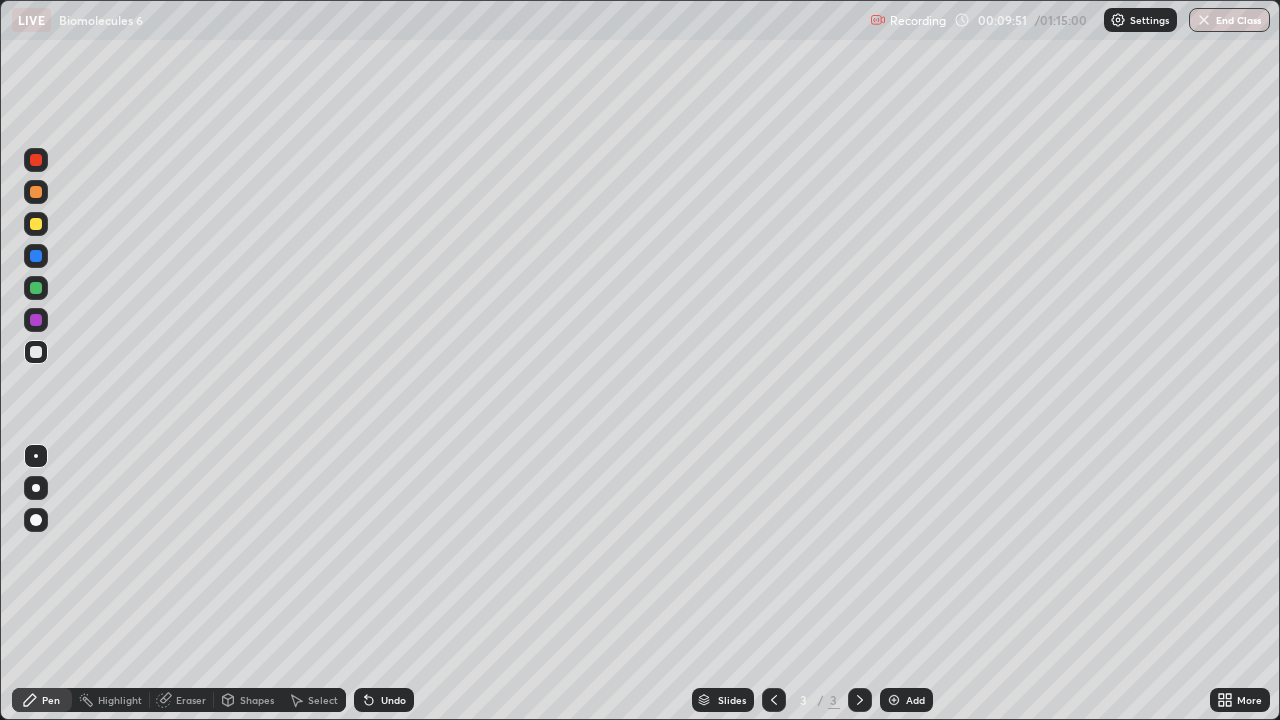 click at bounding box center (36, 224) 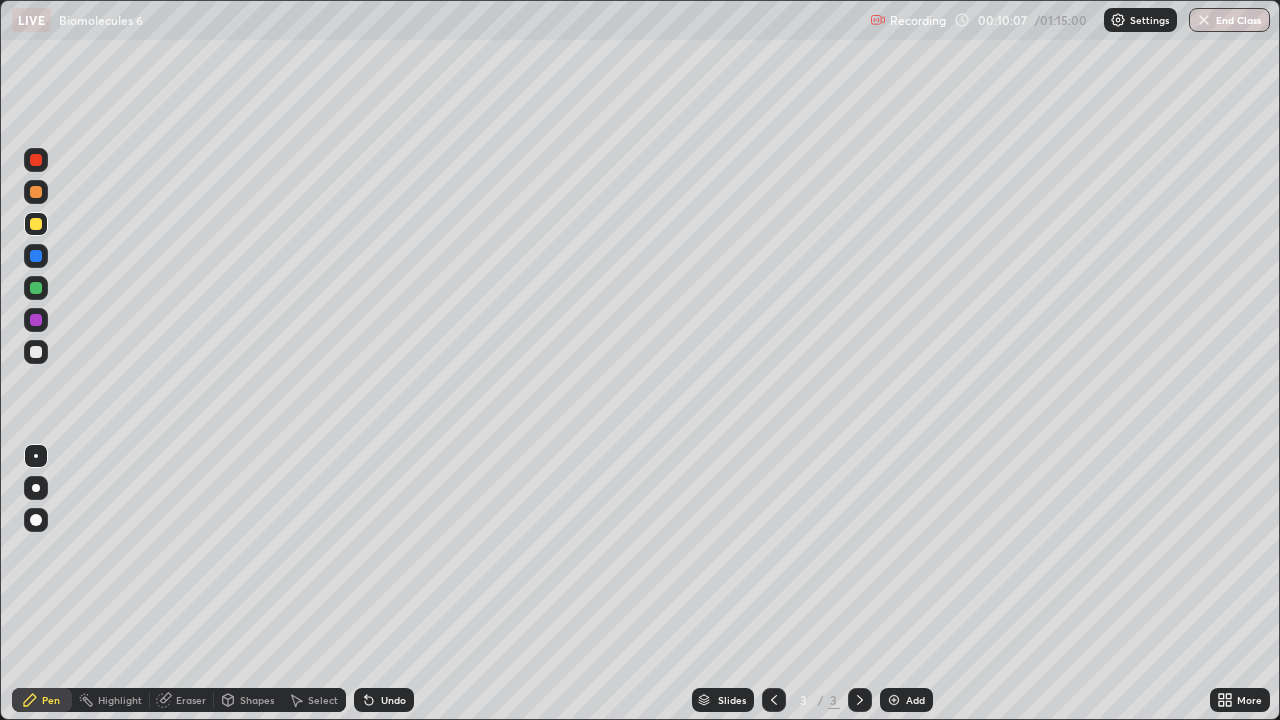 click 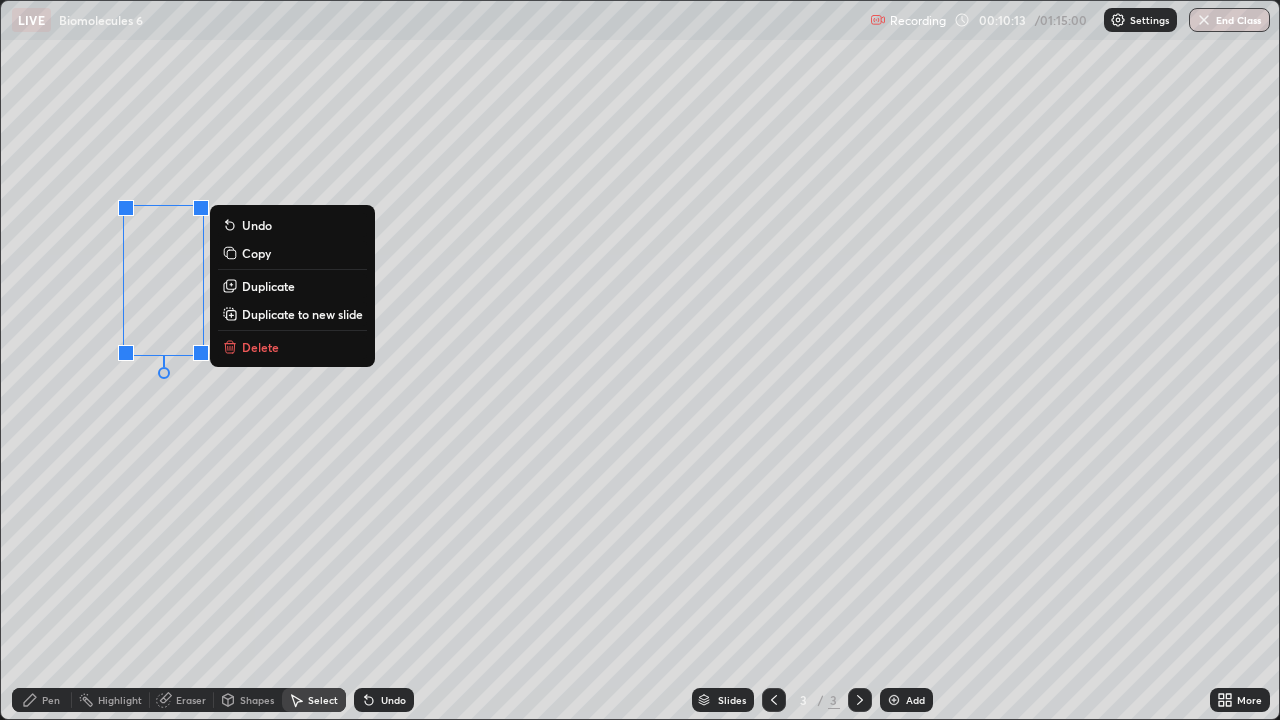 click on "Pen" at bounding box center (51, 700) 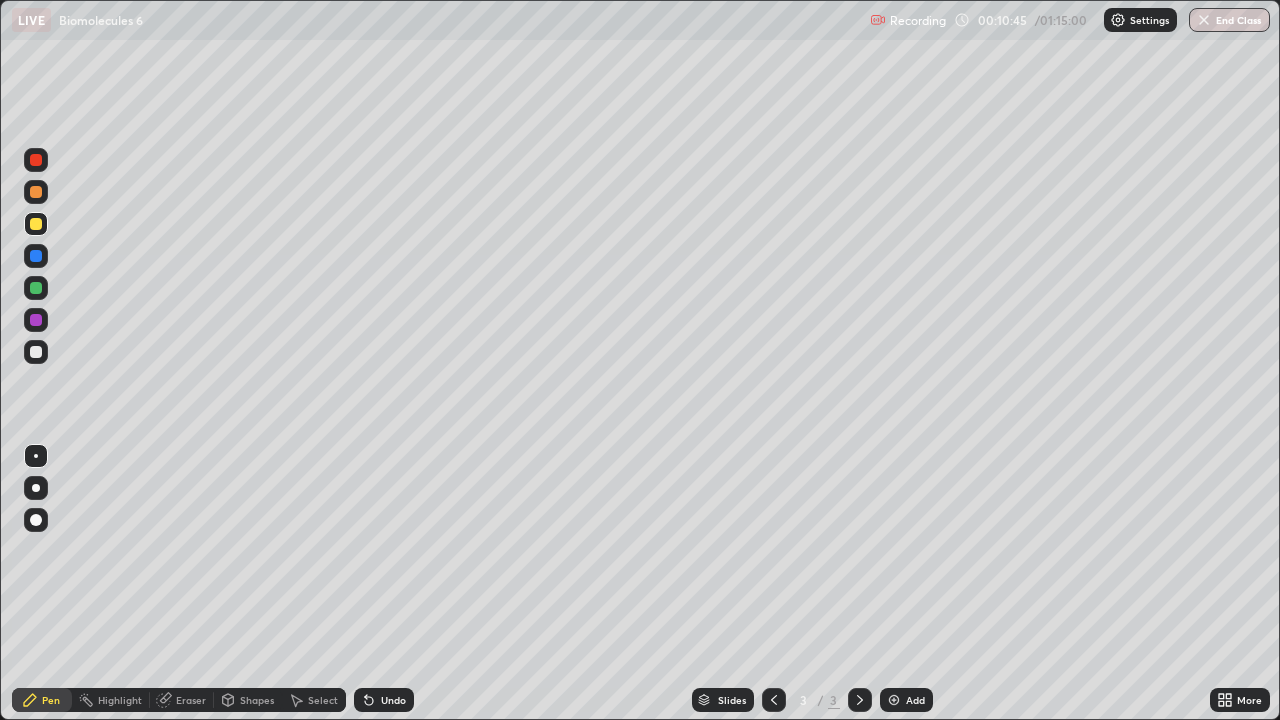 click at bounding box center [36, 352] 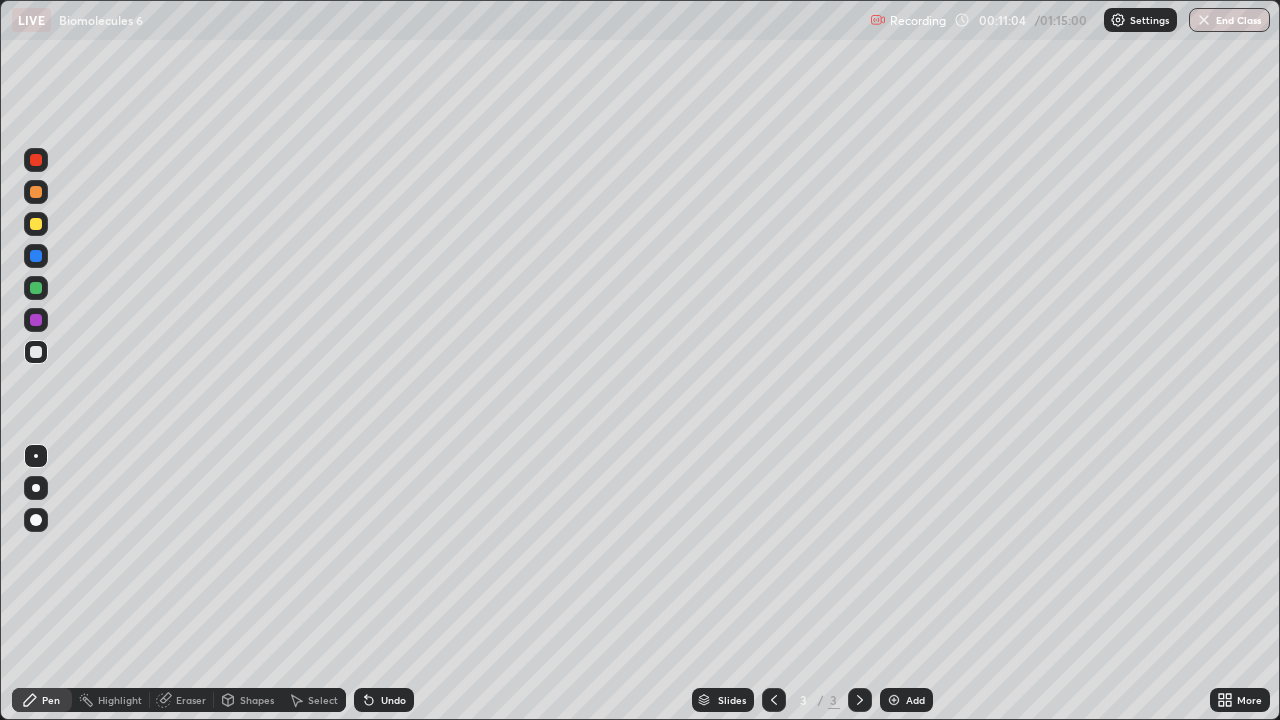 click 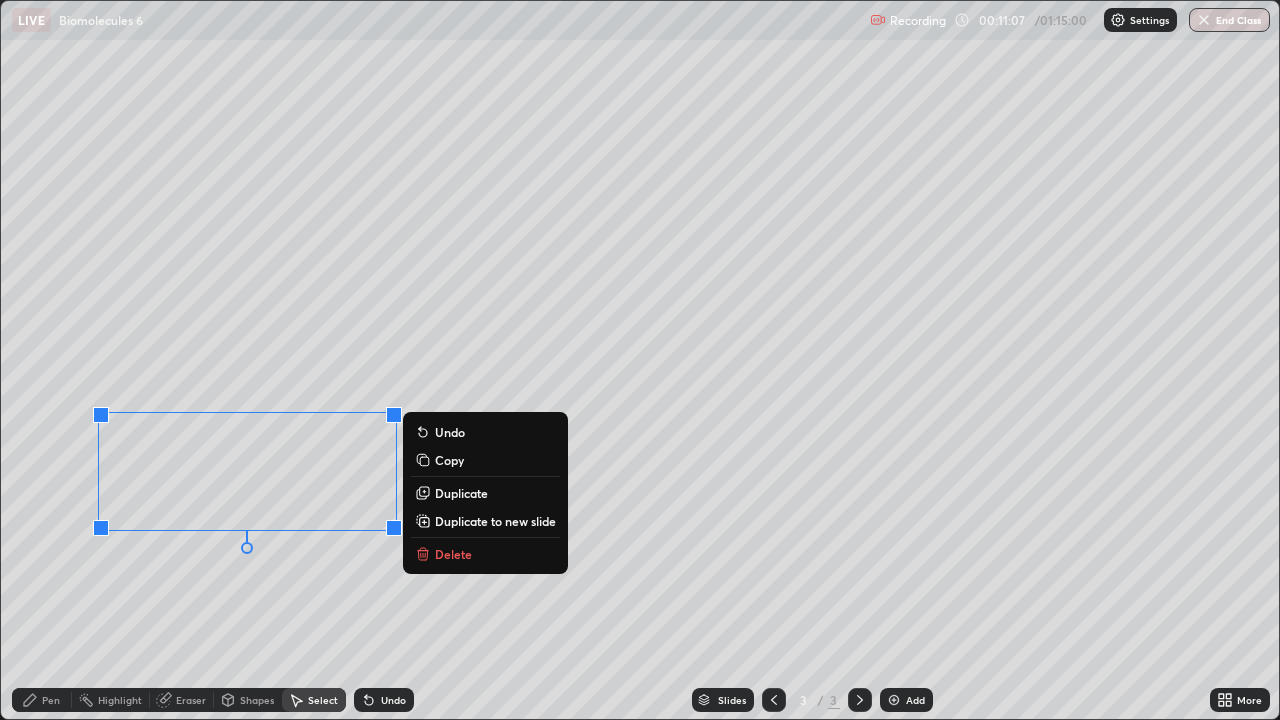 click on "0 ° Undo Copy Duplicate Duplicate to new slide Delete" at bounding box center [640, 360] 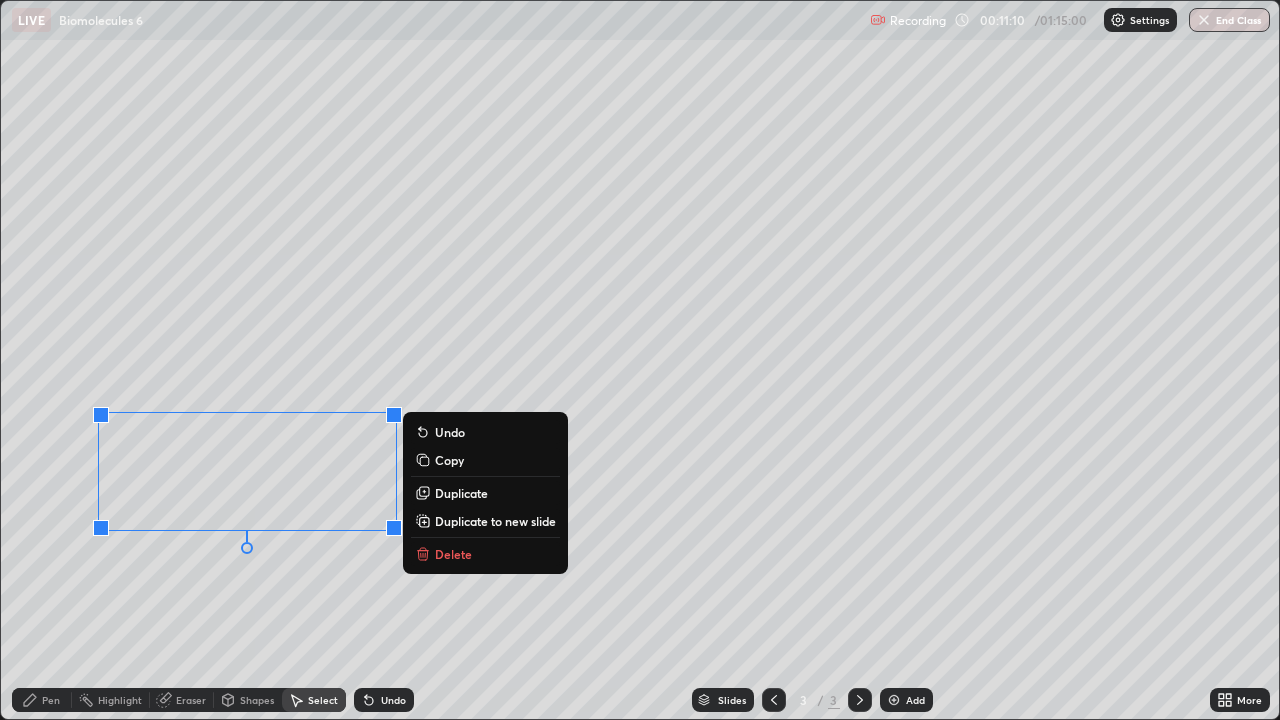 click on "0 ° Undo Copy Duplicate Duplicate to new slide Delete" at bounding box center [640, 360] 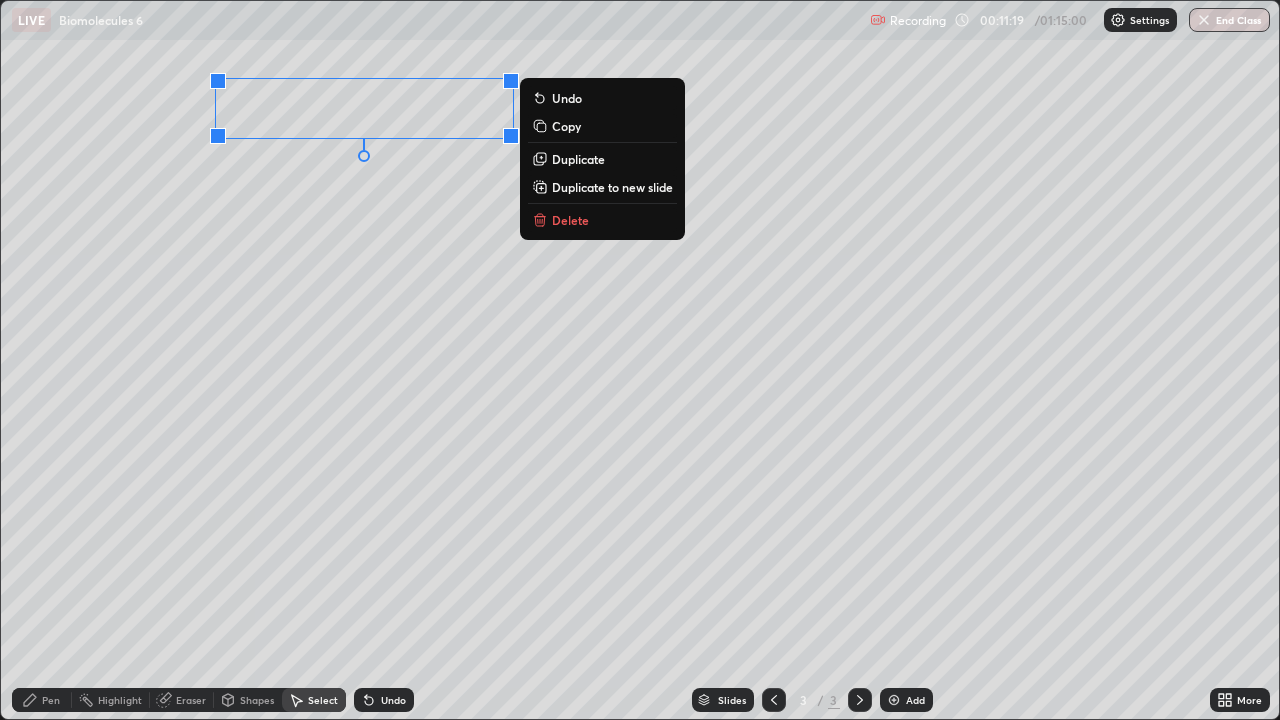 click on "Pen" at bounding box center [51, 700] 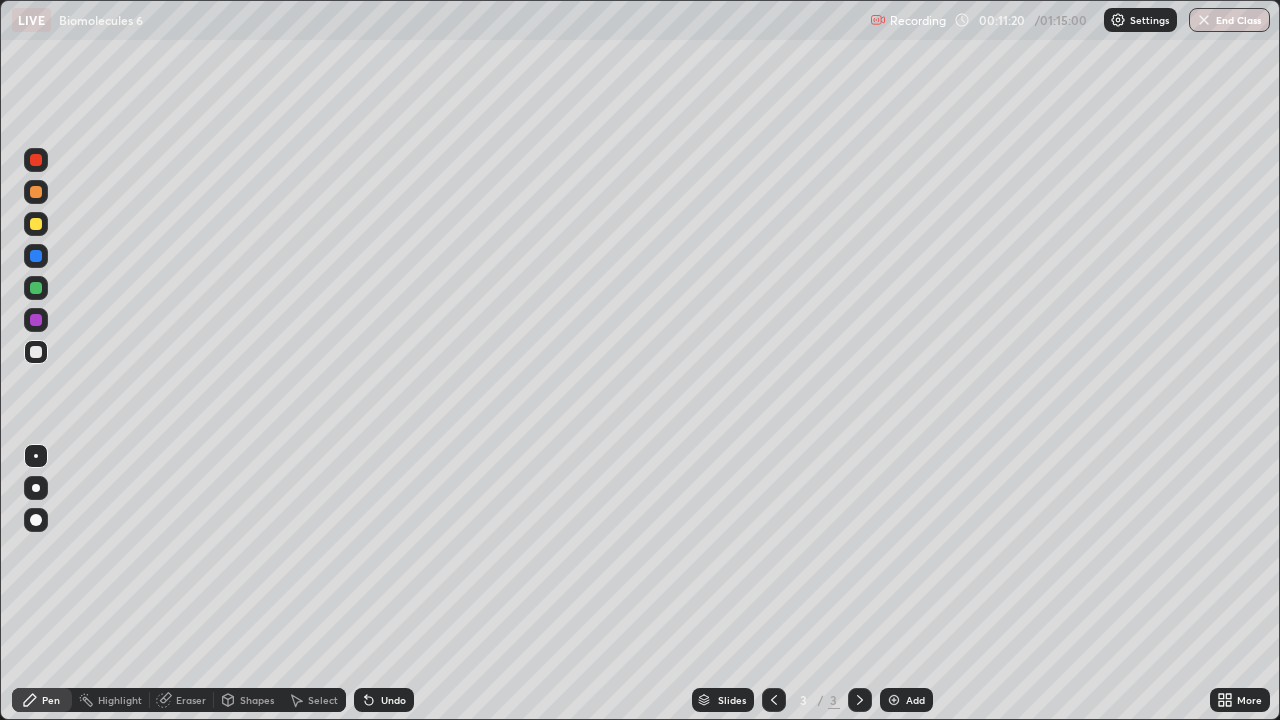 click on "Eraser" at bounding box center [191, 700] 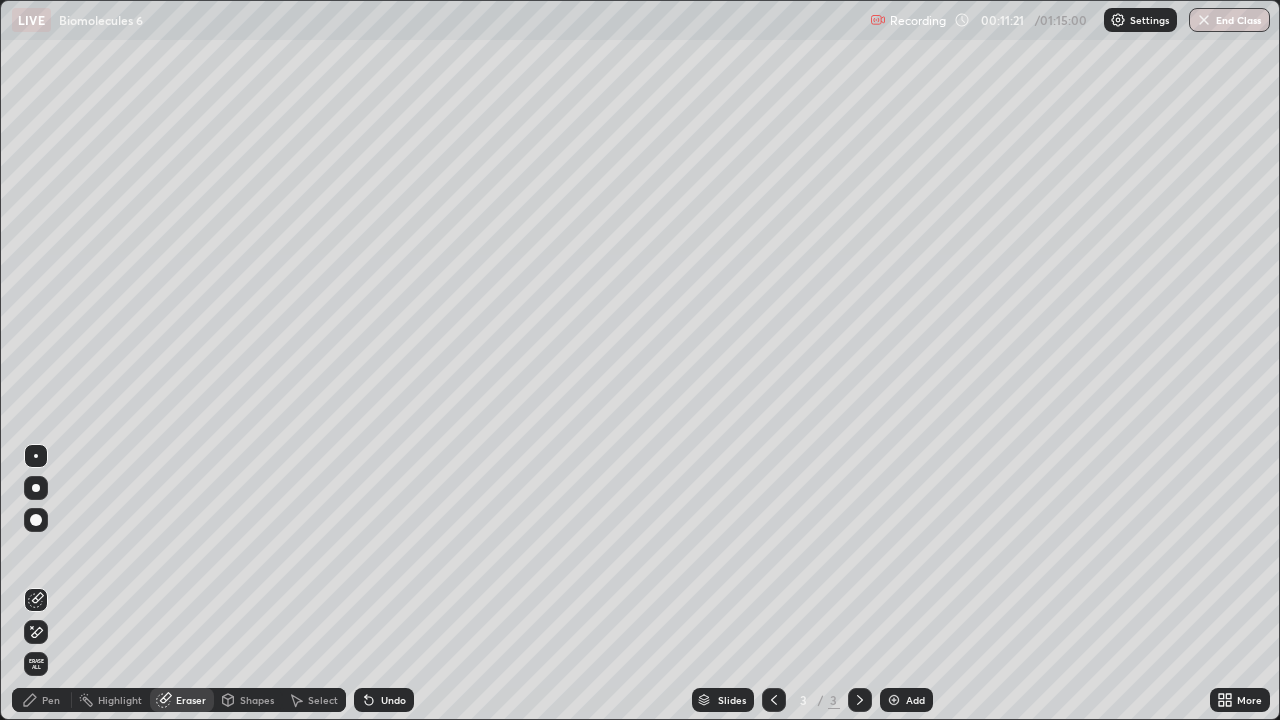 click on "Pen" at bounding box center (51, 700) 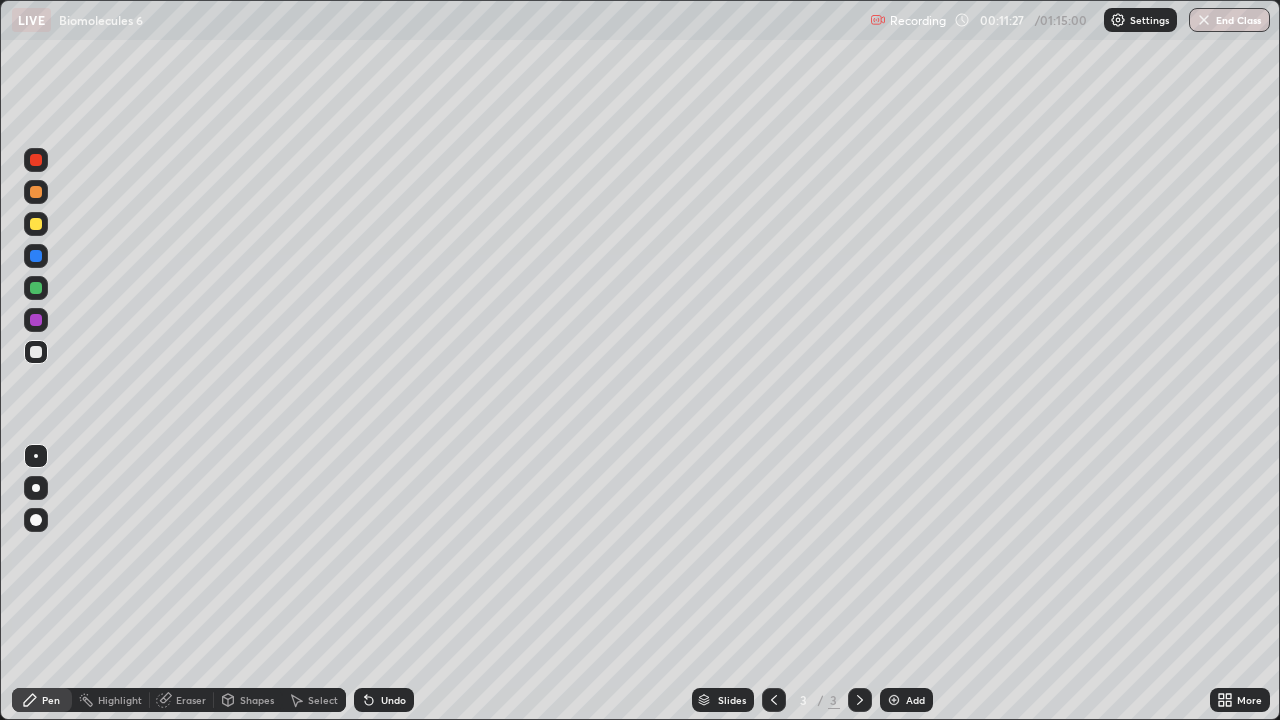 click on "Undo" at bounding box center [384, 700] 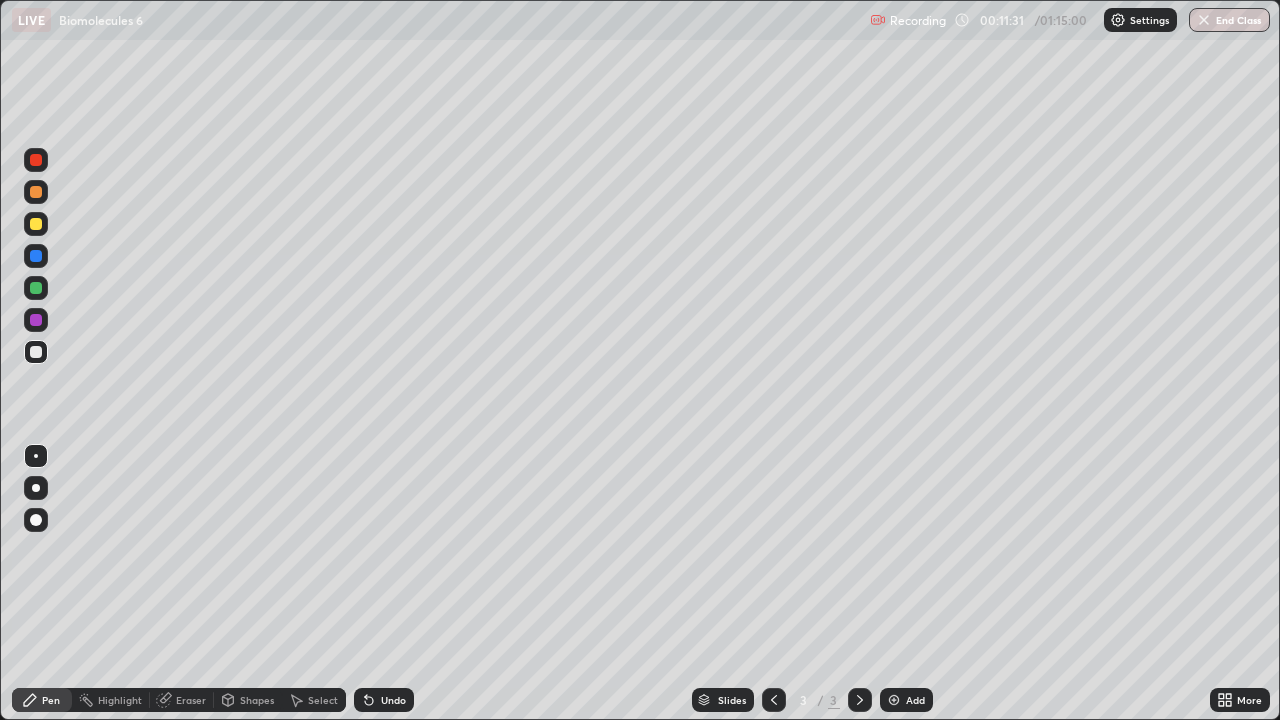 click on "Select" at bounding box center (323, 700) 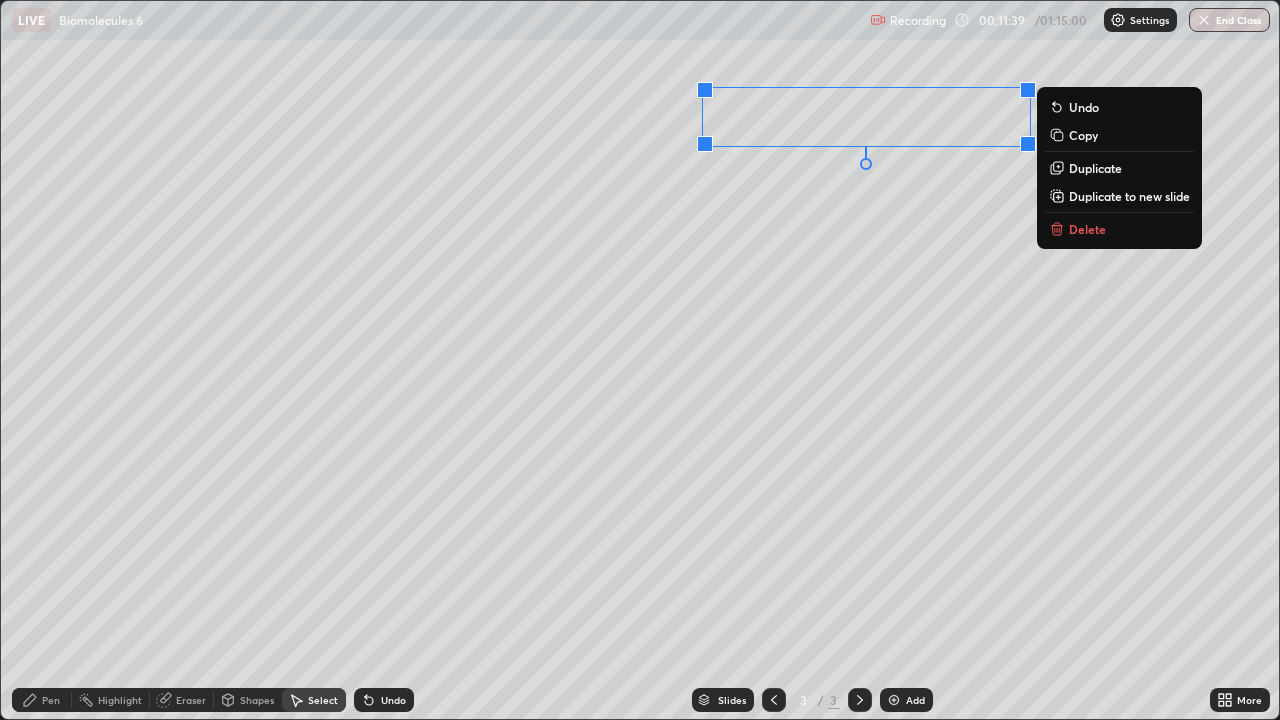 click on "Pen" at bounding box center (51, 700) 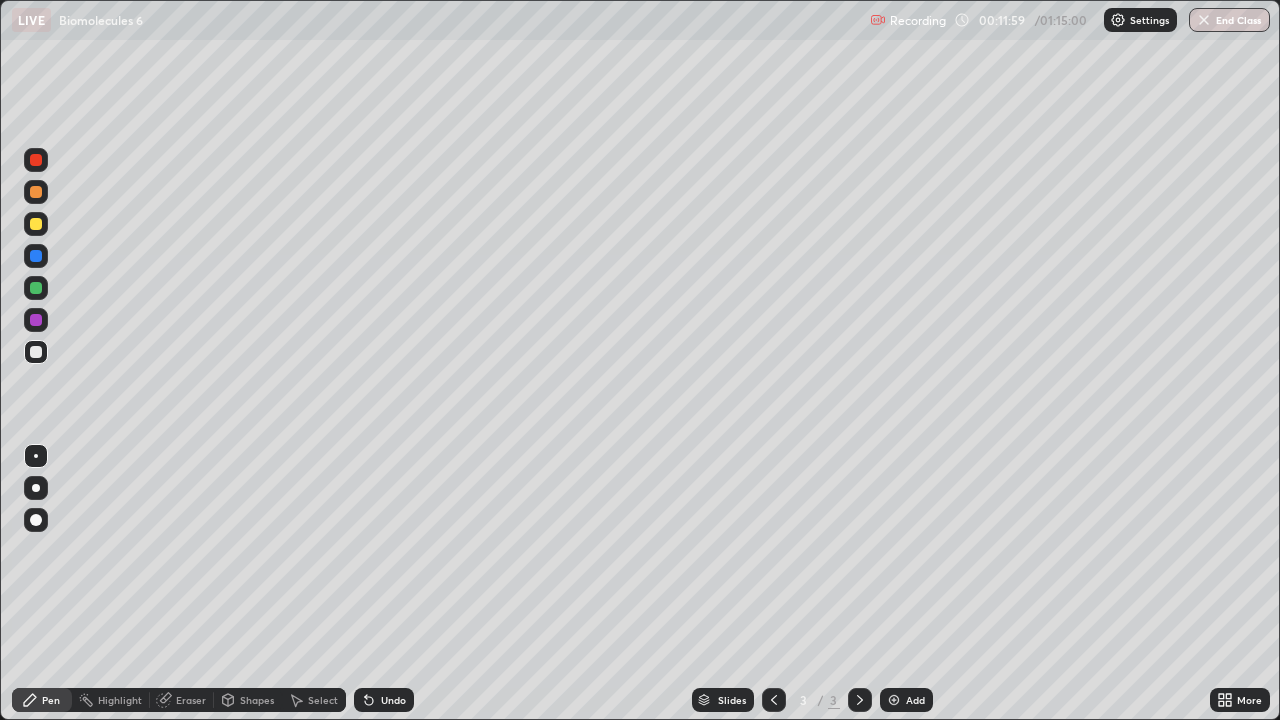click 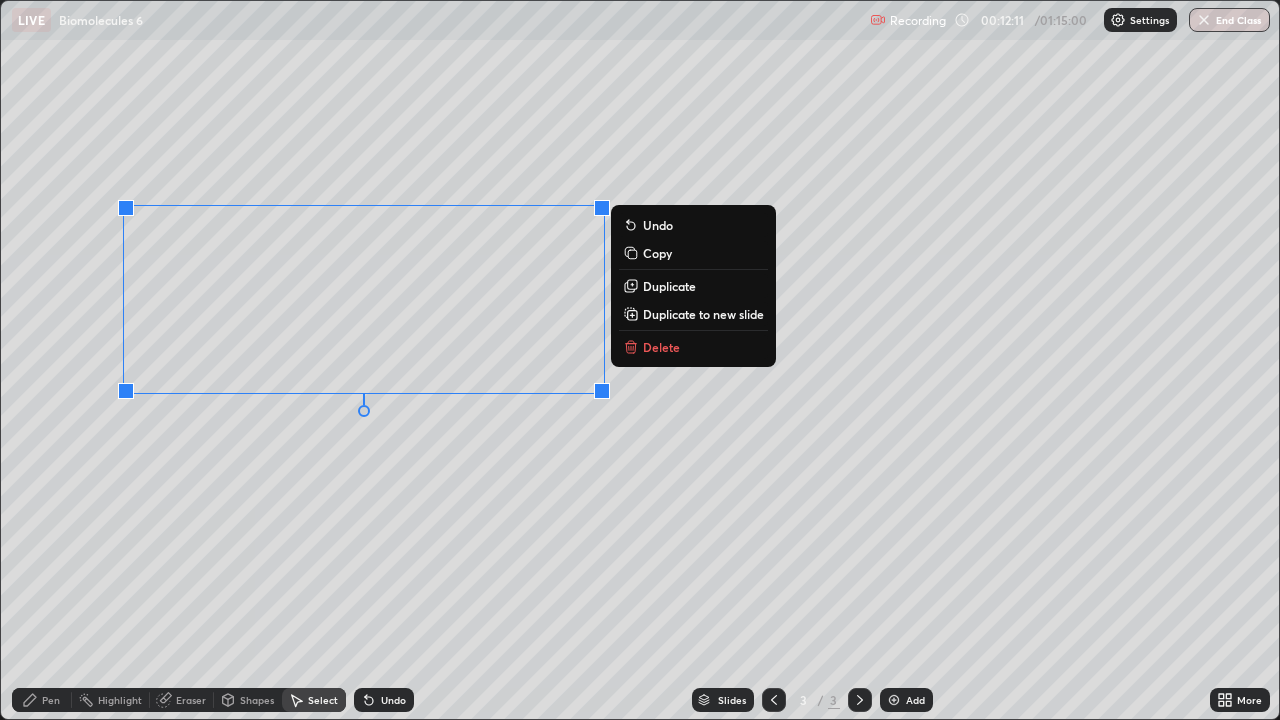 click on "Duplicate" at bounding box center [669, 286] 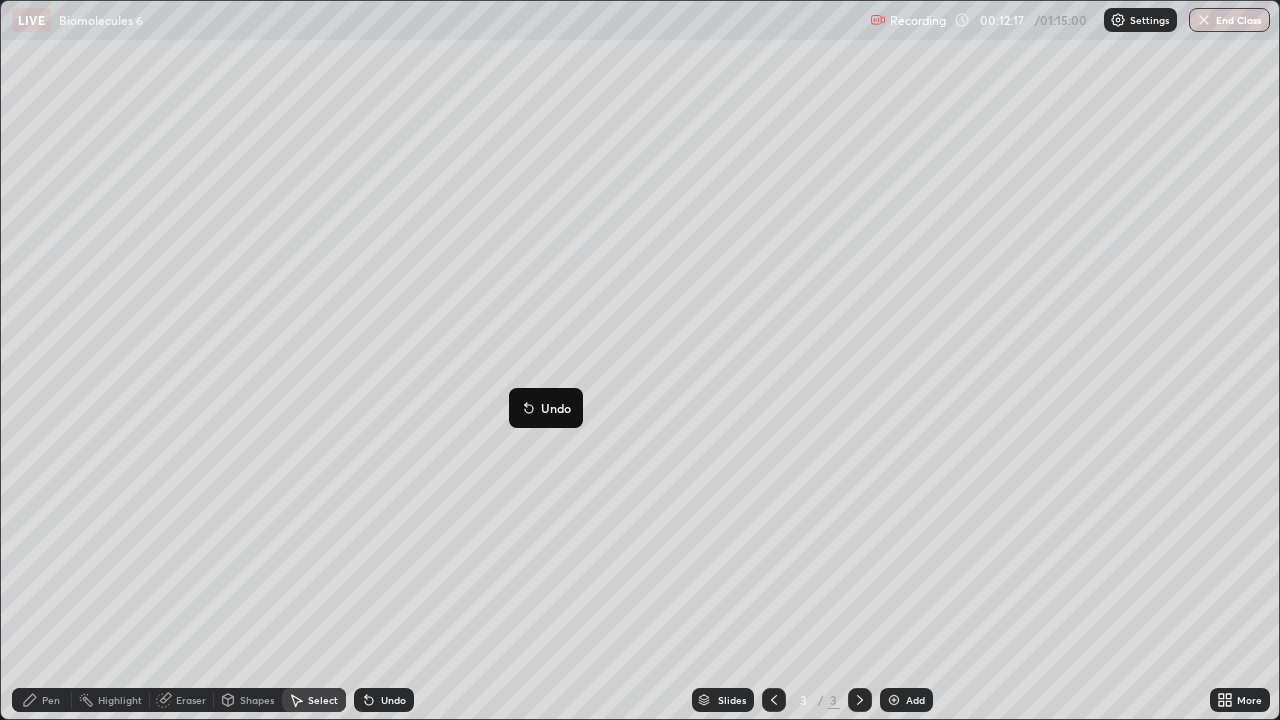 click on "Undo" at bounding box center [393, 700] 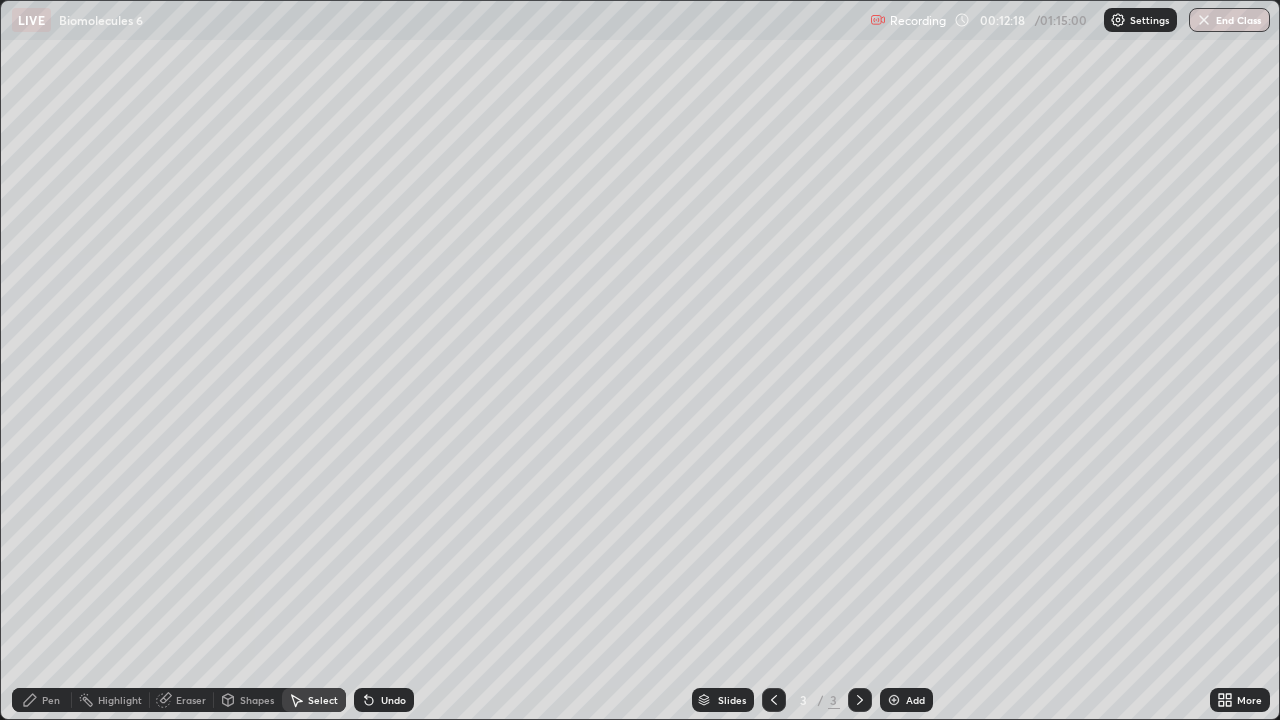 click on "Undo" at bounding box center (393, 700) 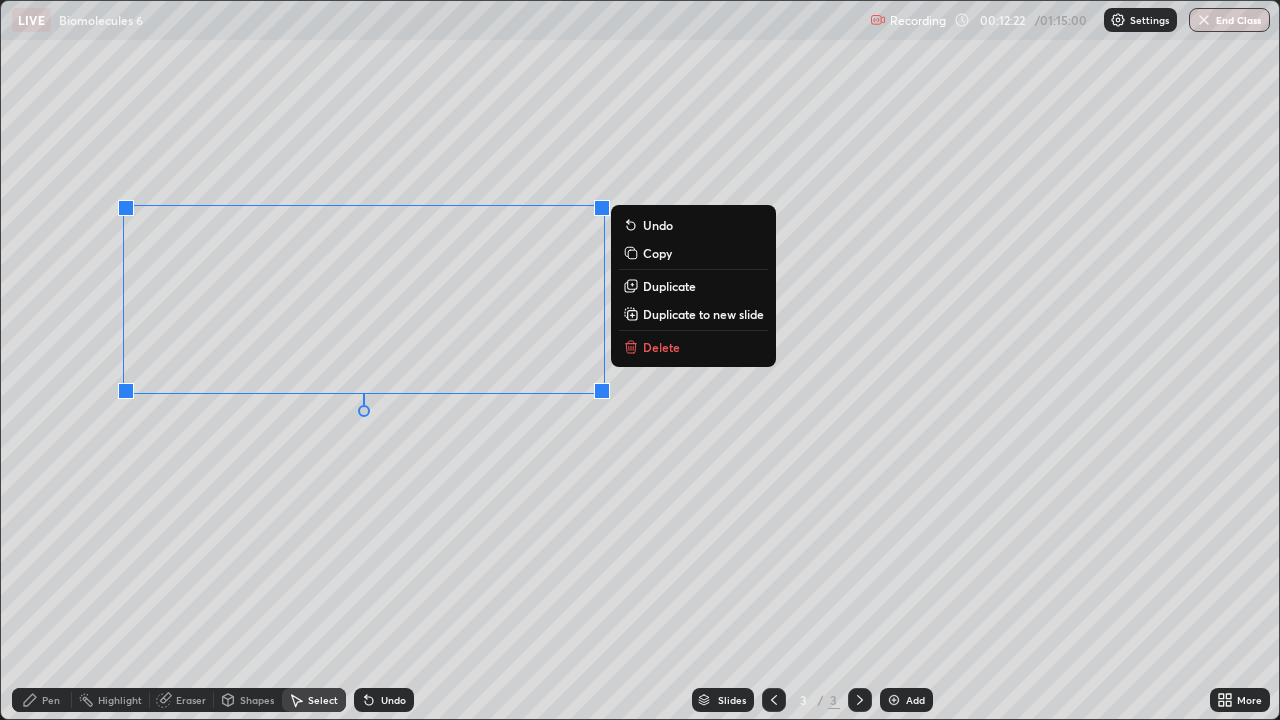 click on "Duplicate to new slide" at bounding box center (703, 314) 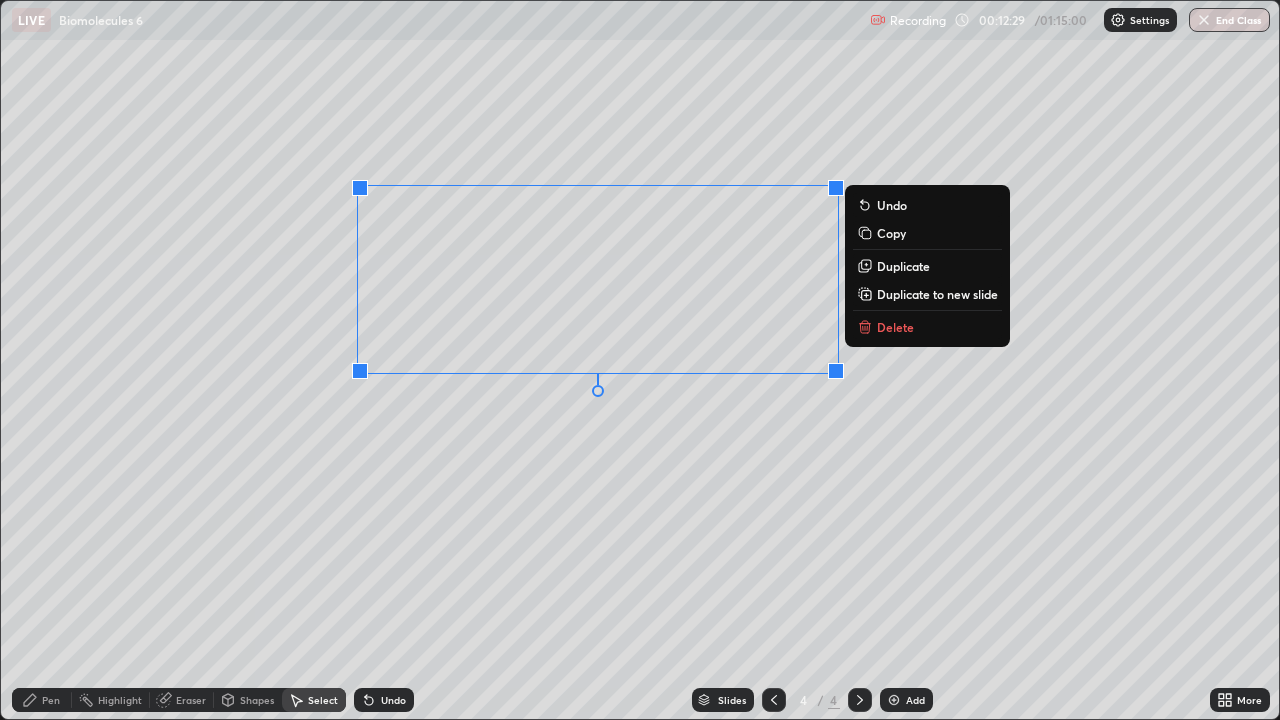 click on "Pen" at bounding box center [51, 700] 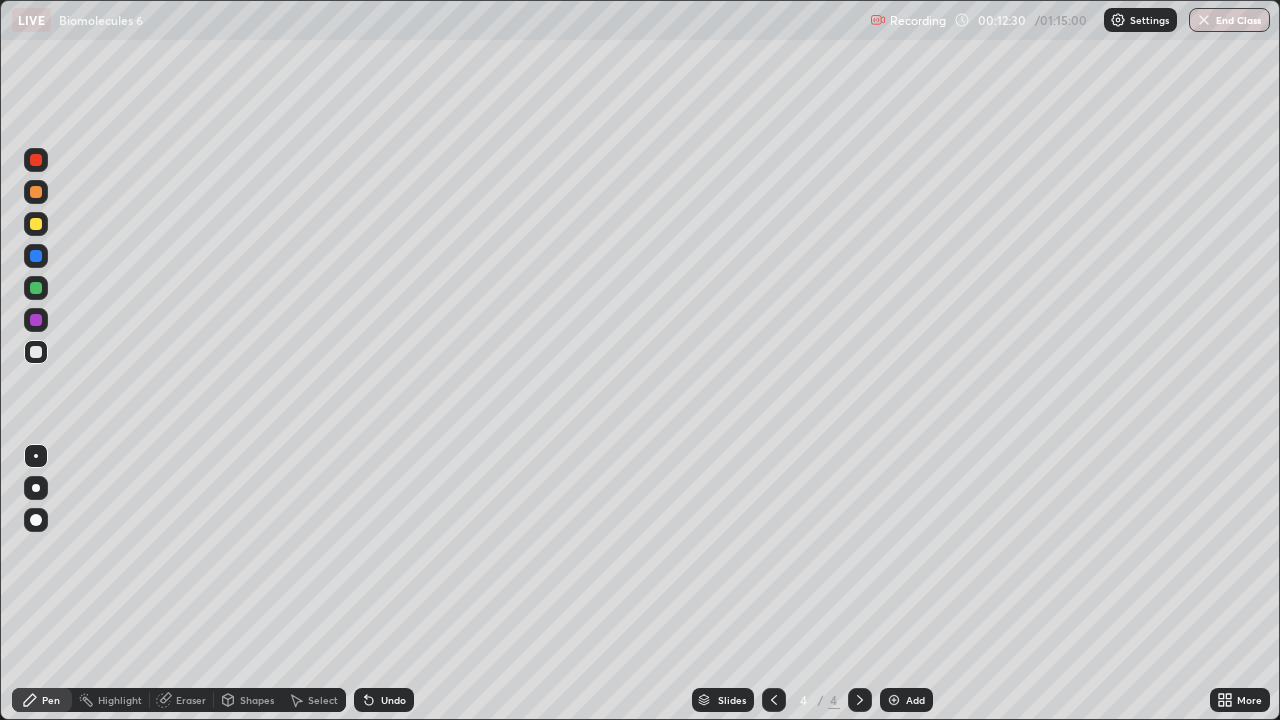 click 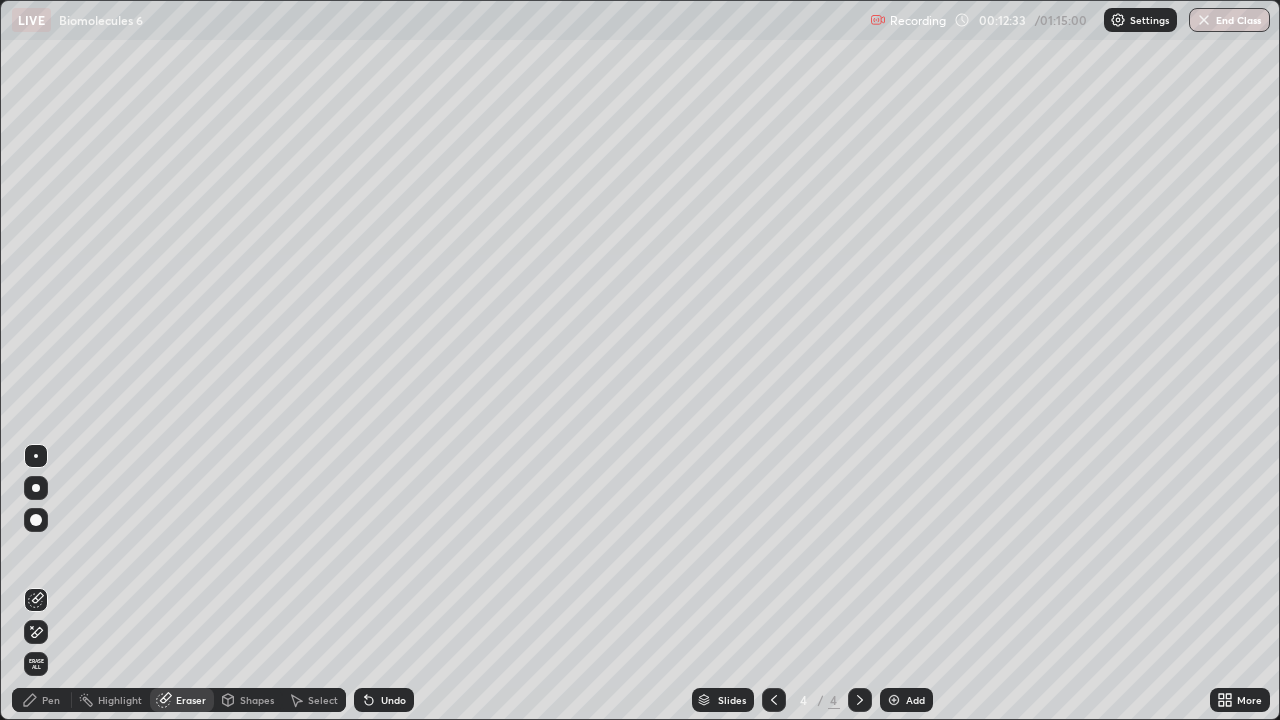 click on "Pen" at bounding box center (51, 700) 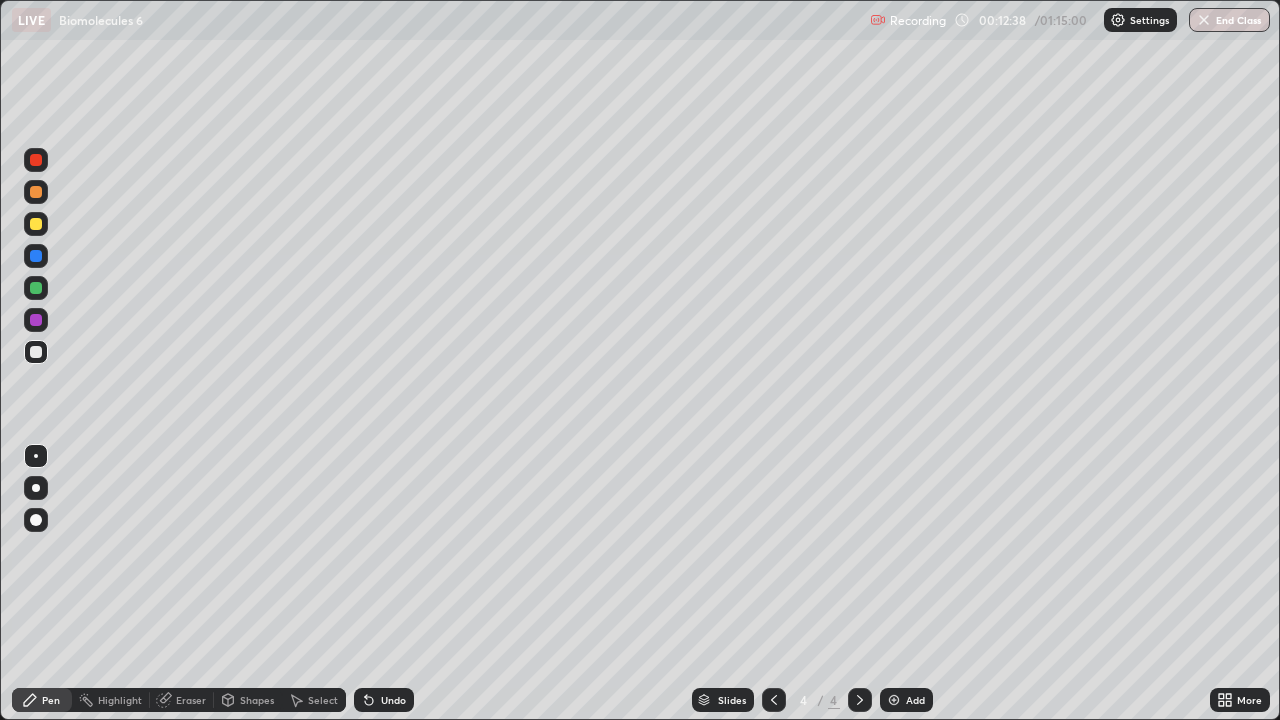 click 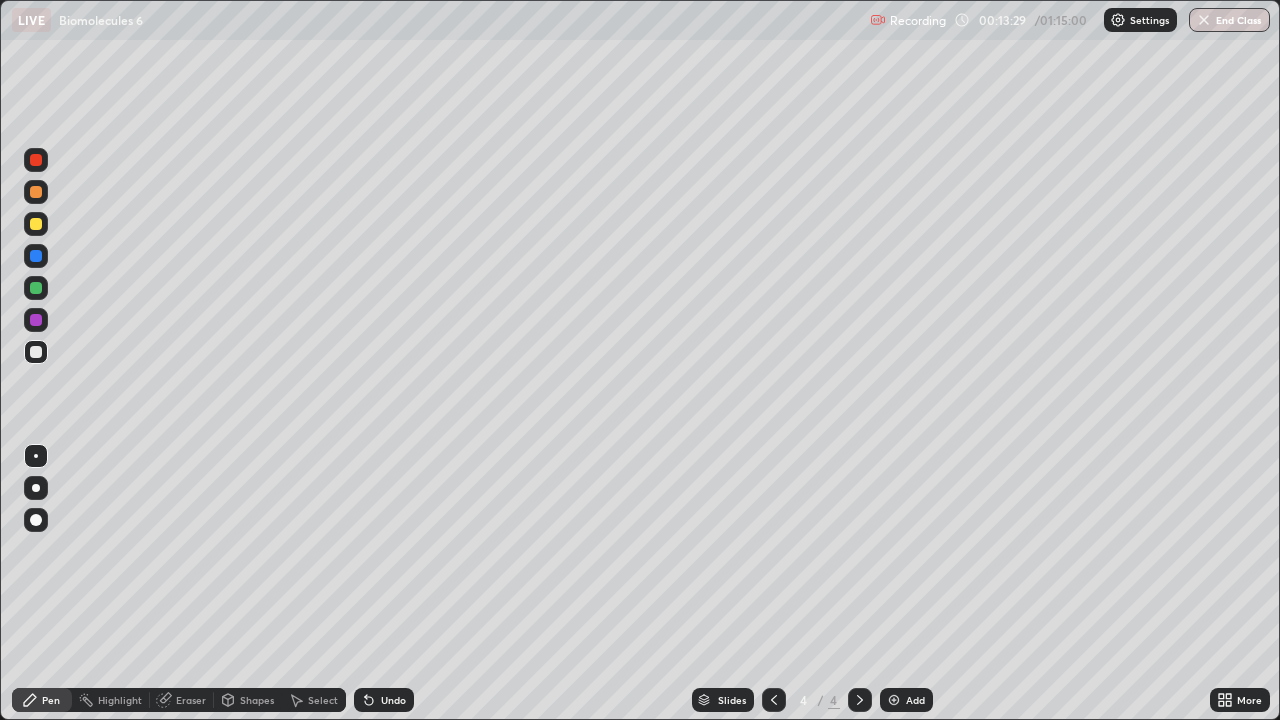 click on "Eraser" at bounding box center (191, 700) 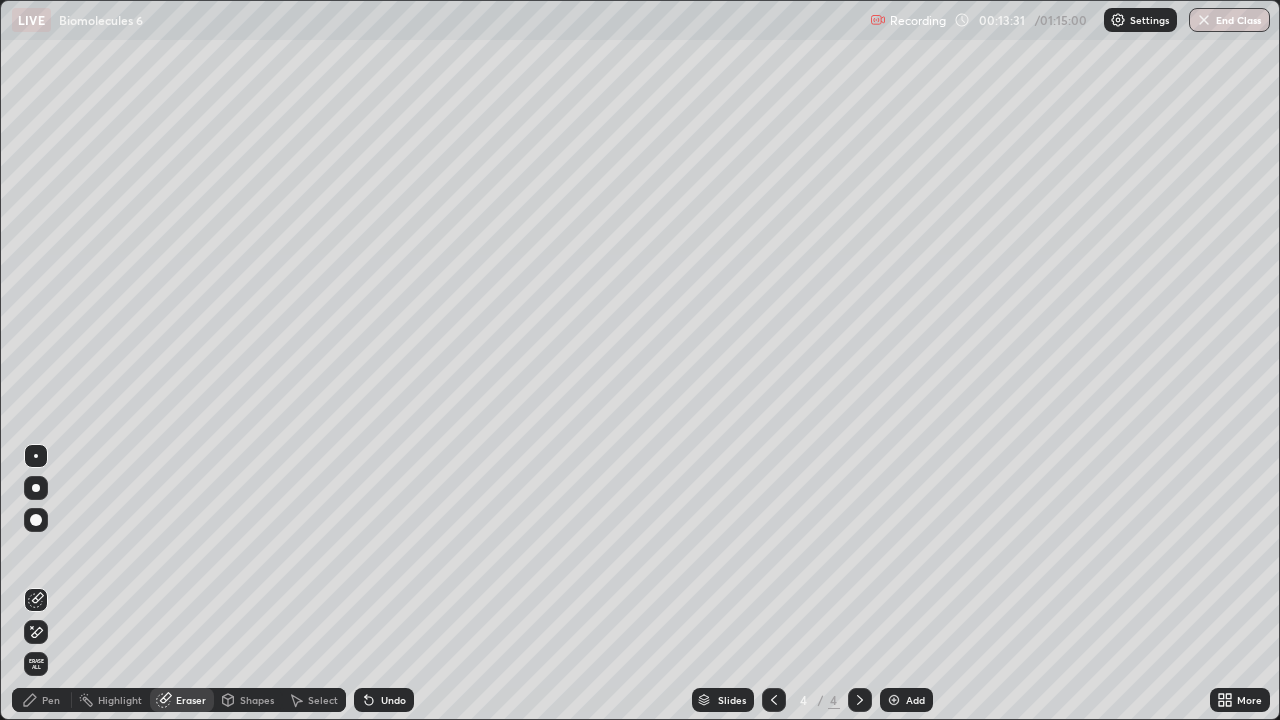 click on "Pen" at bounding box center (51, 700) 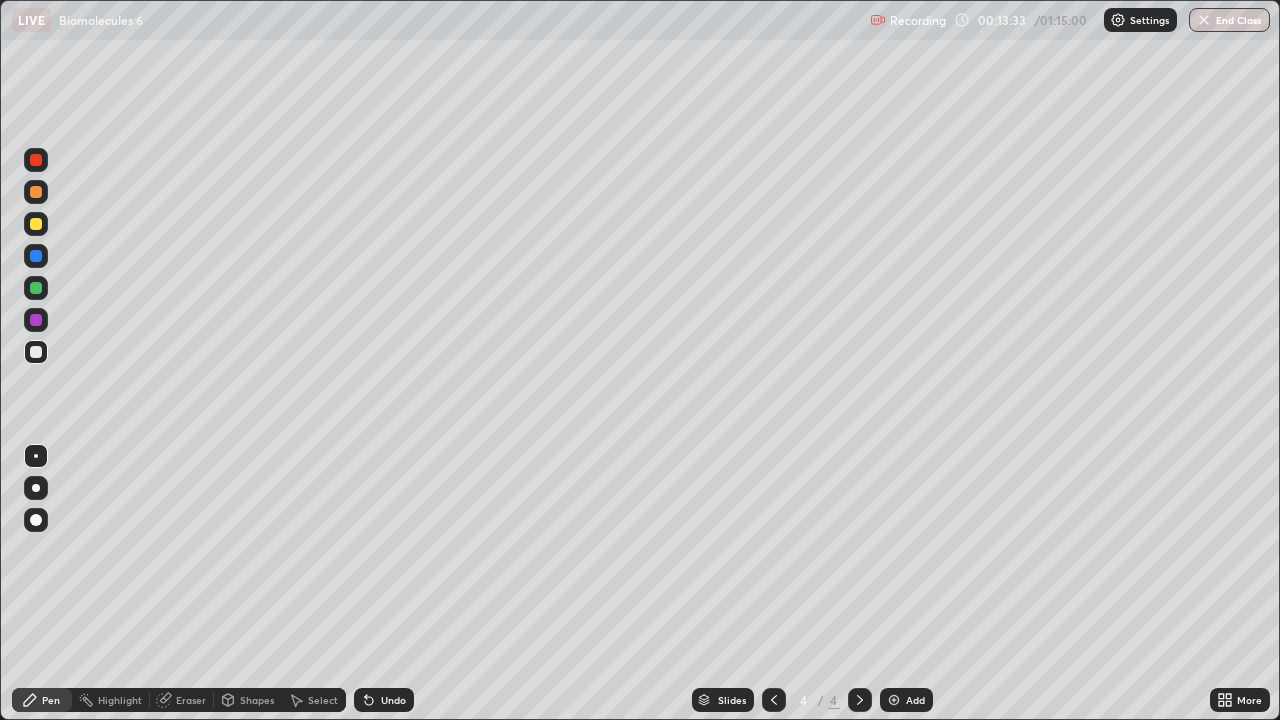 click on "Select" at bounding box center (314, 700) 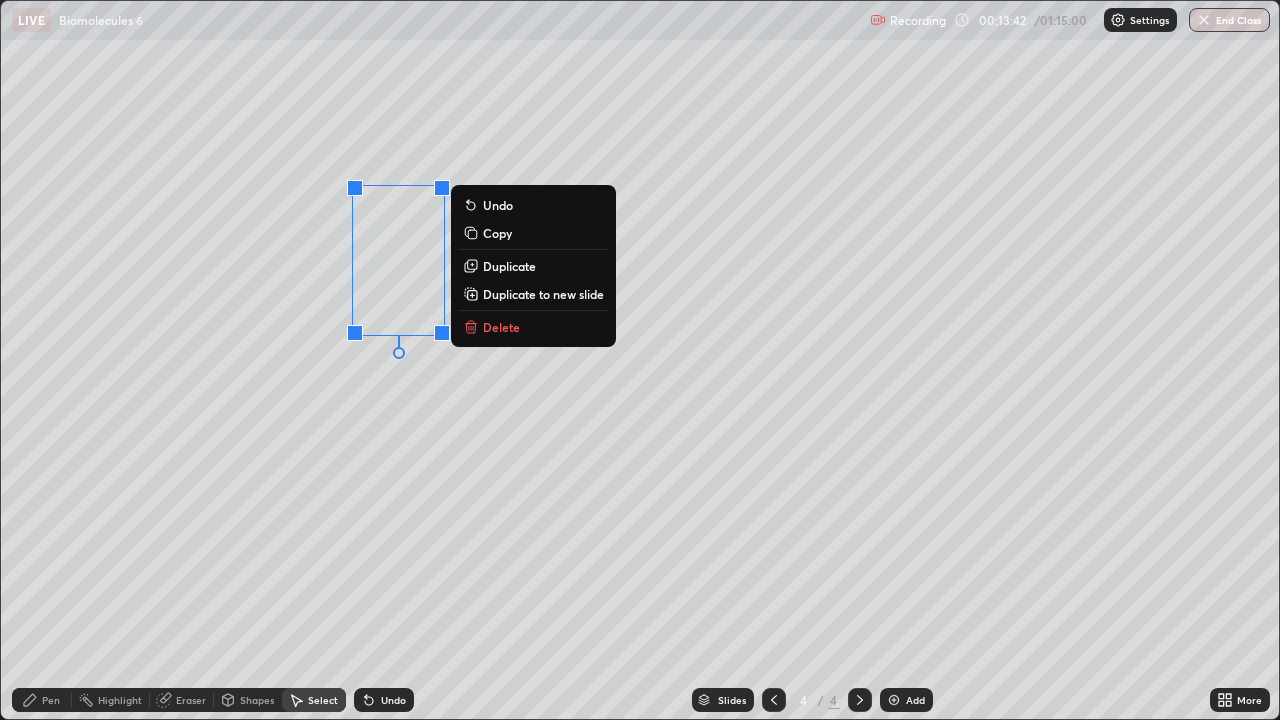 click on "Duplicate" at bounding box center (509, 266) 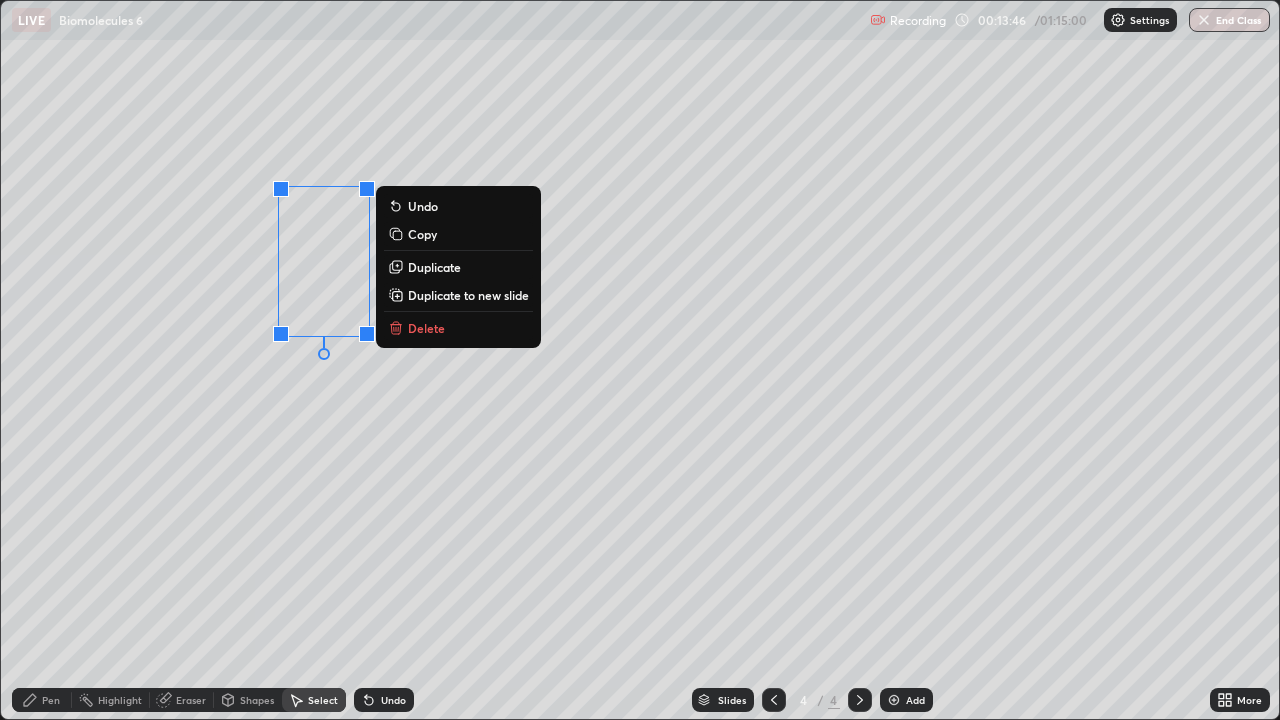 click on "Duplicate" at bounding box center [434, 267] 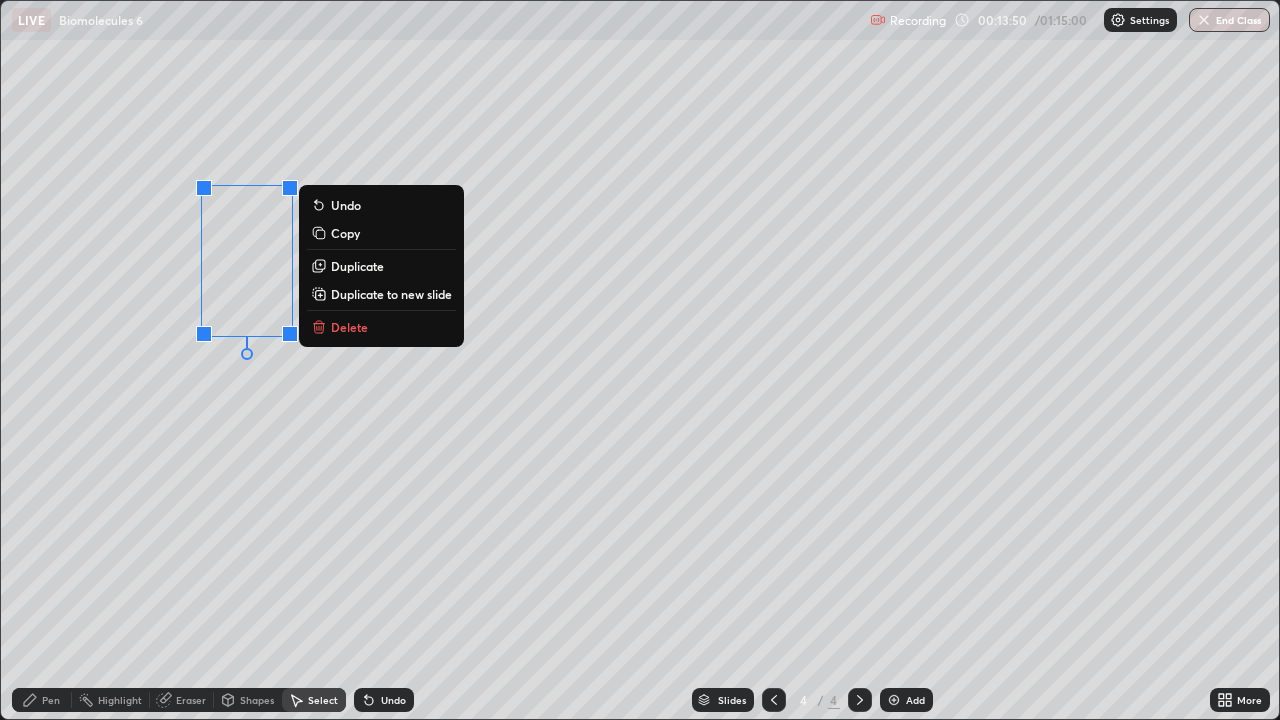 click on "Pen" at bounding box center (51, 700) 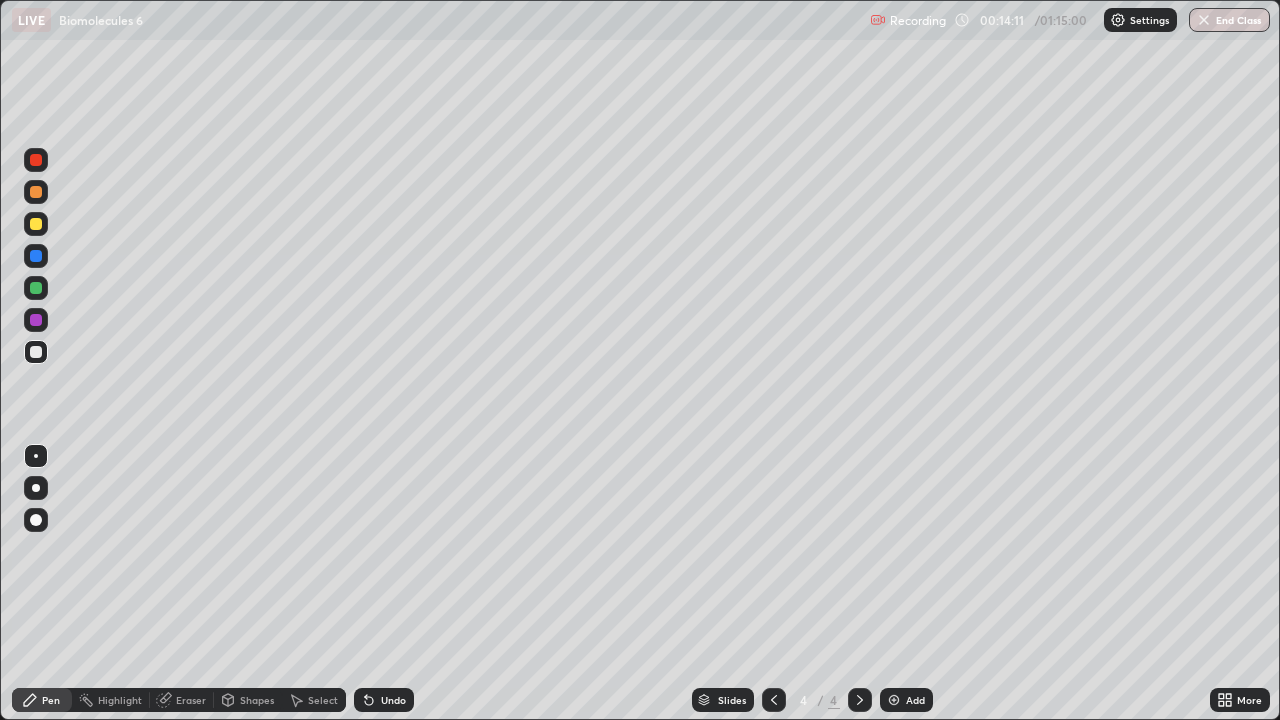 click on "Eraser" at bounding box center (191, 700) 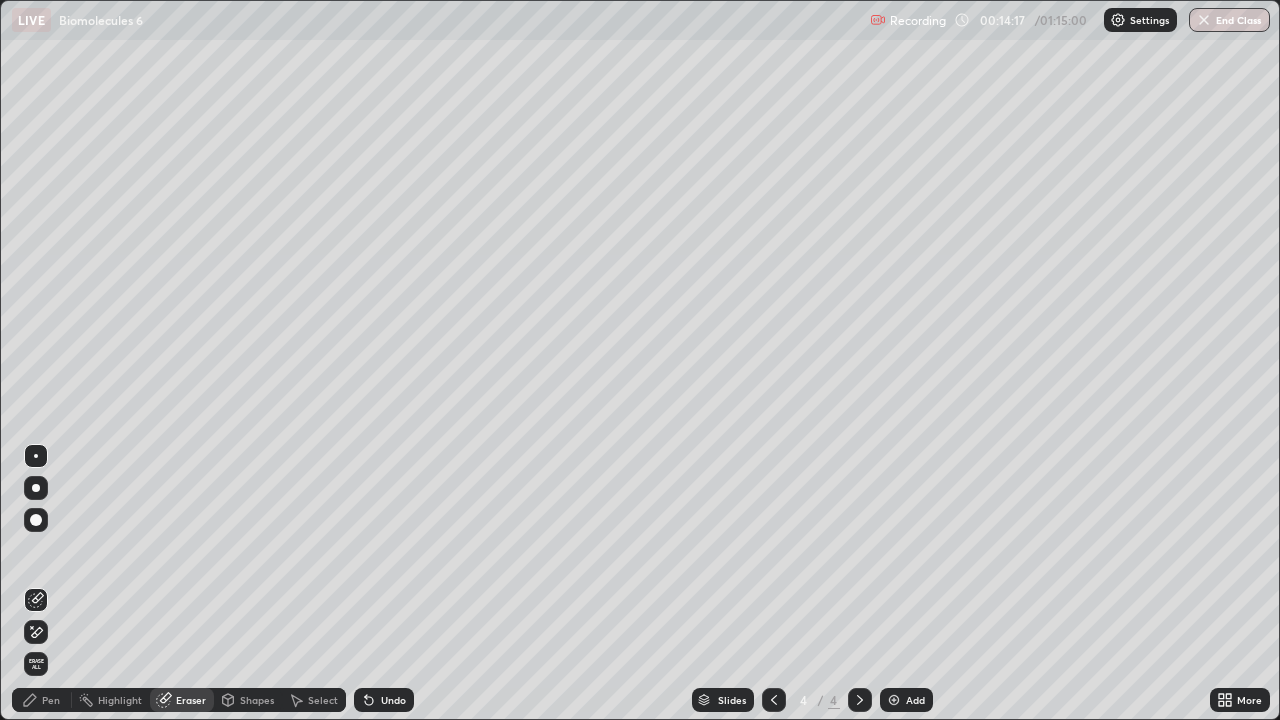 click on "Pen" at bounding box center (51, 700) 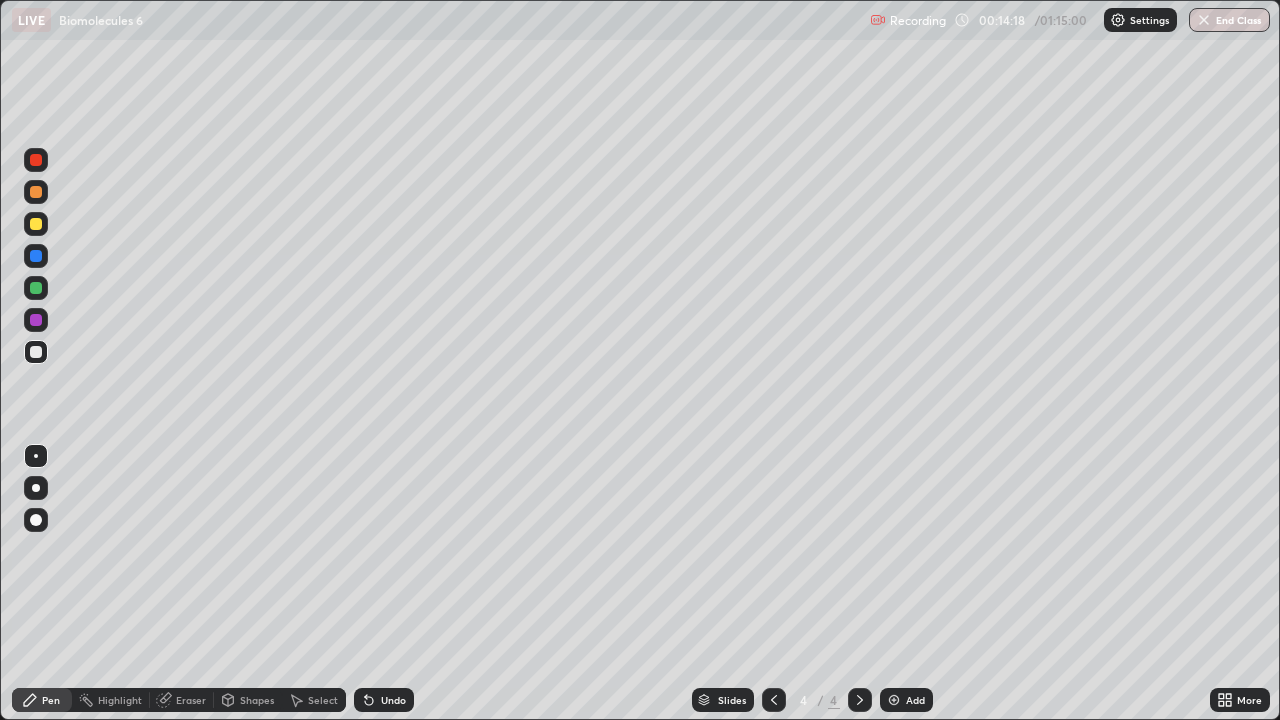 click at bounding box center [36, 160] 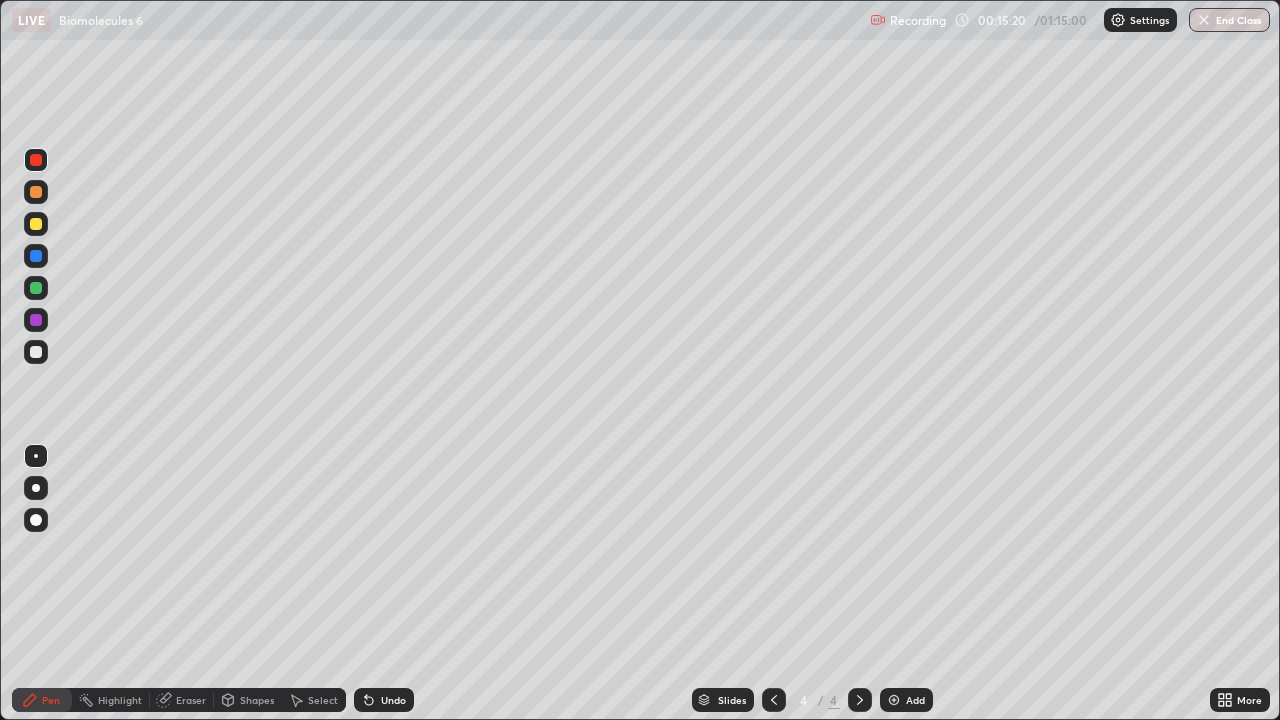 click on "Select" at bounding box center (323, 700) 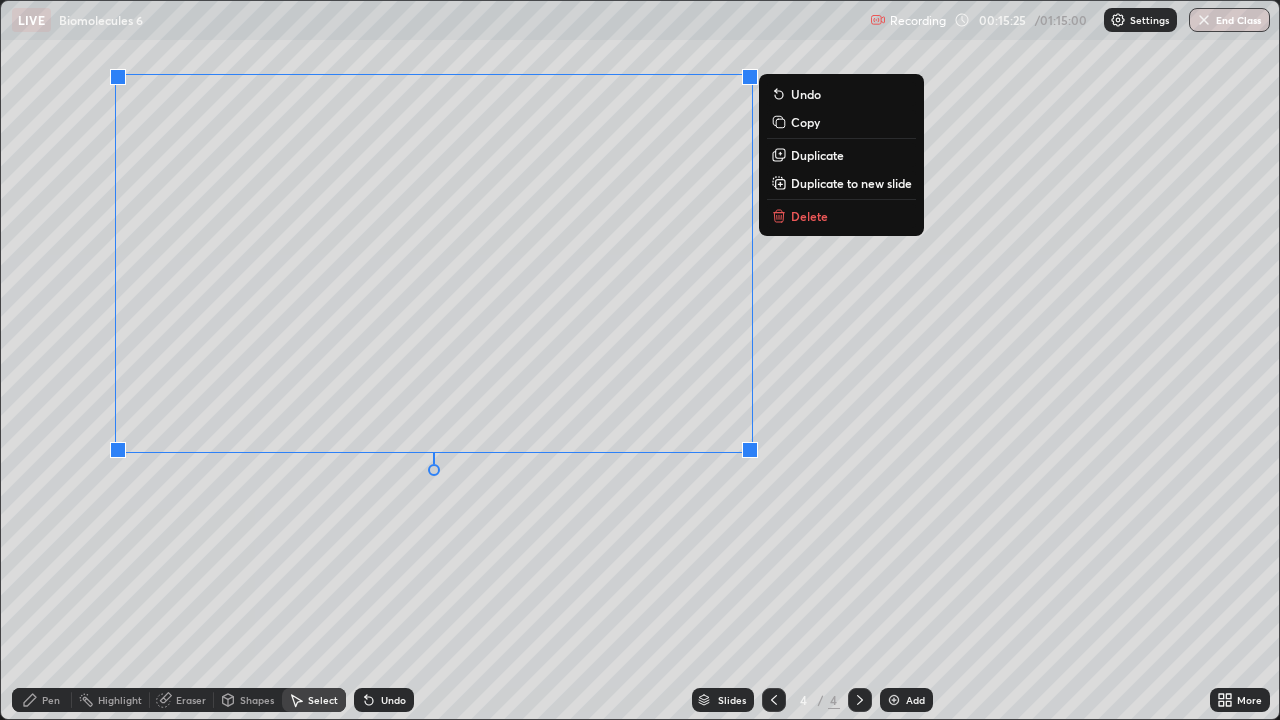 click on "Pen" at bounding box center [51, 700] 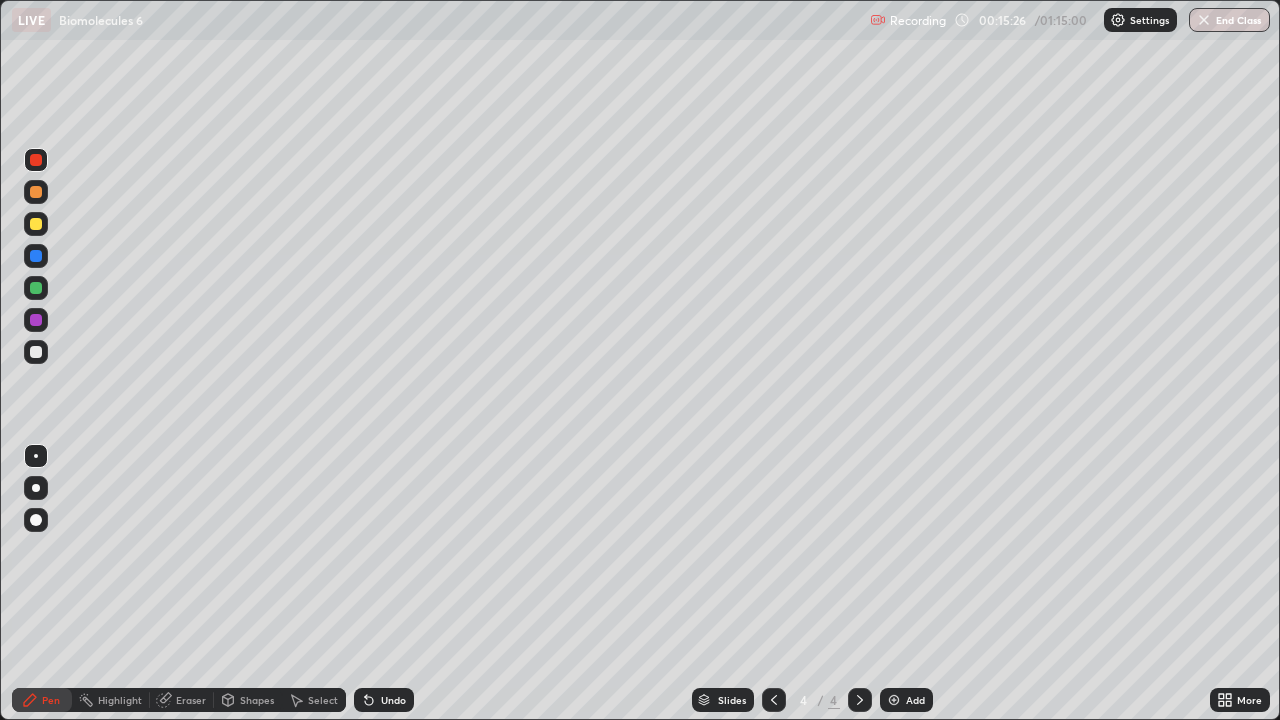 click at bounding box center (36, 352) 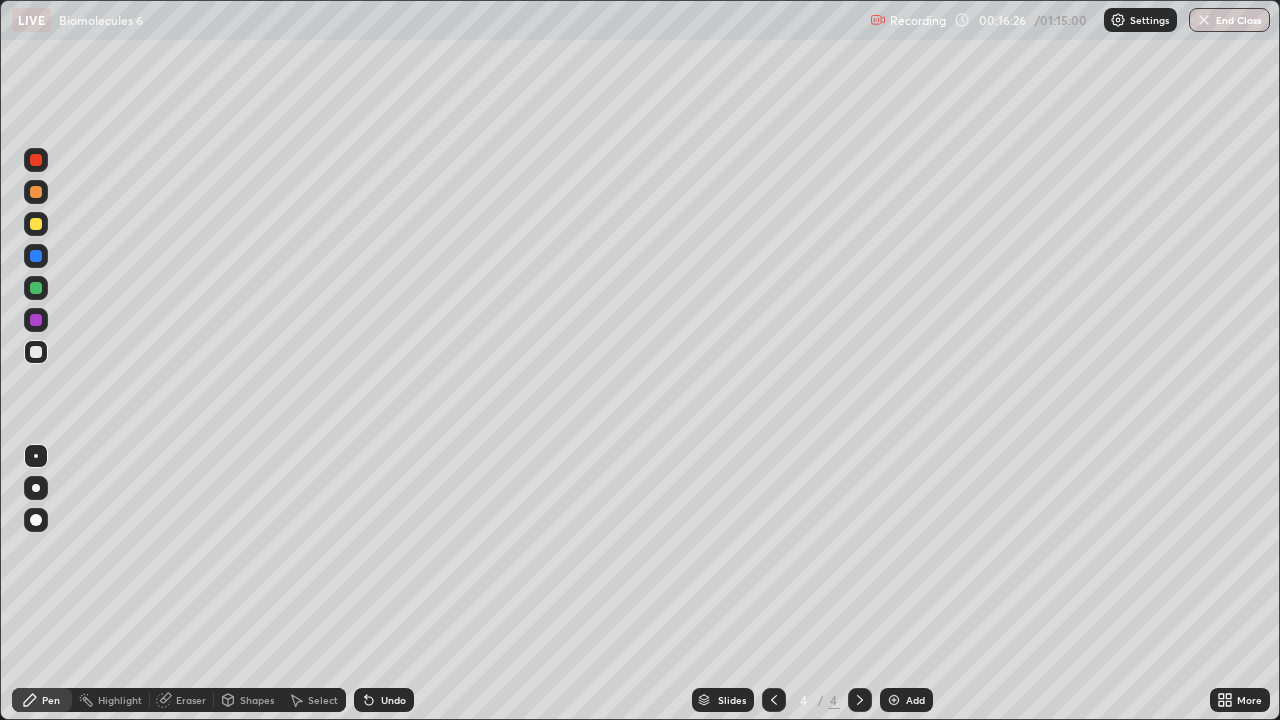 click 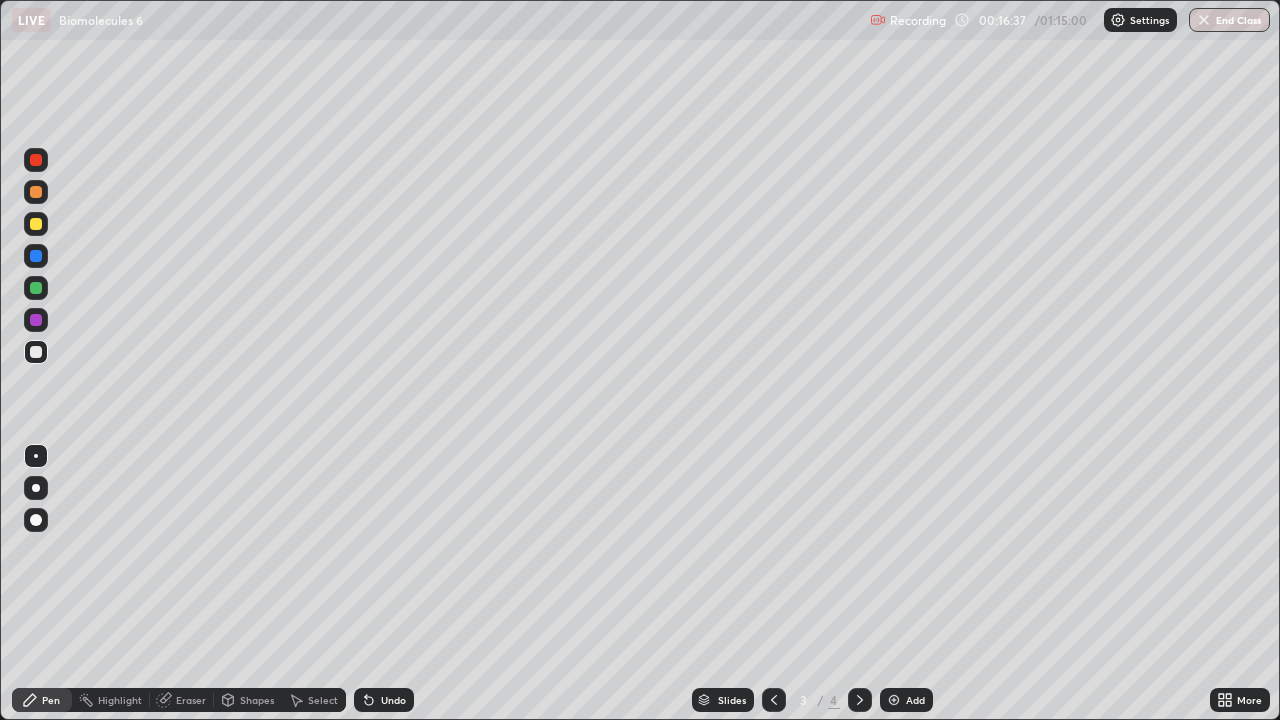 click 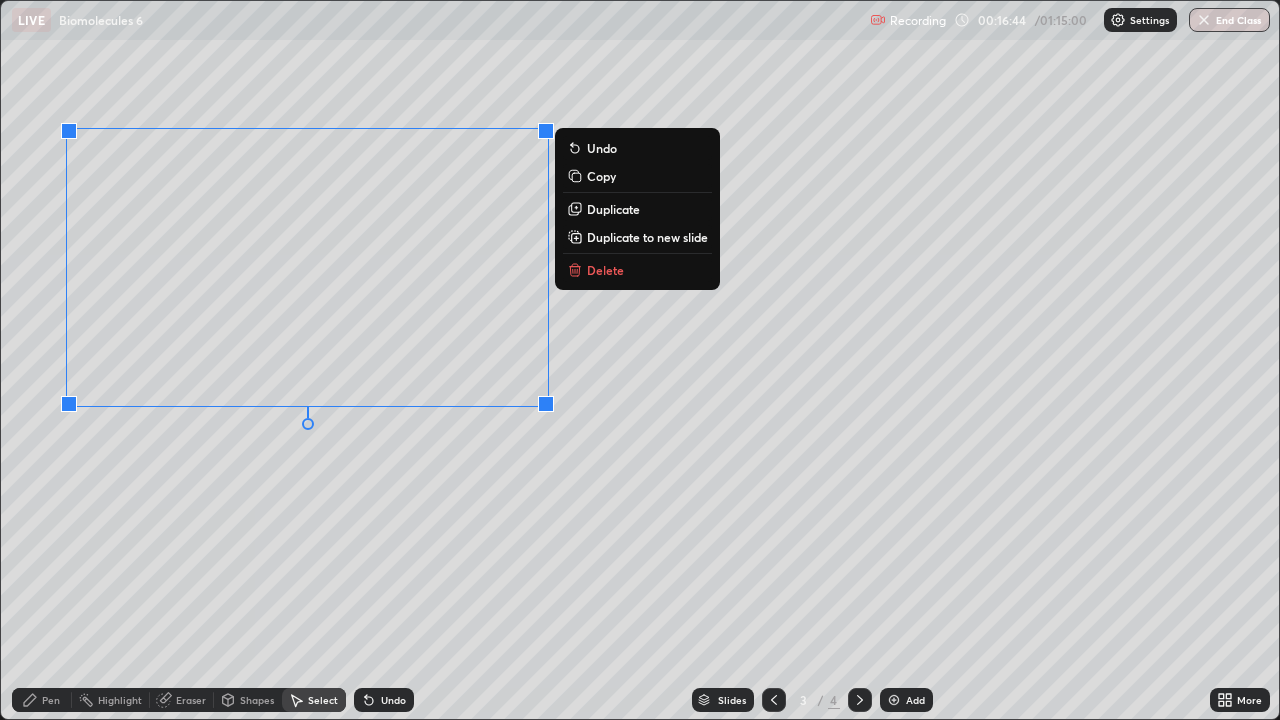 click on "Pen" at bounding box center (51, 700) 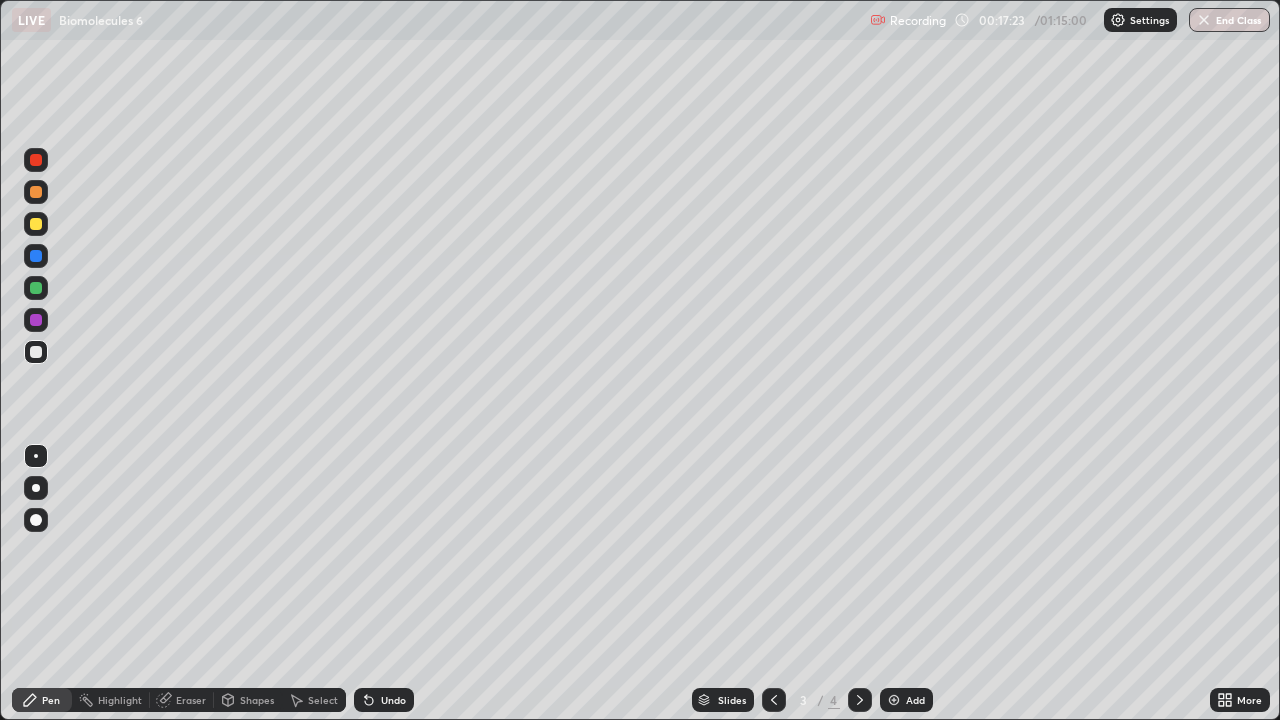 click at bounding box center [36, 192] 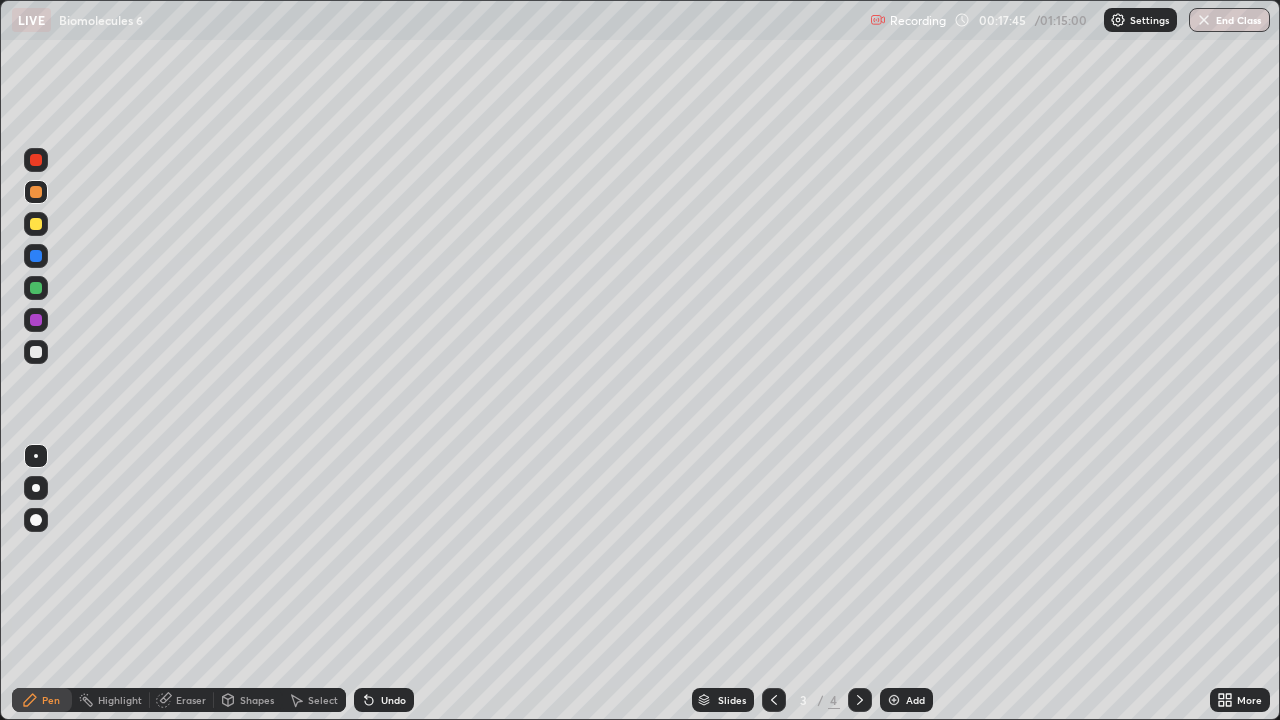 click 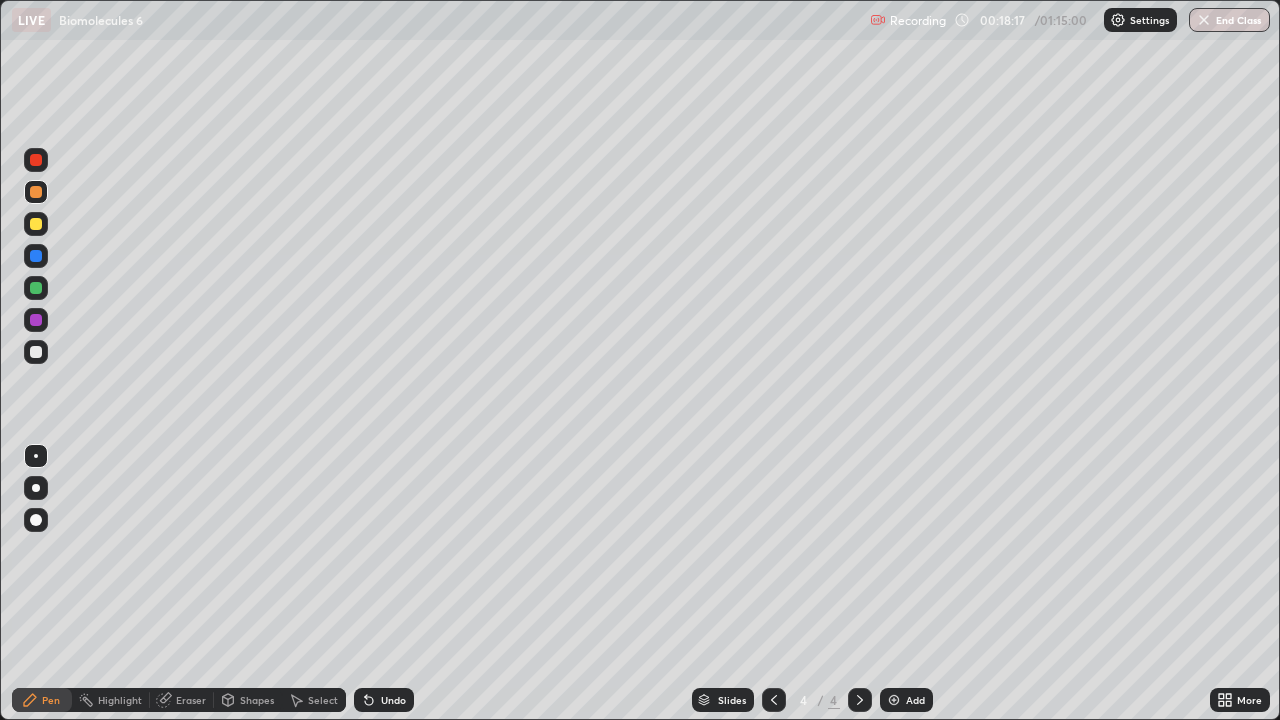 click at bounding box center (36, 352) 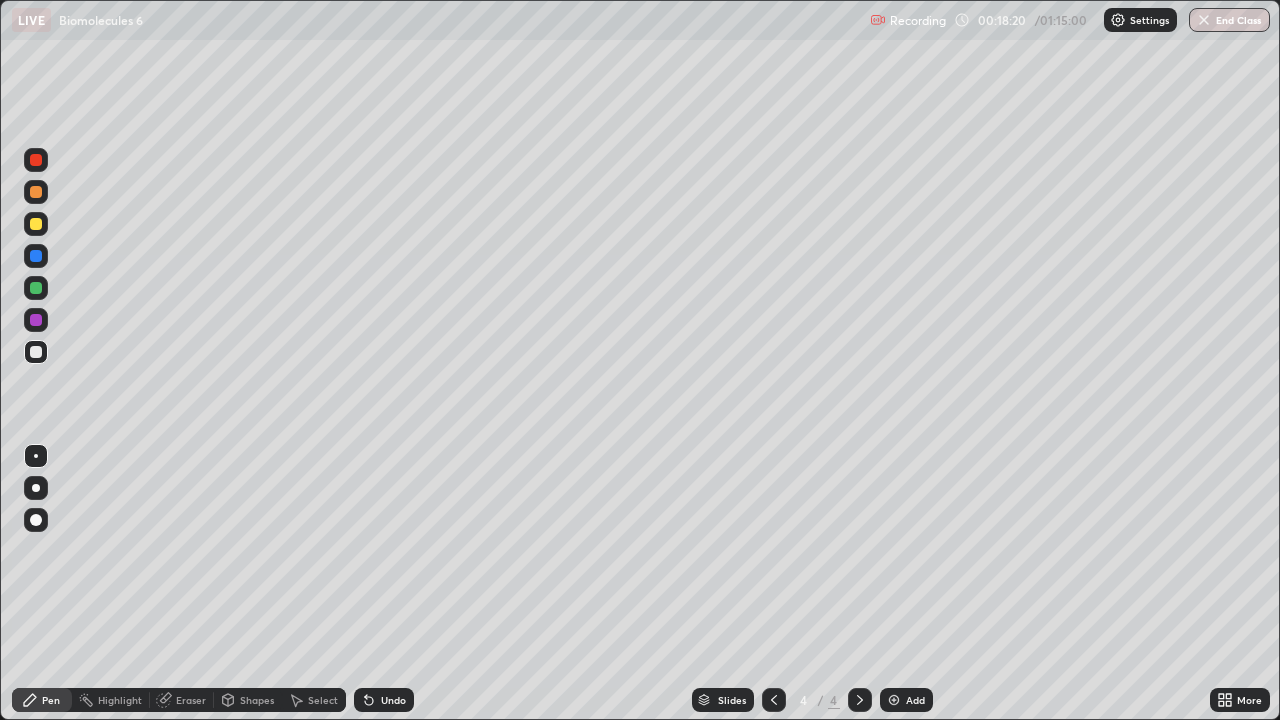 click 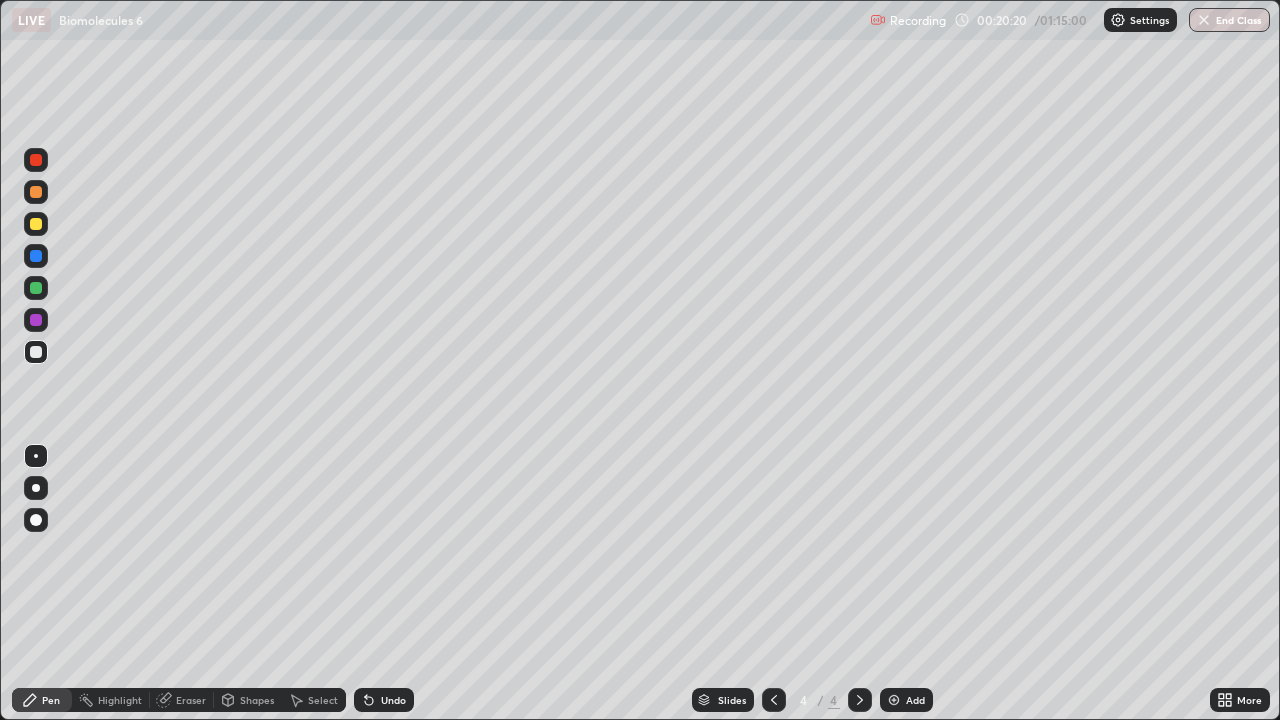 click at bounding box center [894, 700] 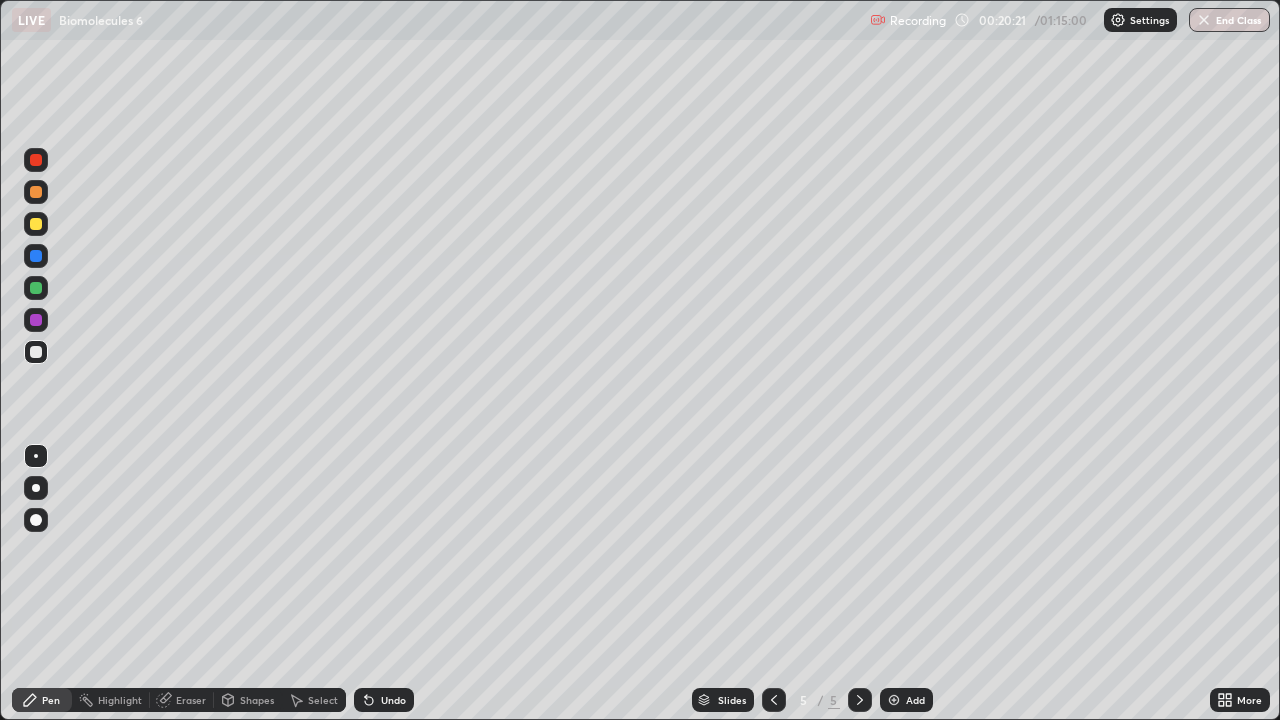click 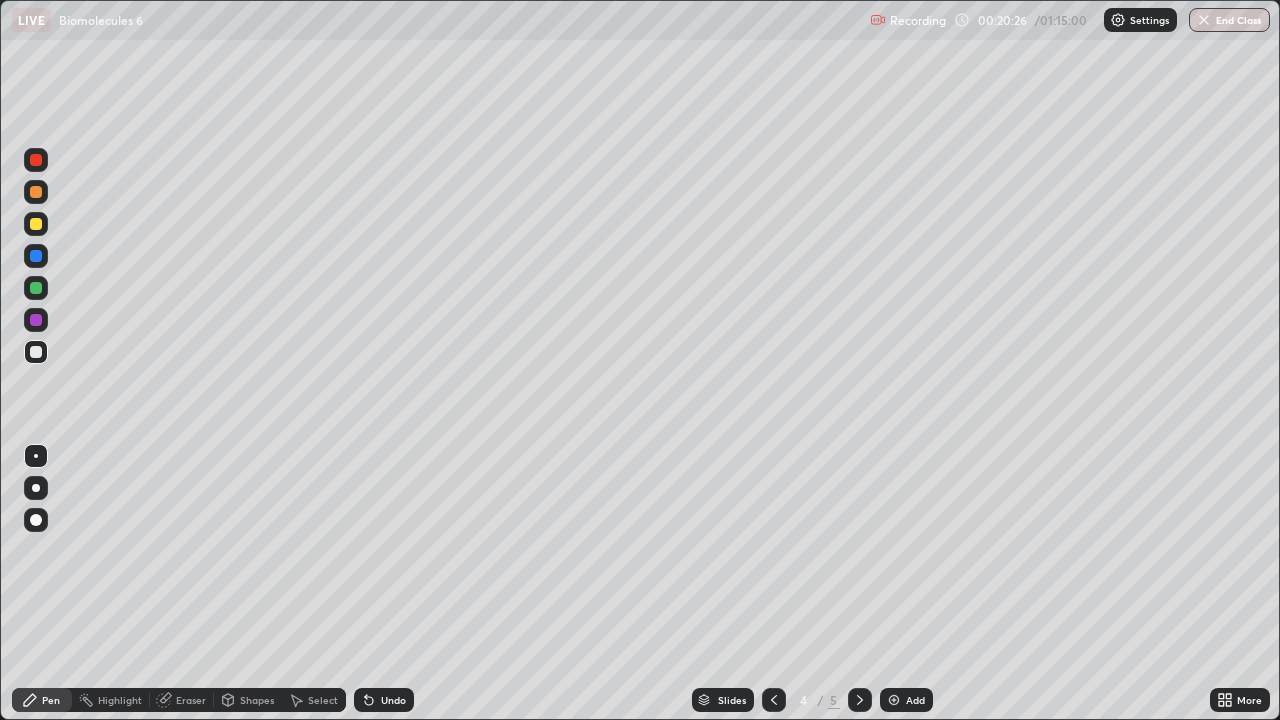 click 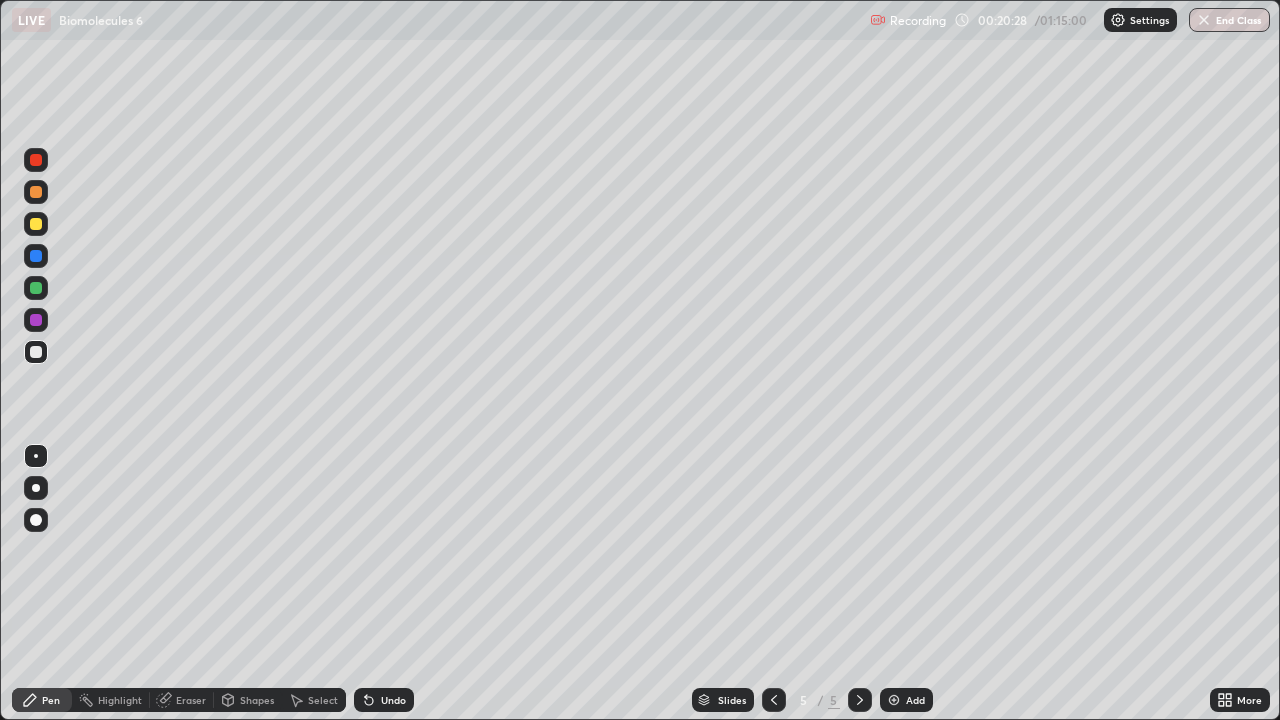 click at bounding box center (36, 192) 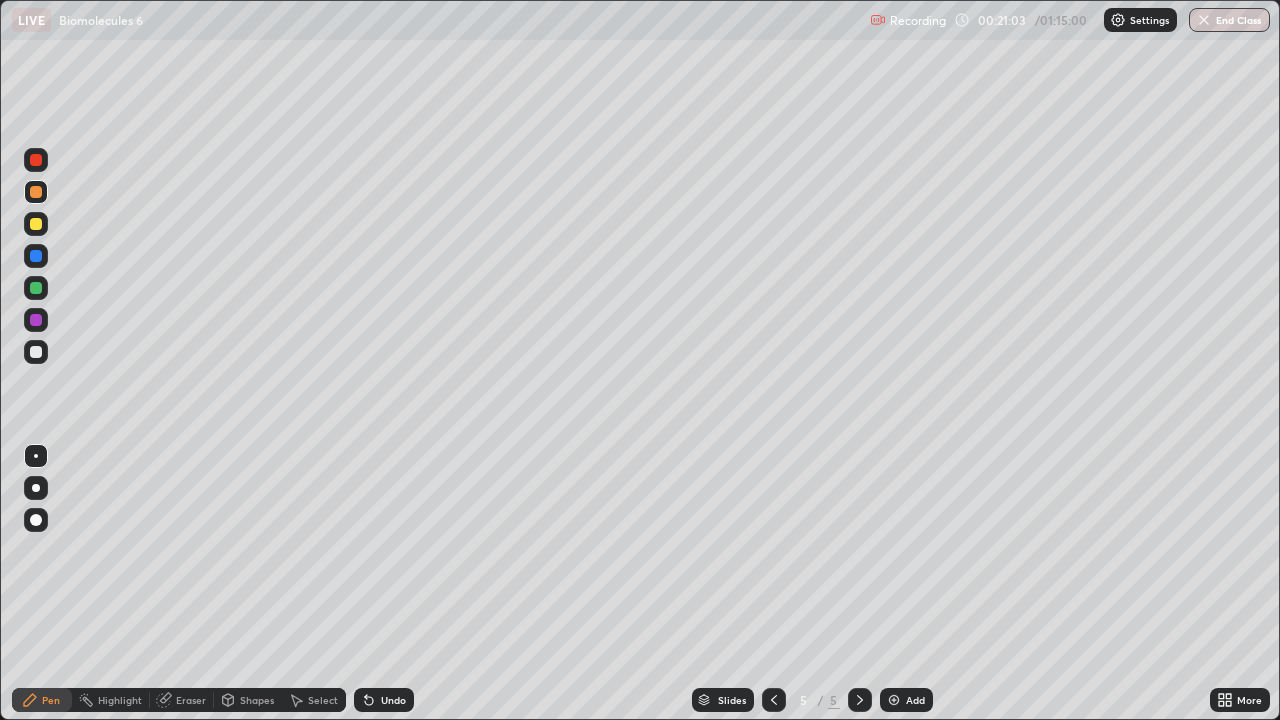 click 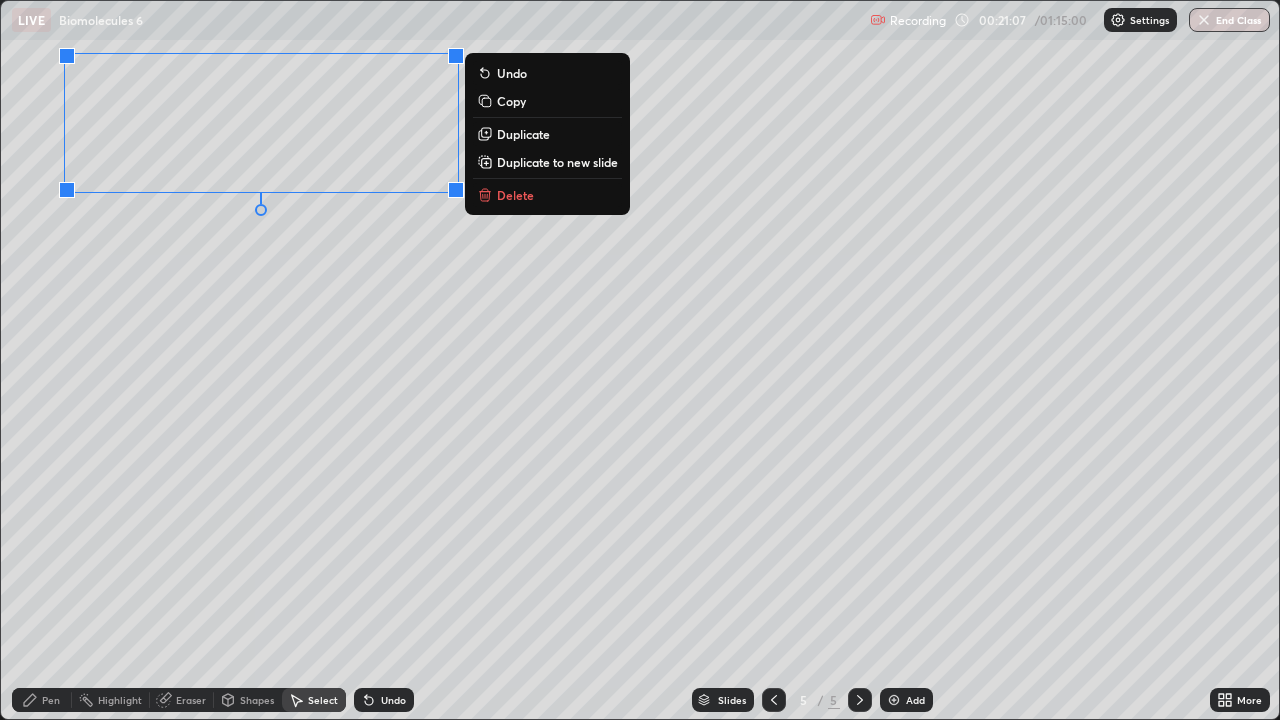 click on "Pen" at bounding box center (51, 700) 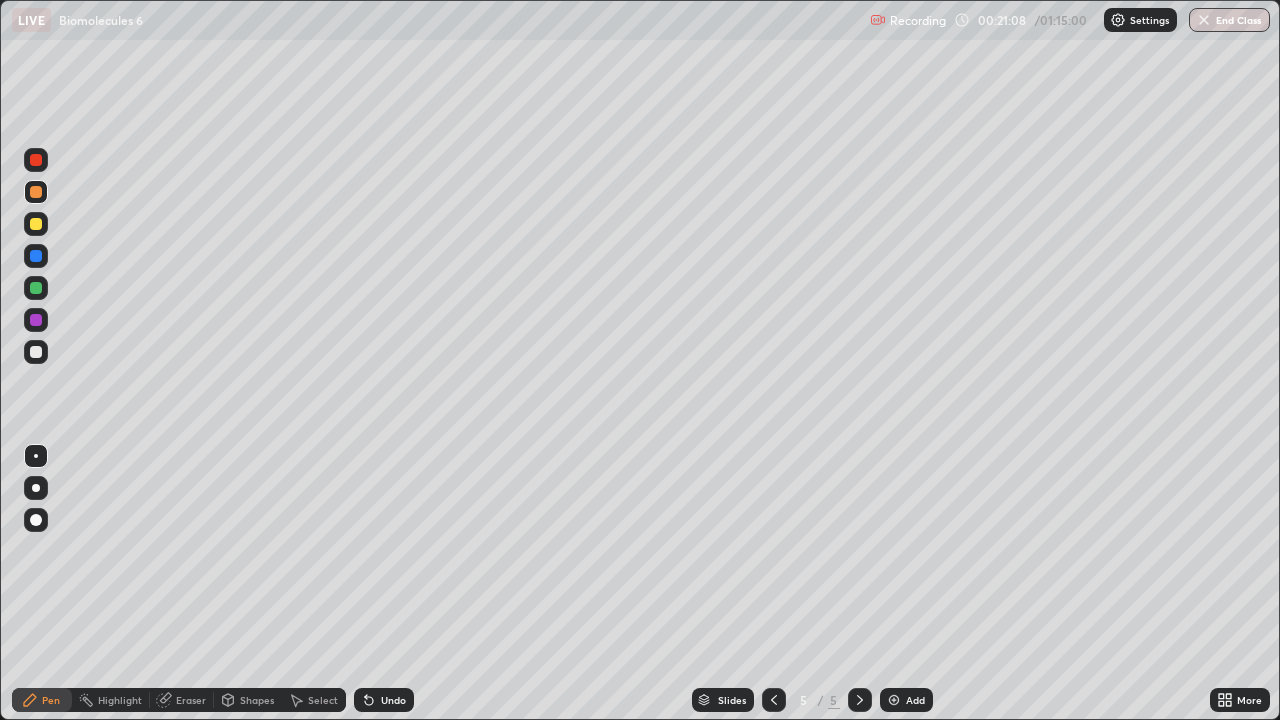 click at bounding box center (36, 352) 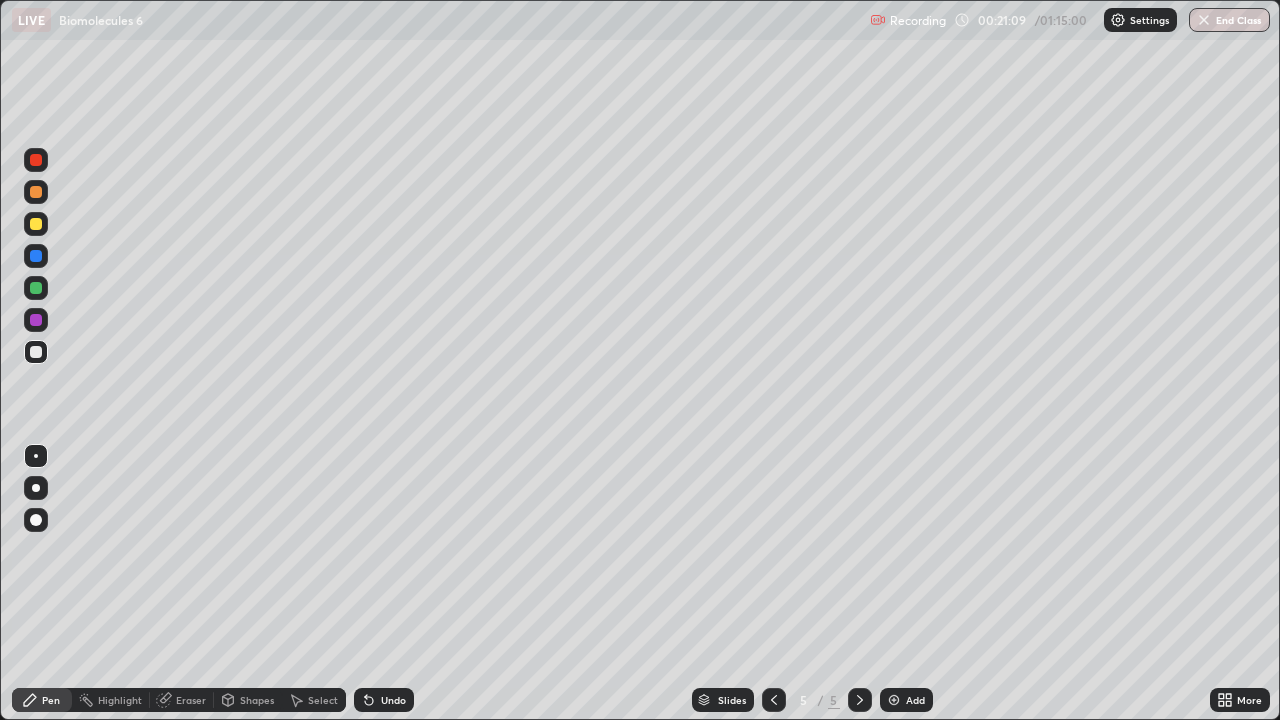 click at bounding box center (36, 224) 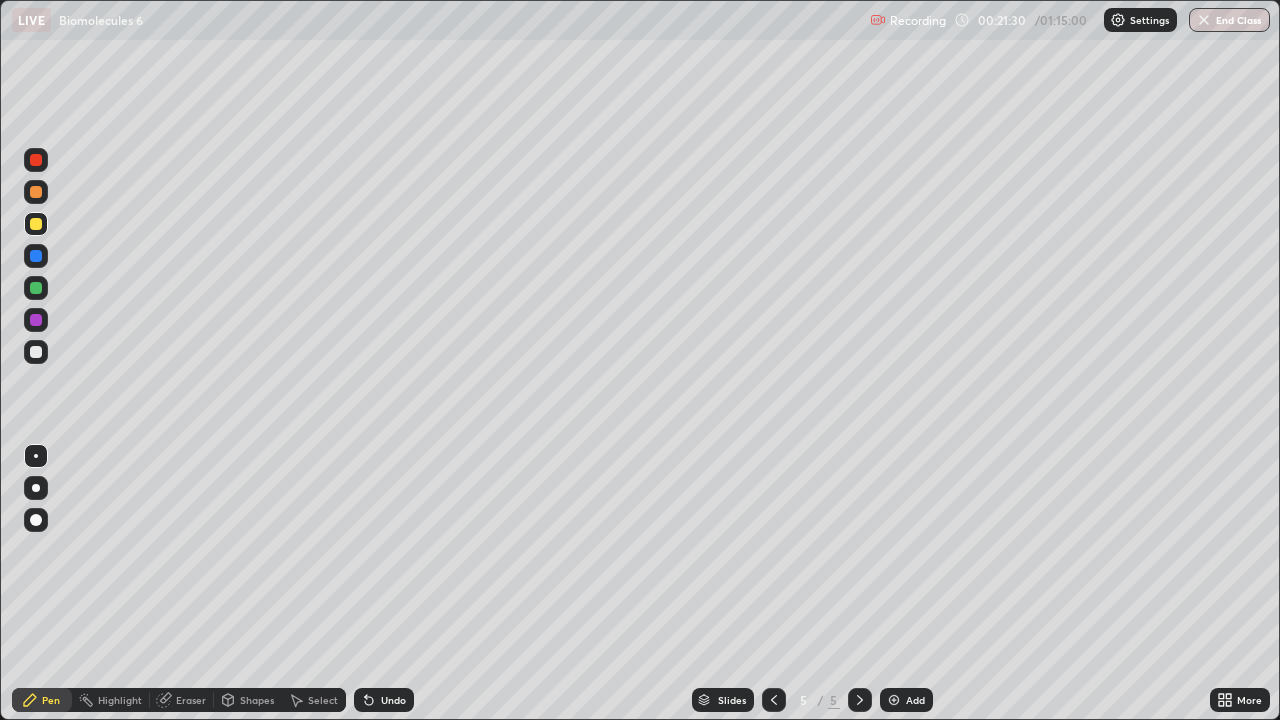 click on "Undo" at bounding box center (393, 700) 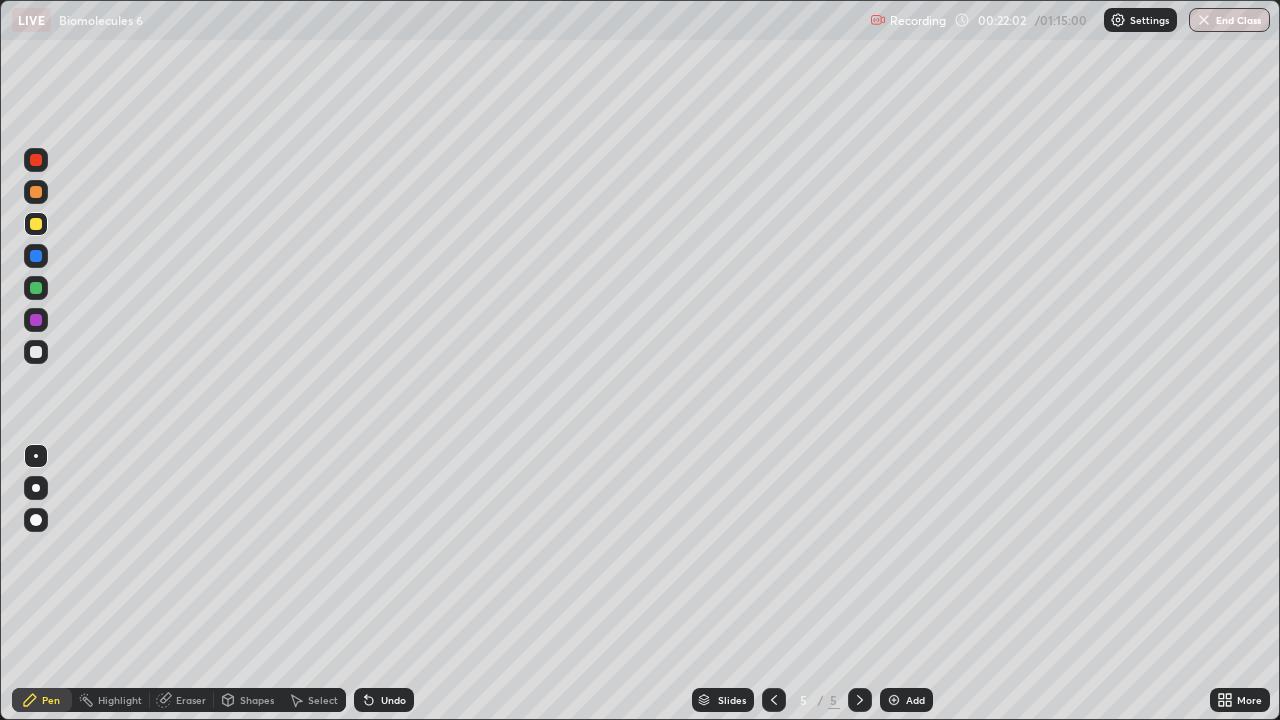 click at bounding box center (36, 352) 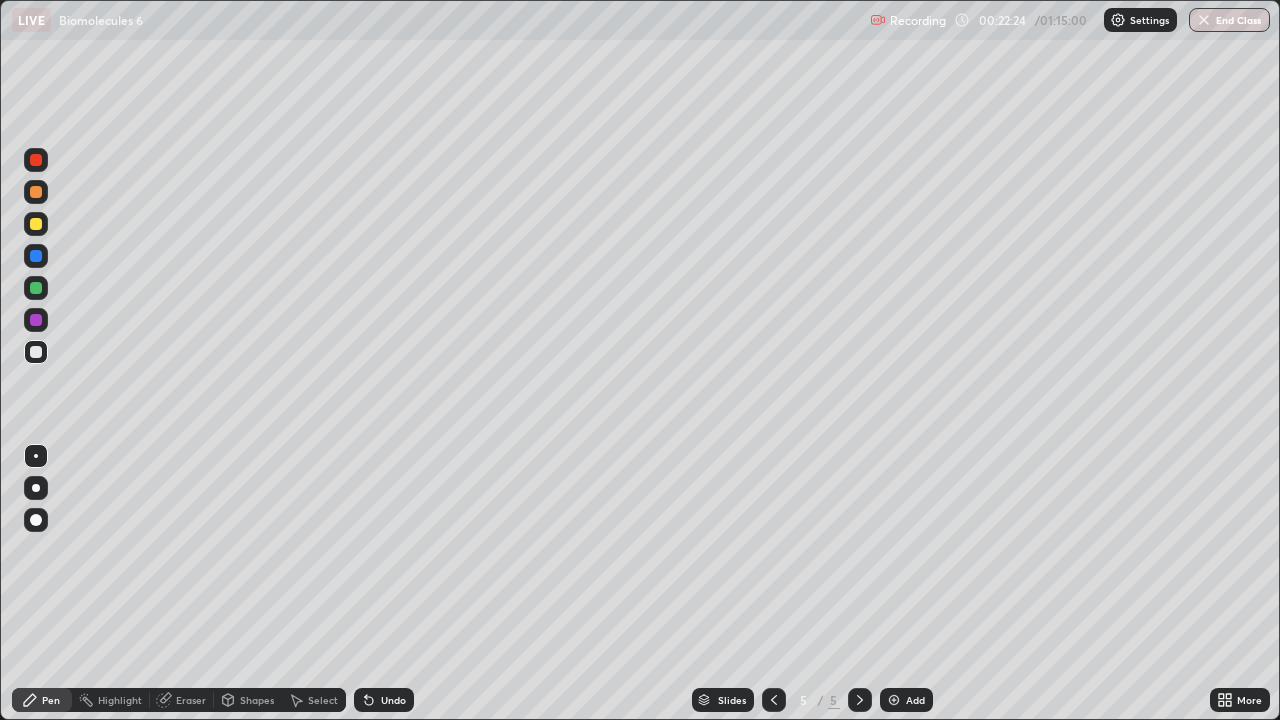 click on "Undo" at bounding box center (384, 700) 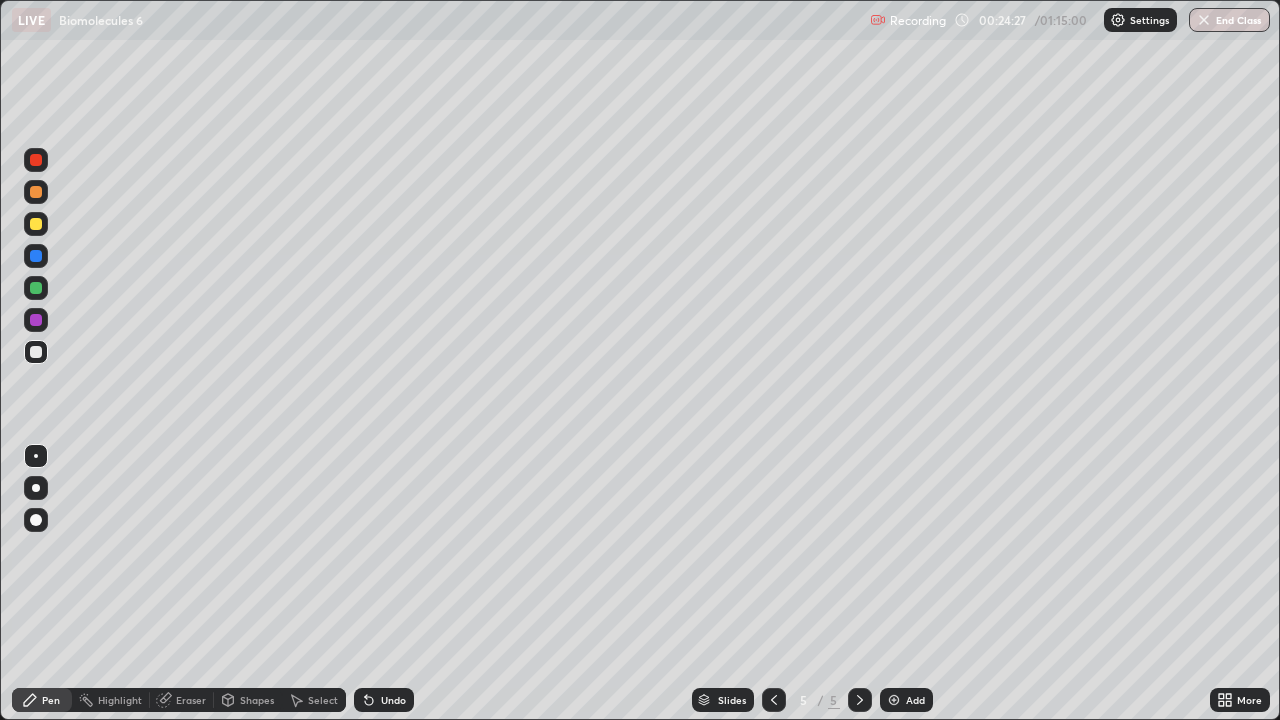 click on "Undo" at bounding box center [384, 700] 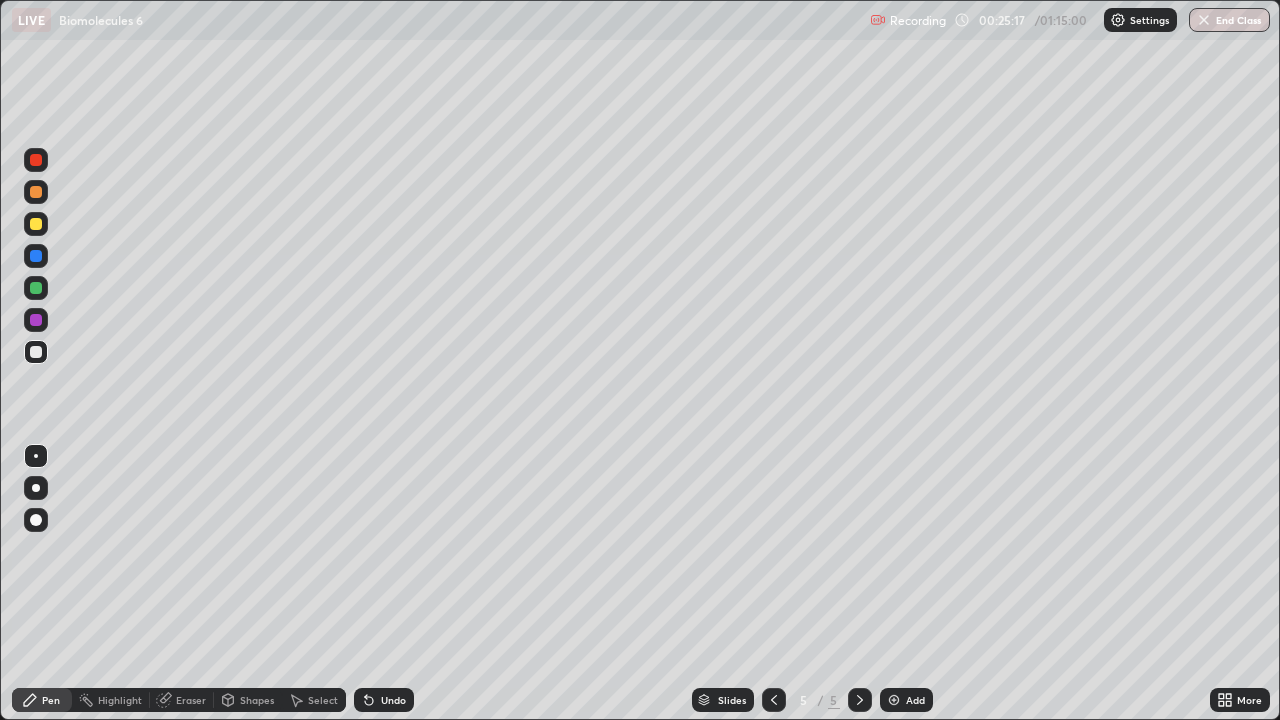 click on "Undo" at bounding box center (393, 700) 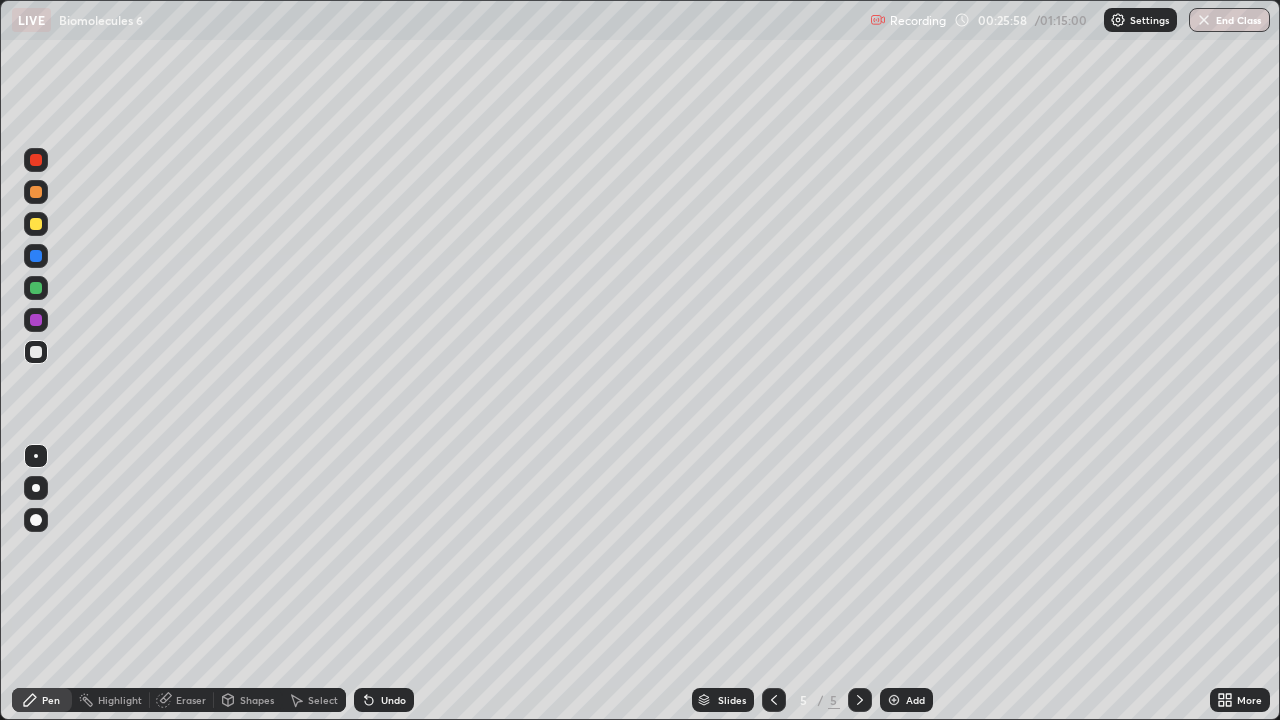 click on "Undo" at bounding box center [393, 700] 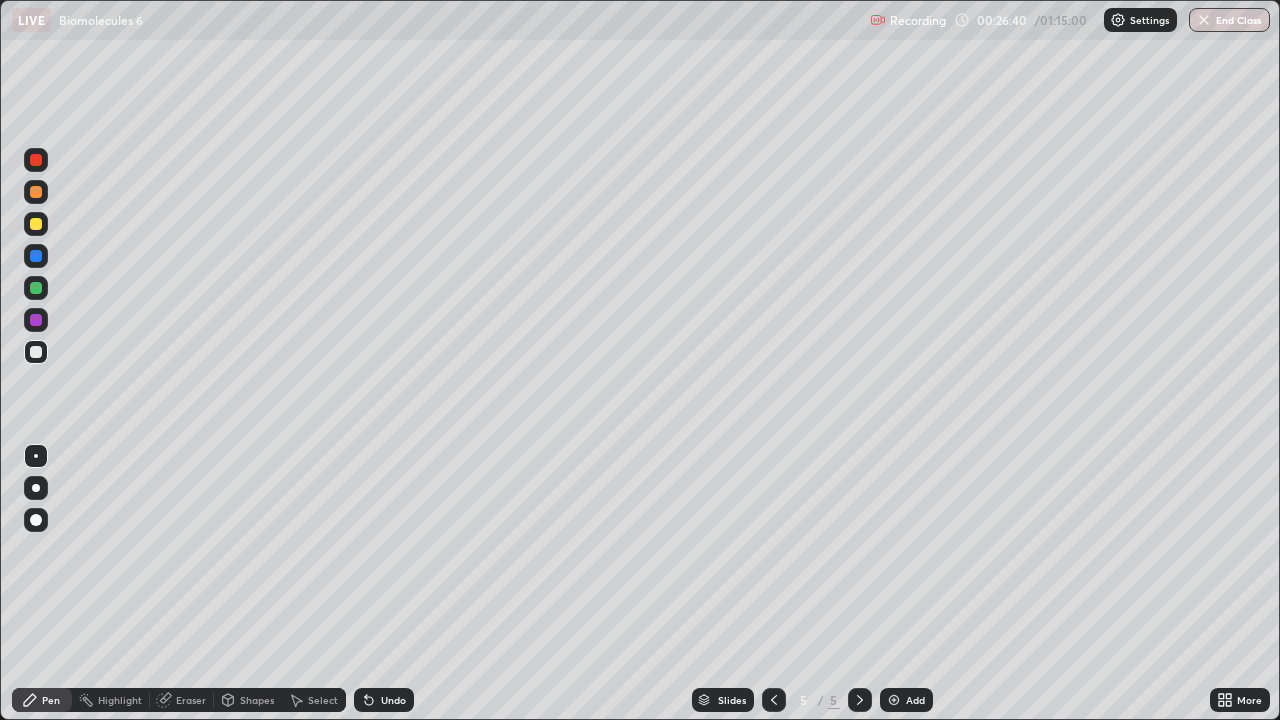 click on "Undo" at bounding box center (384, 700) 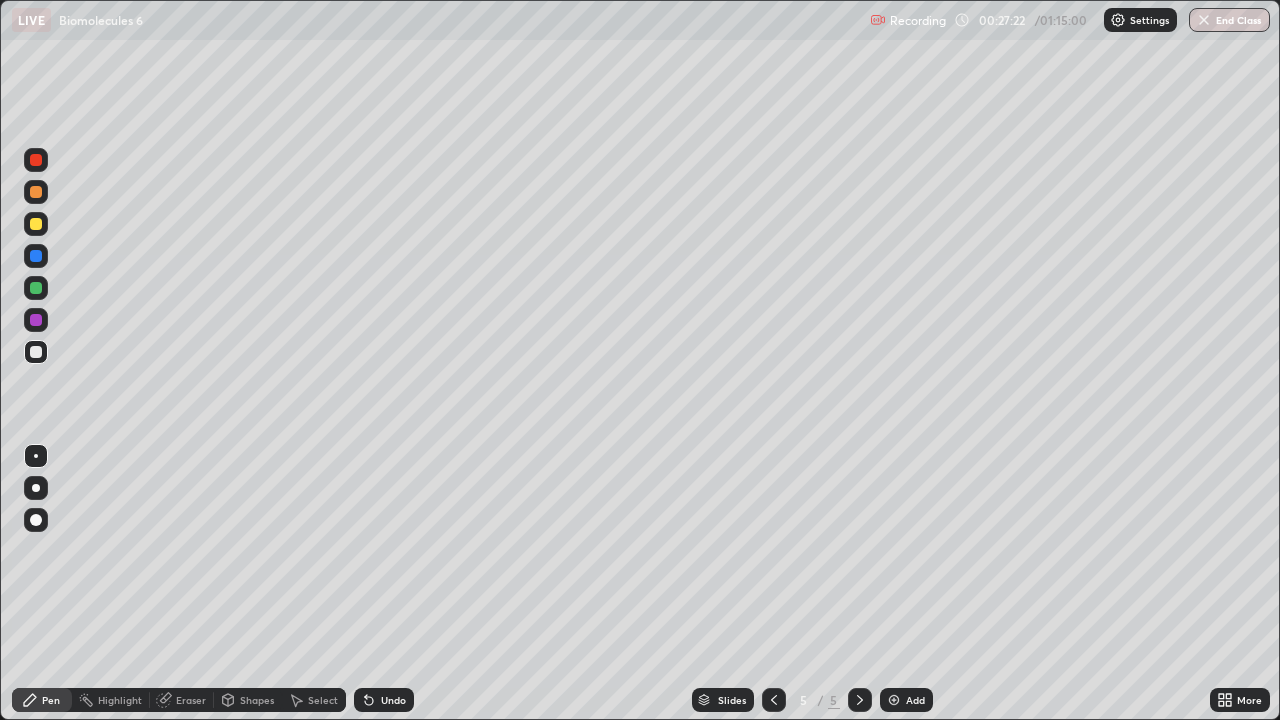 click on "Undo" at bounding box center [393, 700] 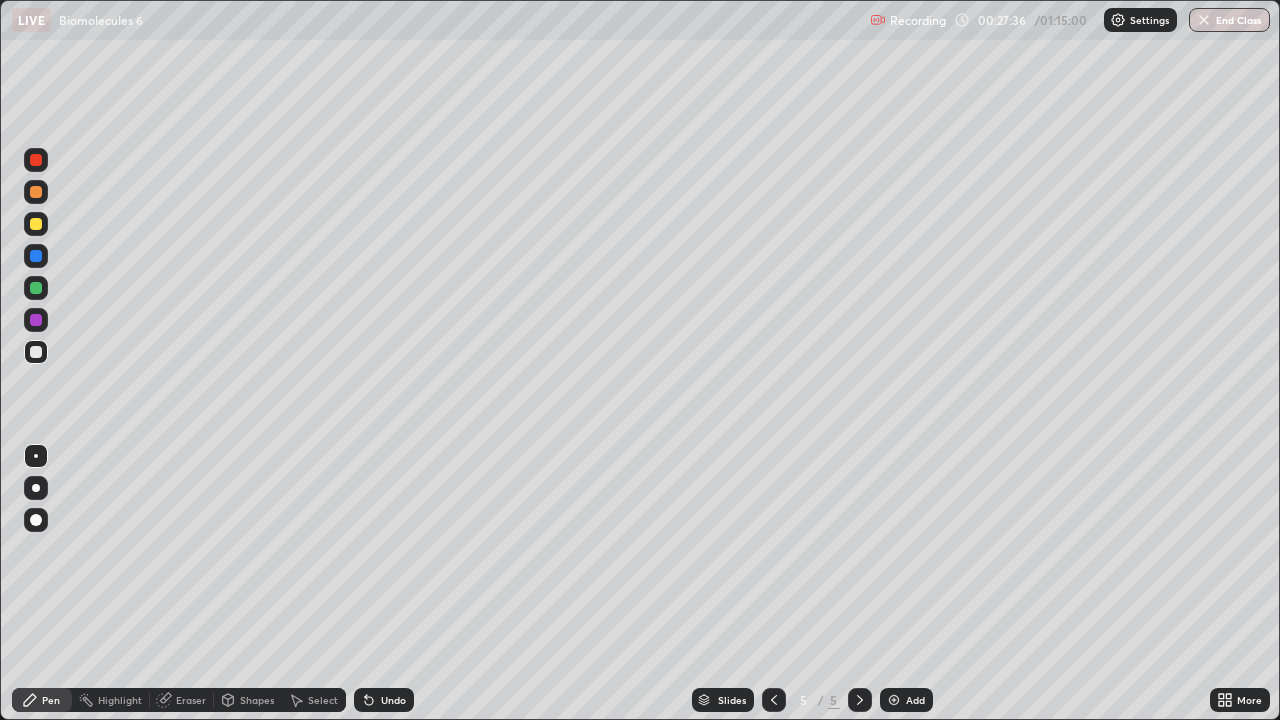 click on "Undo" at bounding box center [393, 700] 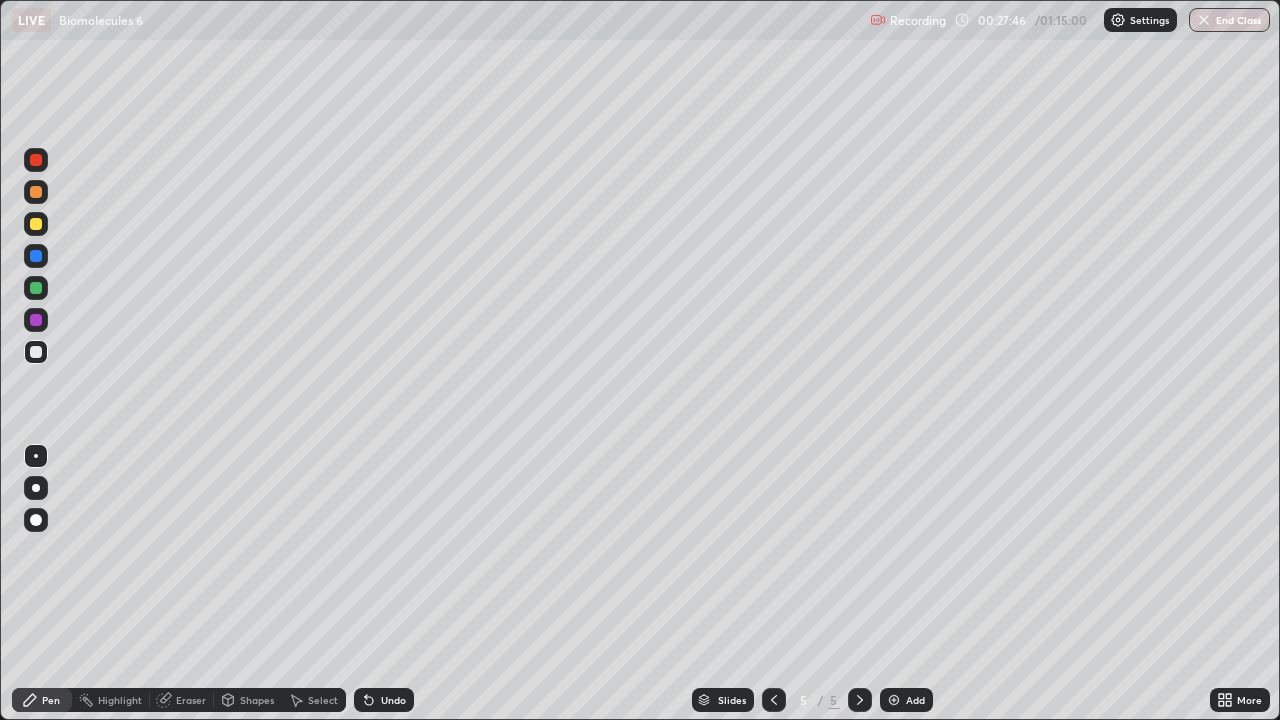 click at bounding box center (36, 224) 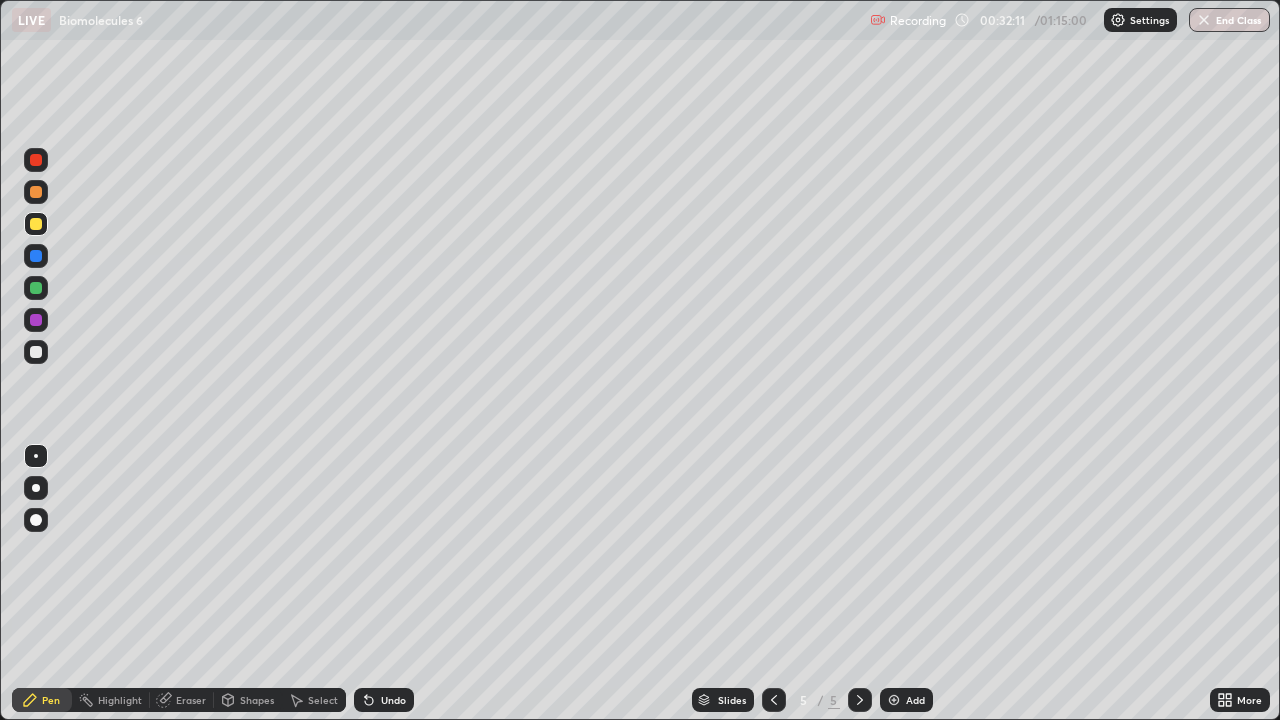 click at bounding box center (894, 700) 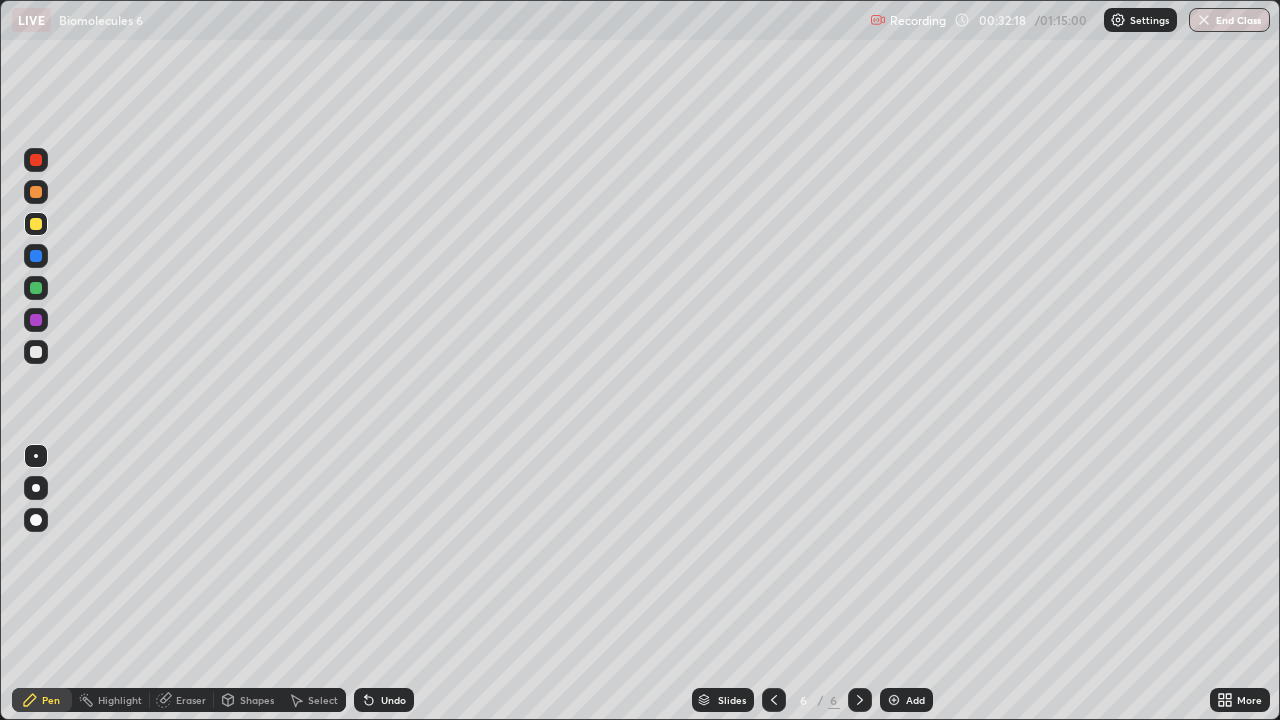 click at bounding box center (36, 192) 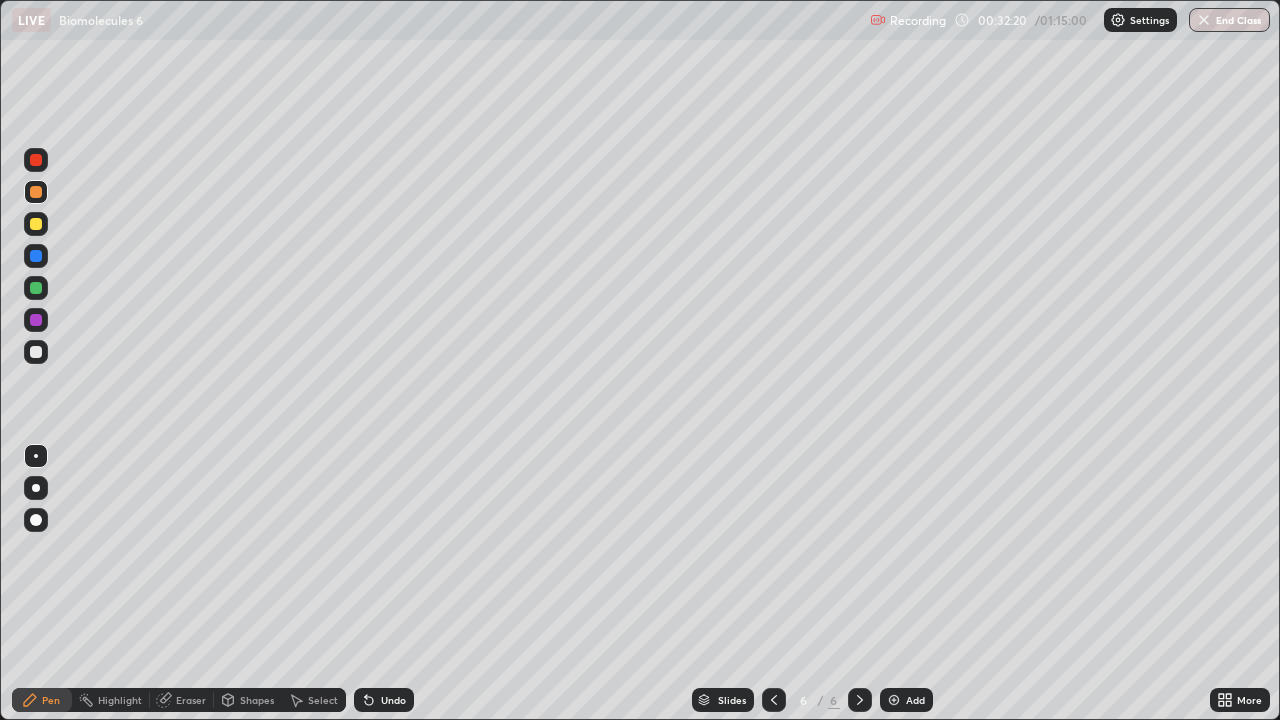 click 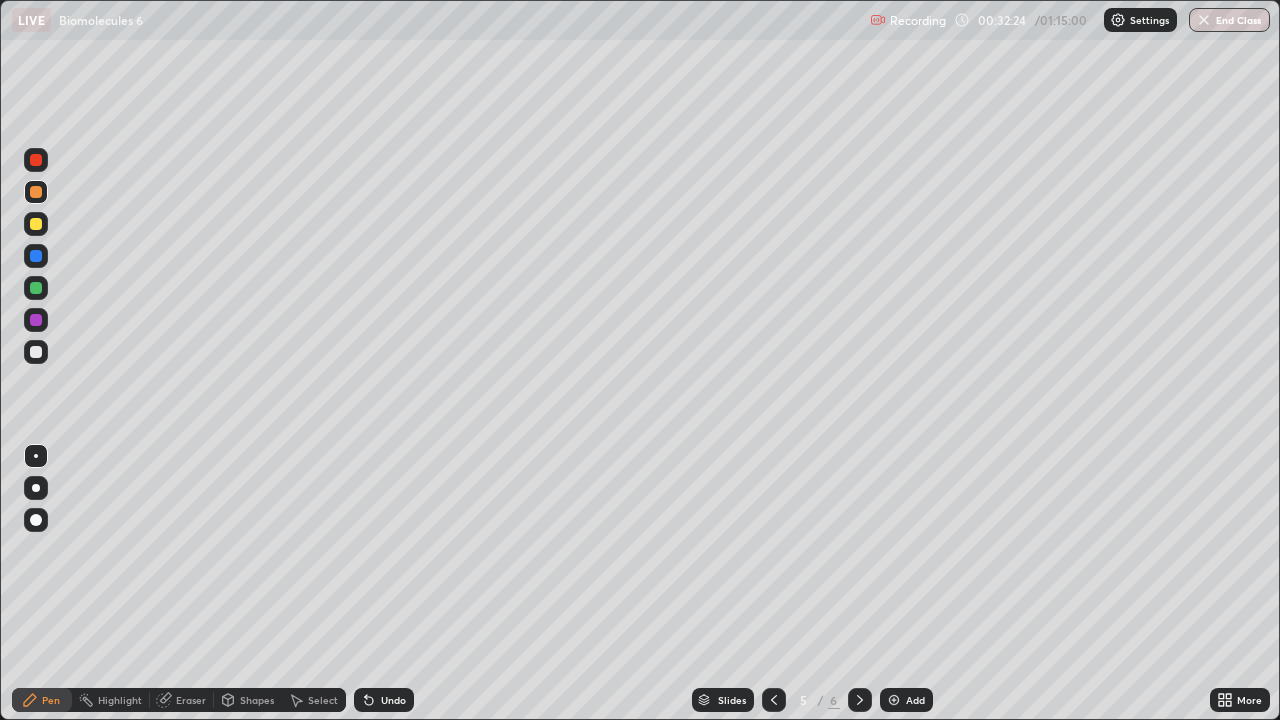 click 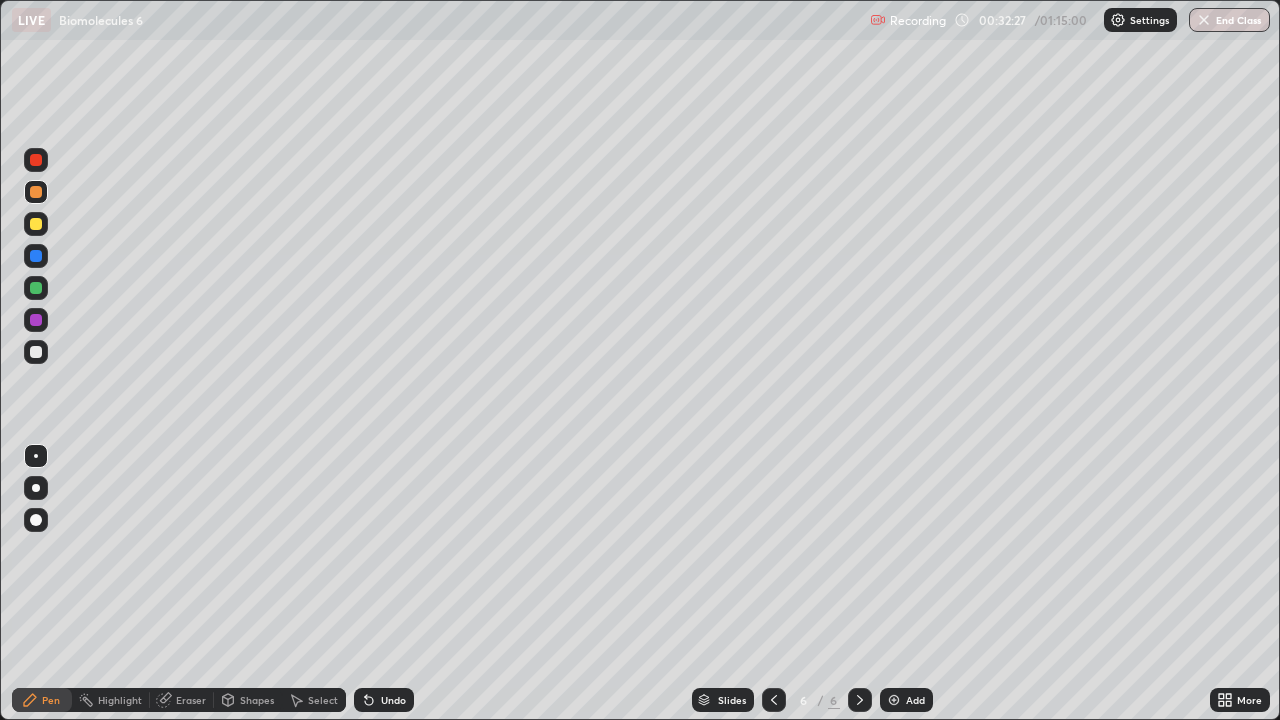click at bounding box center (36, 352) 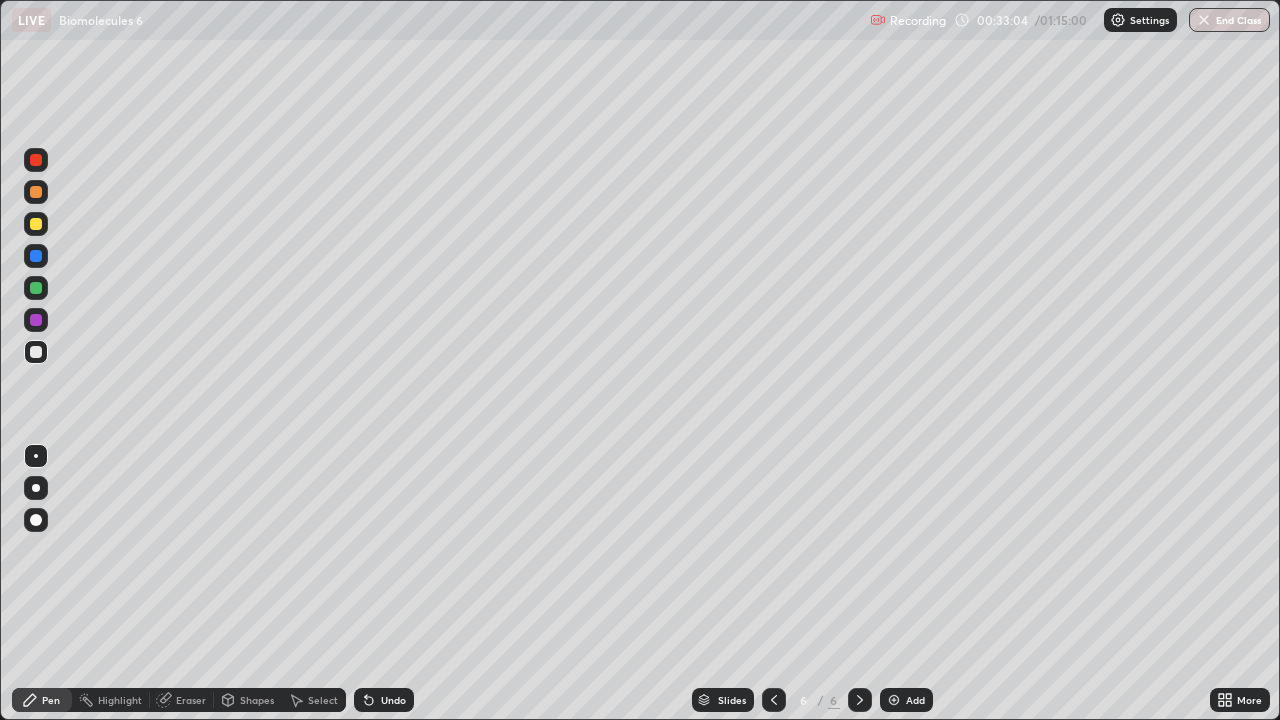 click 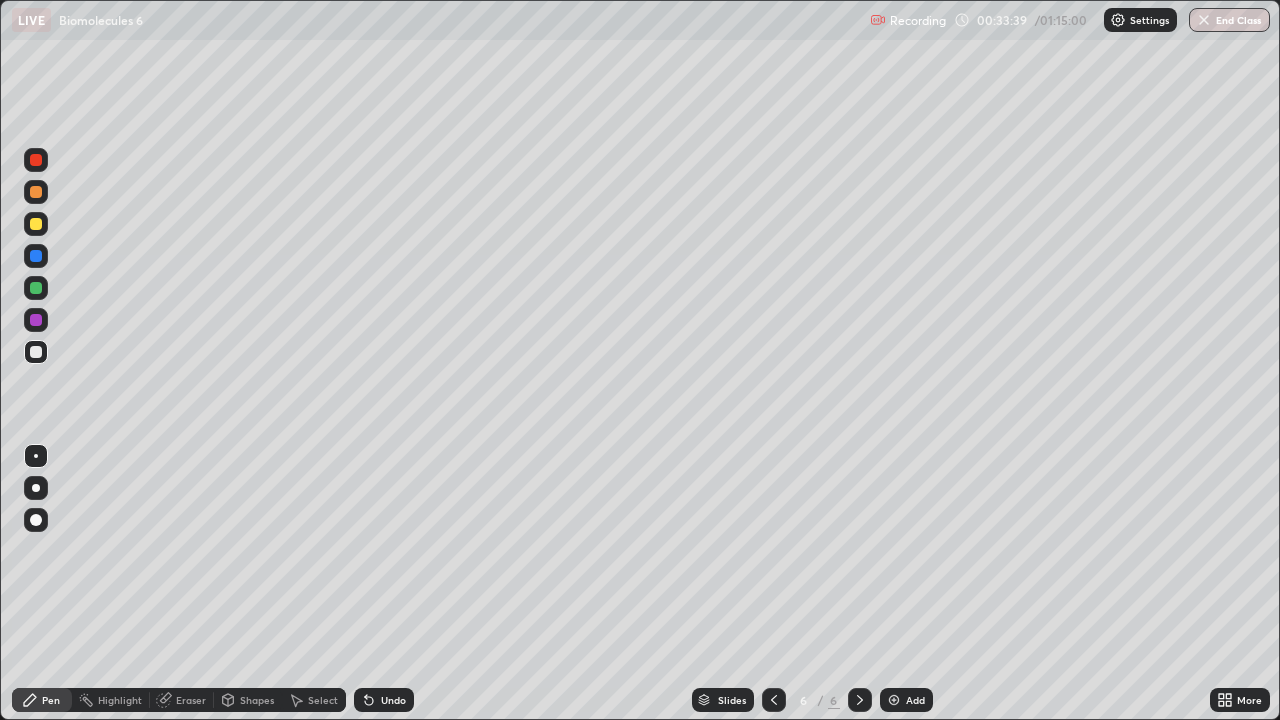 click 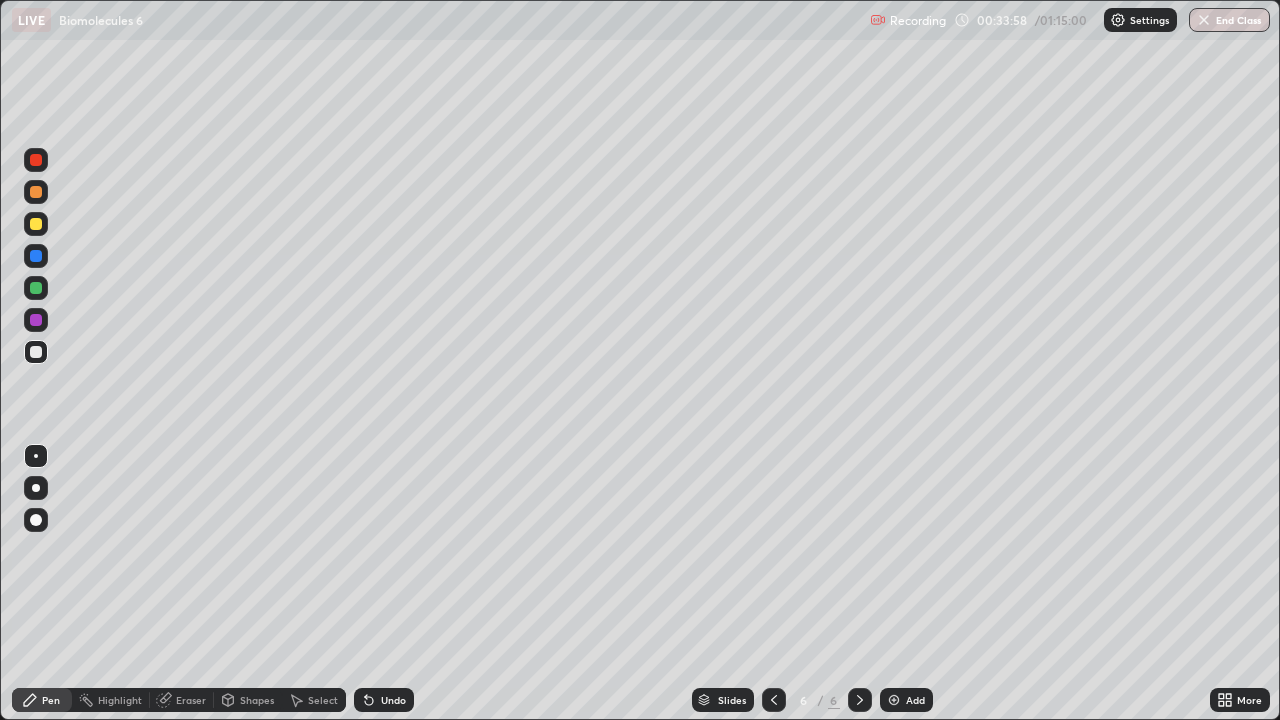 click on "Undo" at bounding box center (384, 700) 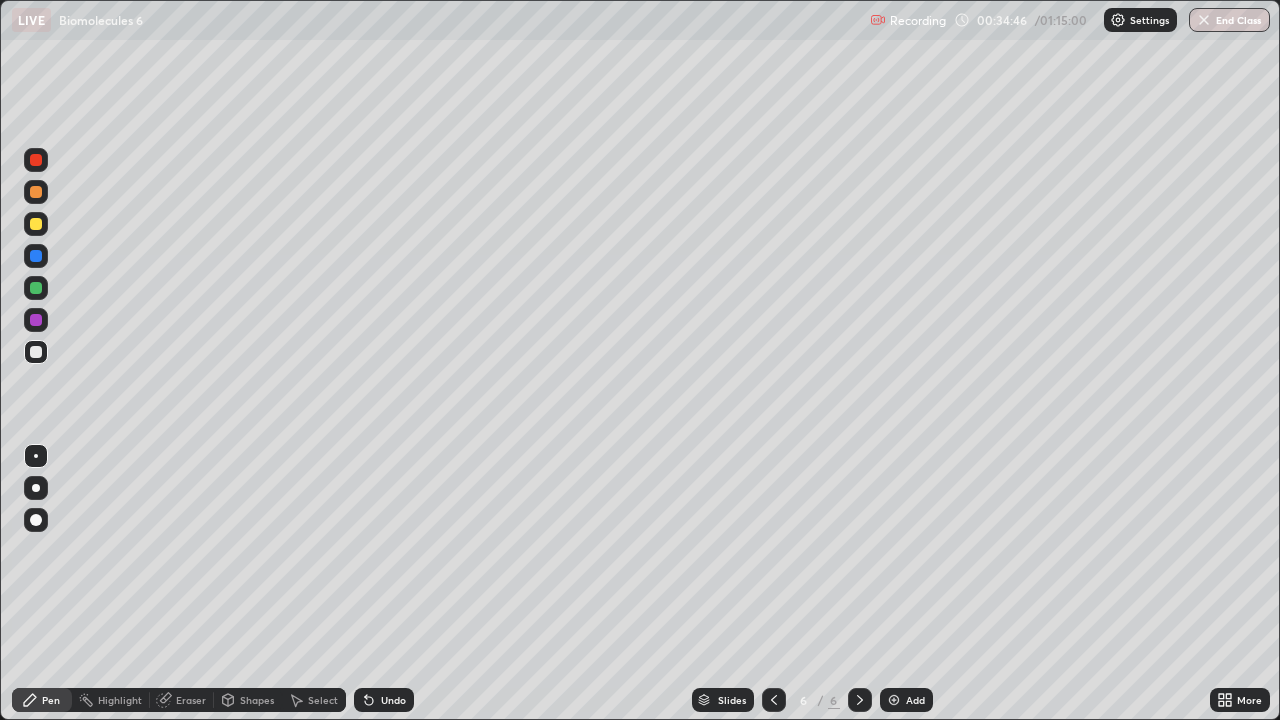 click at bounding box center [36, 160] 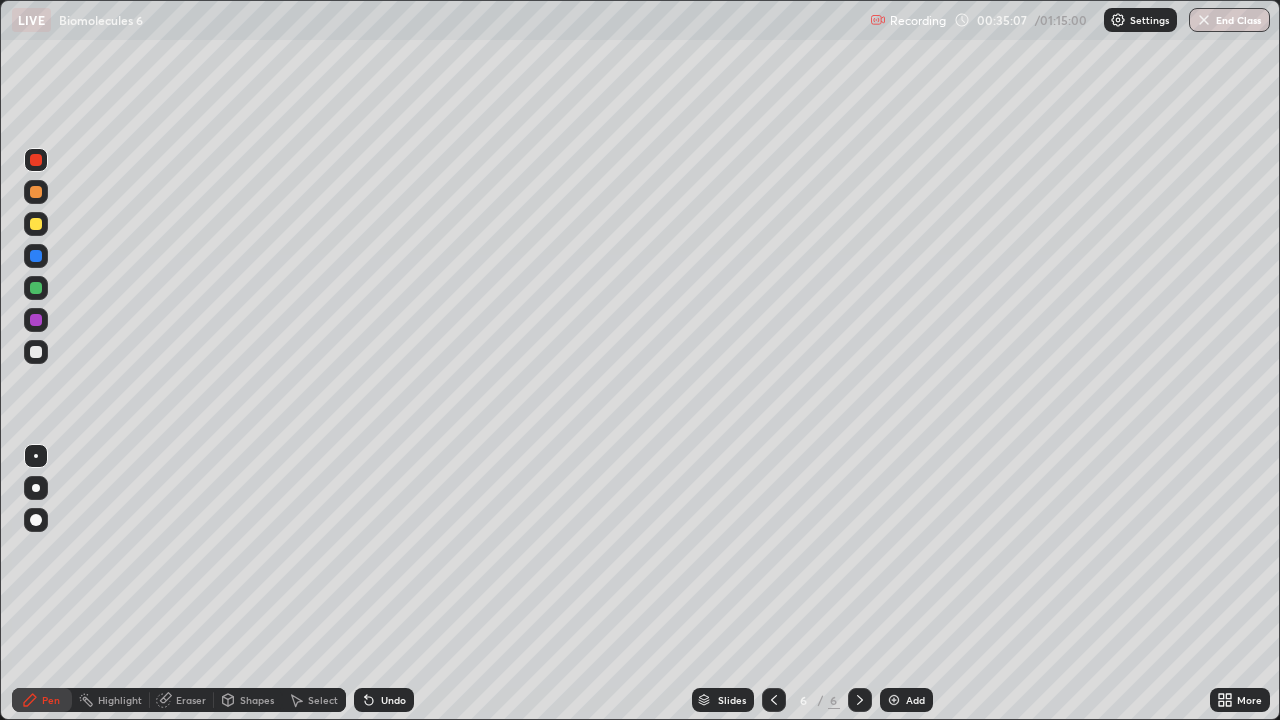 click at bounding box center (36, 352) 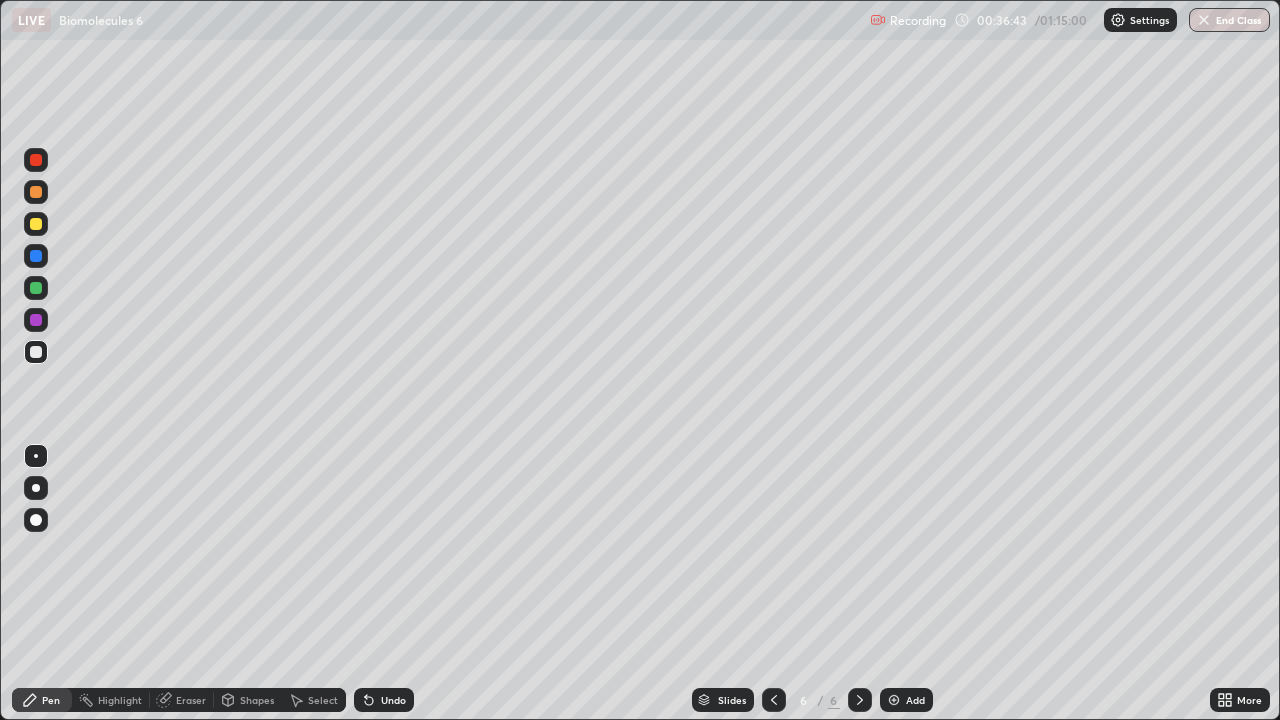 click 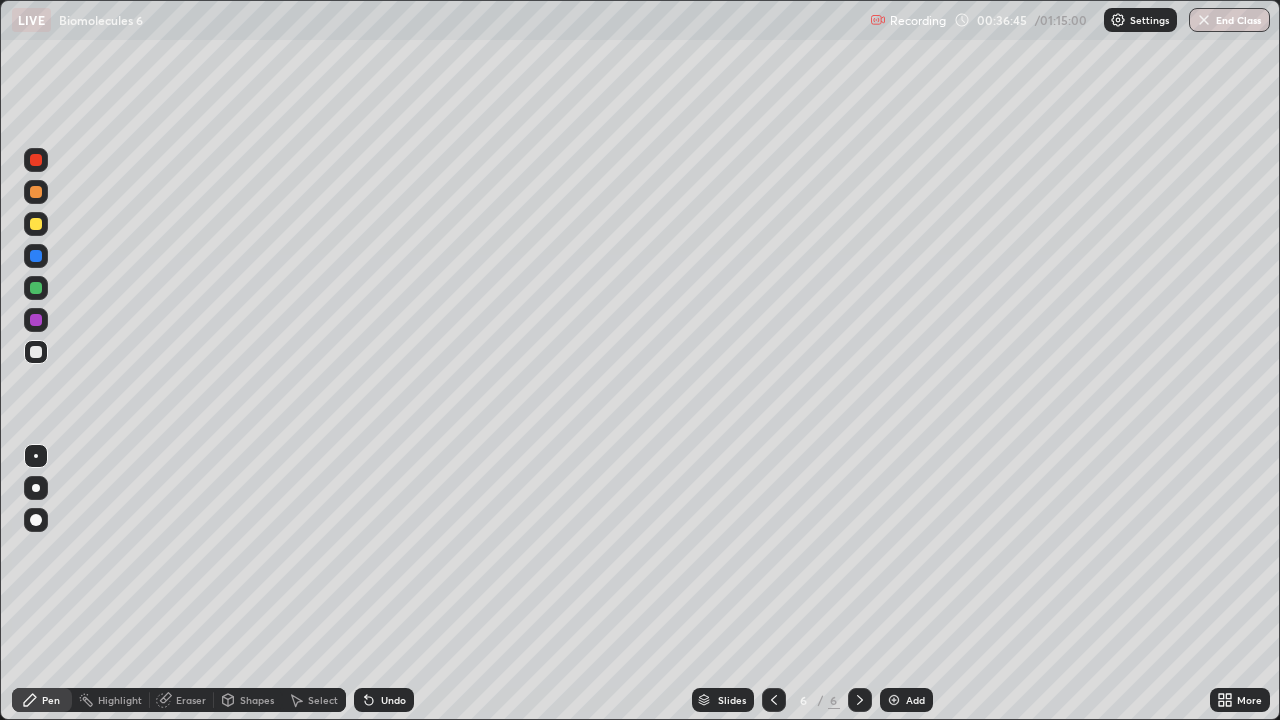 click at bounding box center [894, 700] 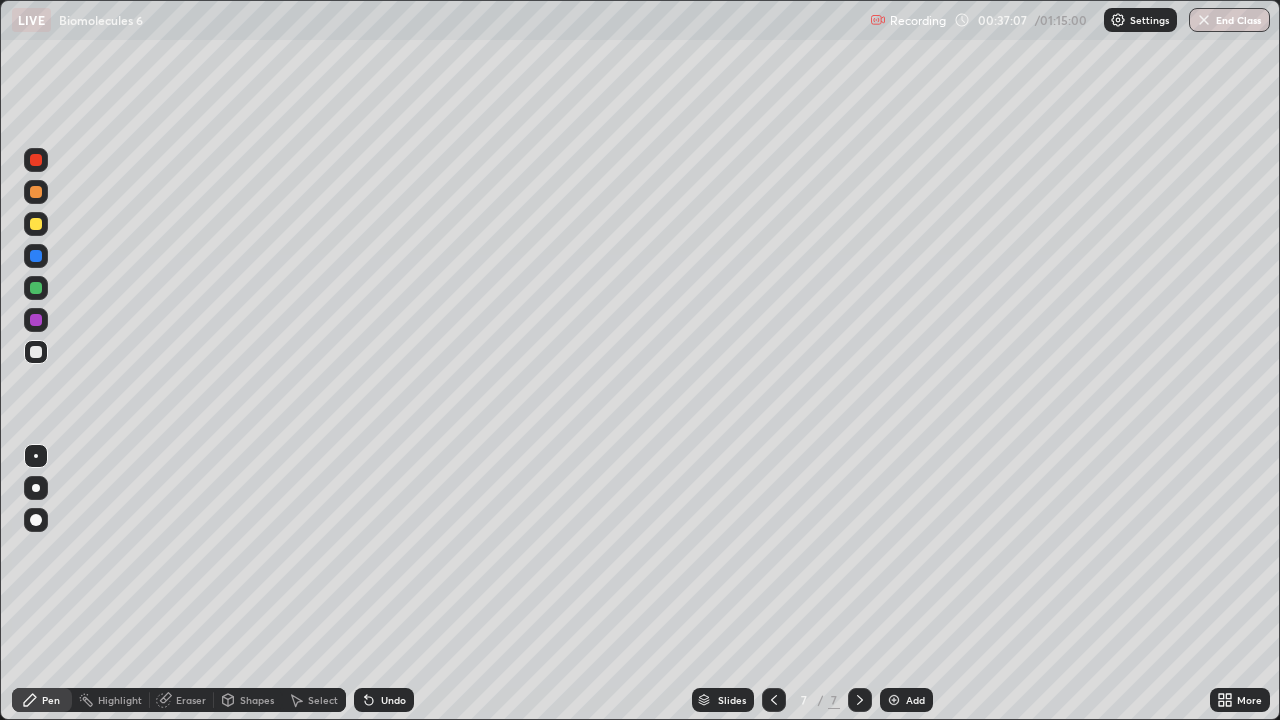 click 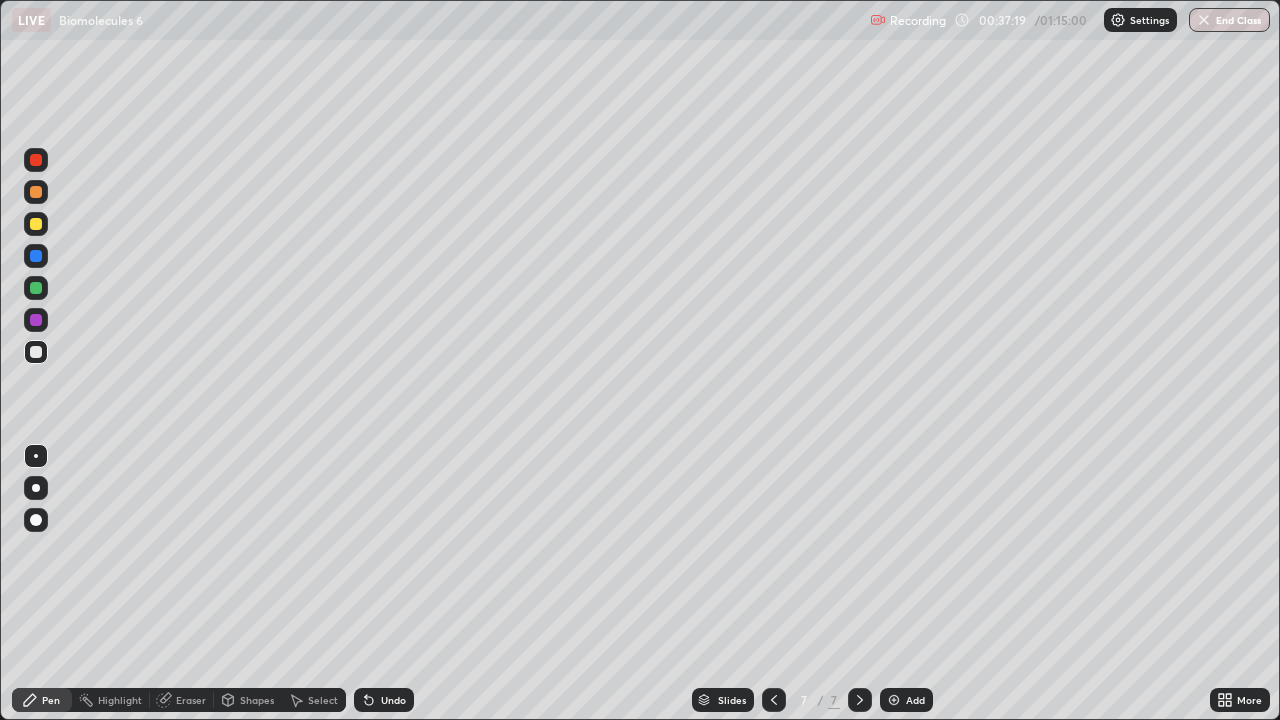 click at bounding box center (36, 224) 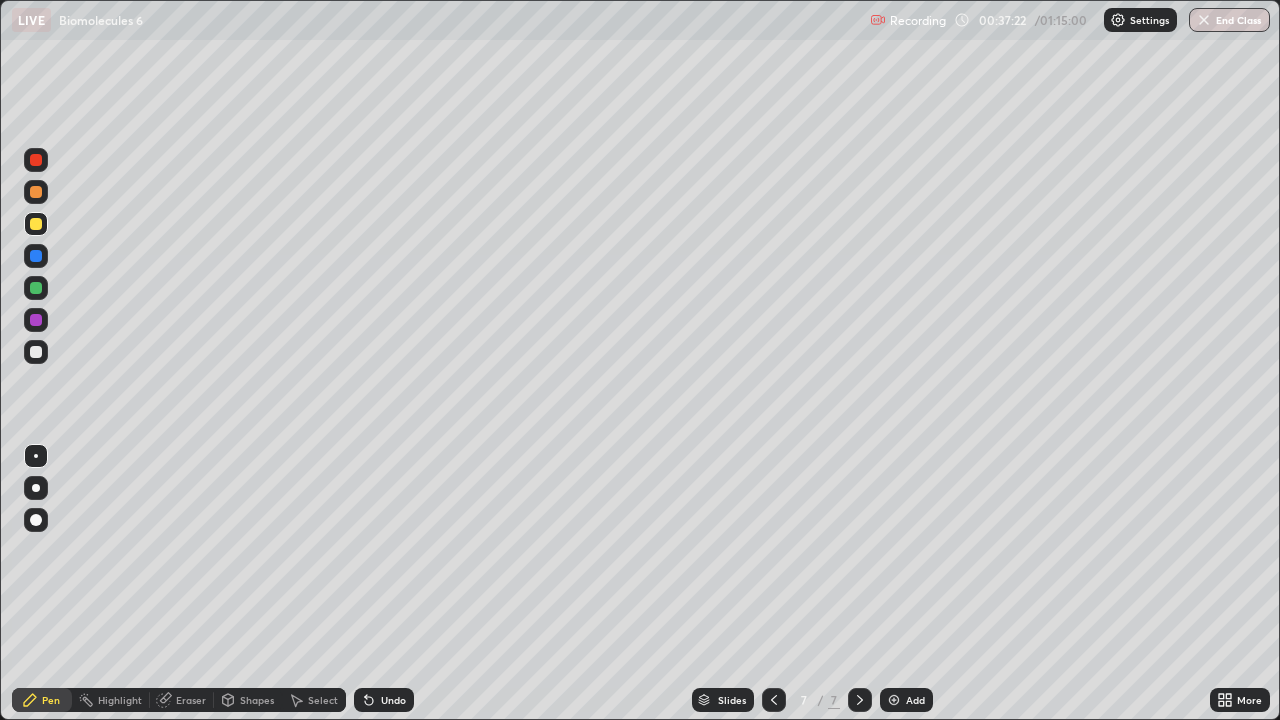 click at bounding box center [36, 352] 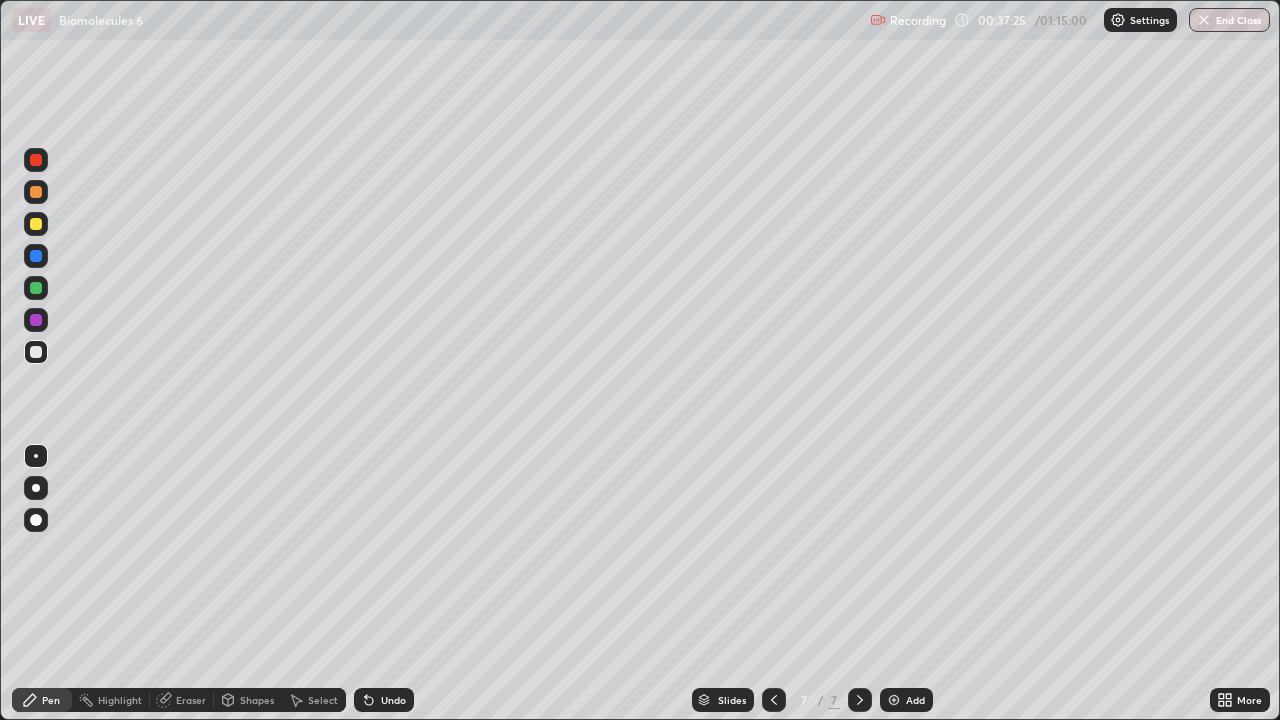 click 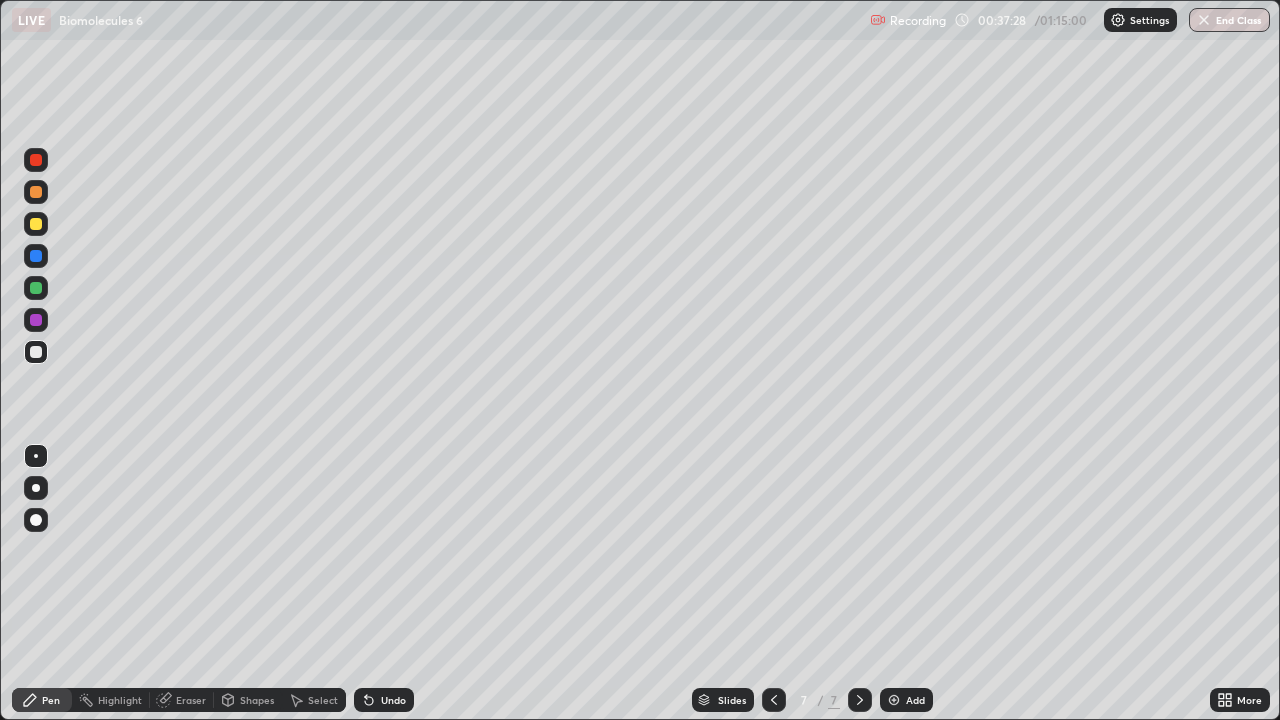 click 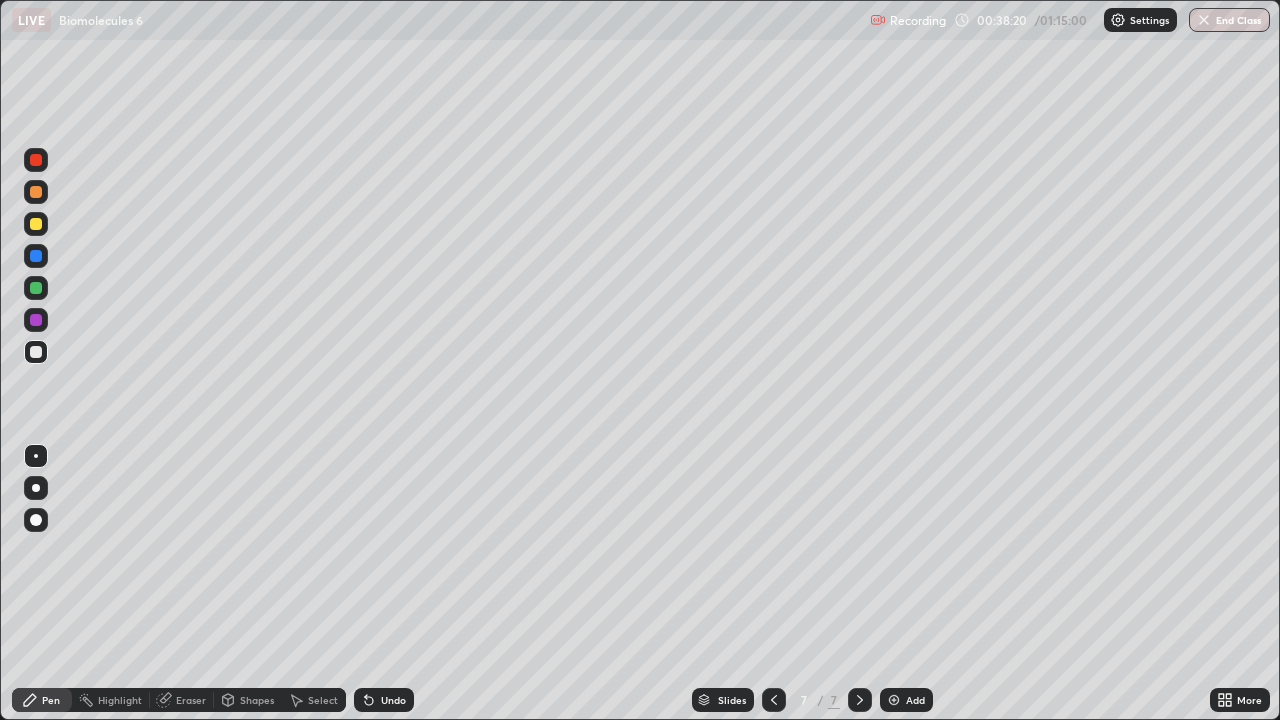 click 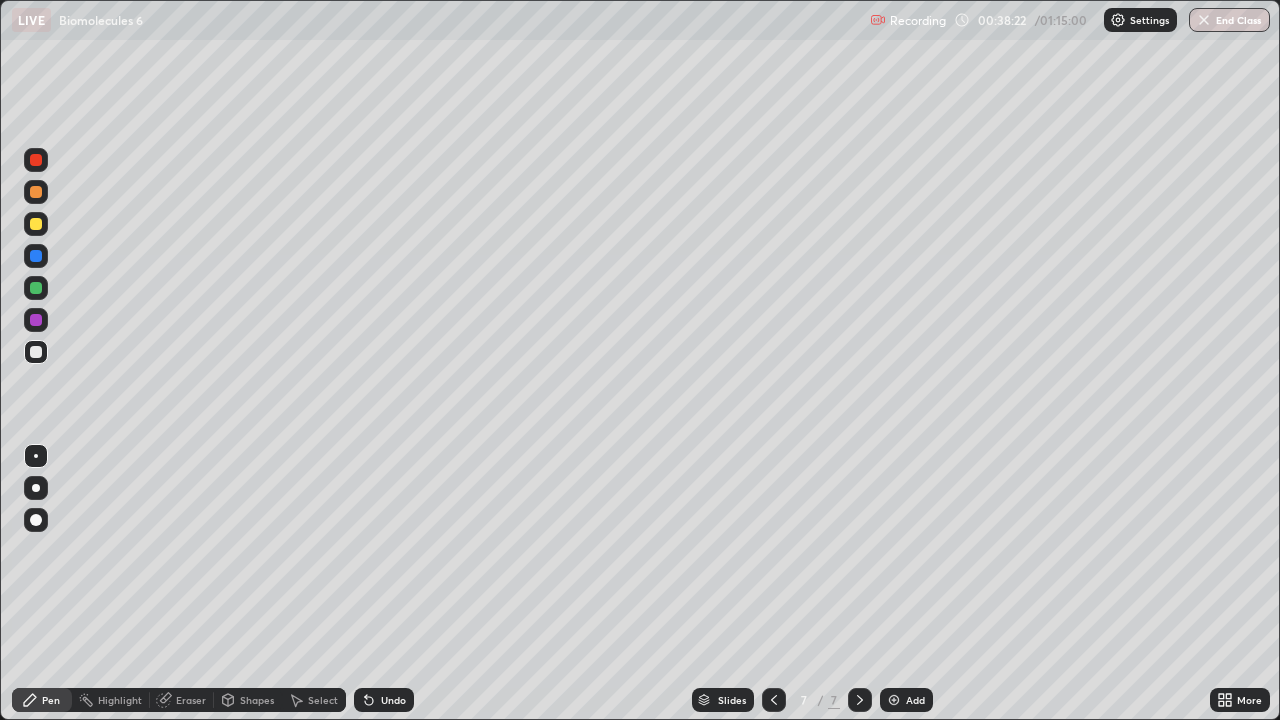 click 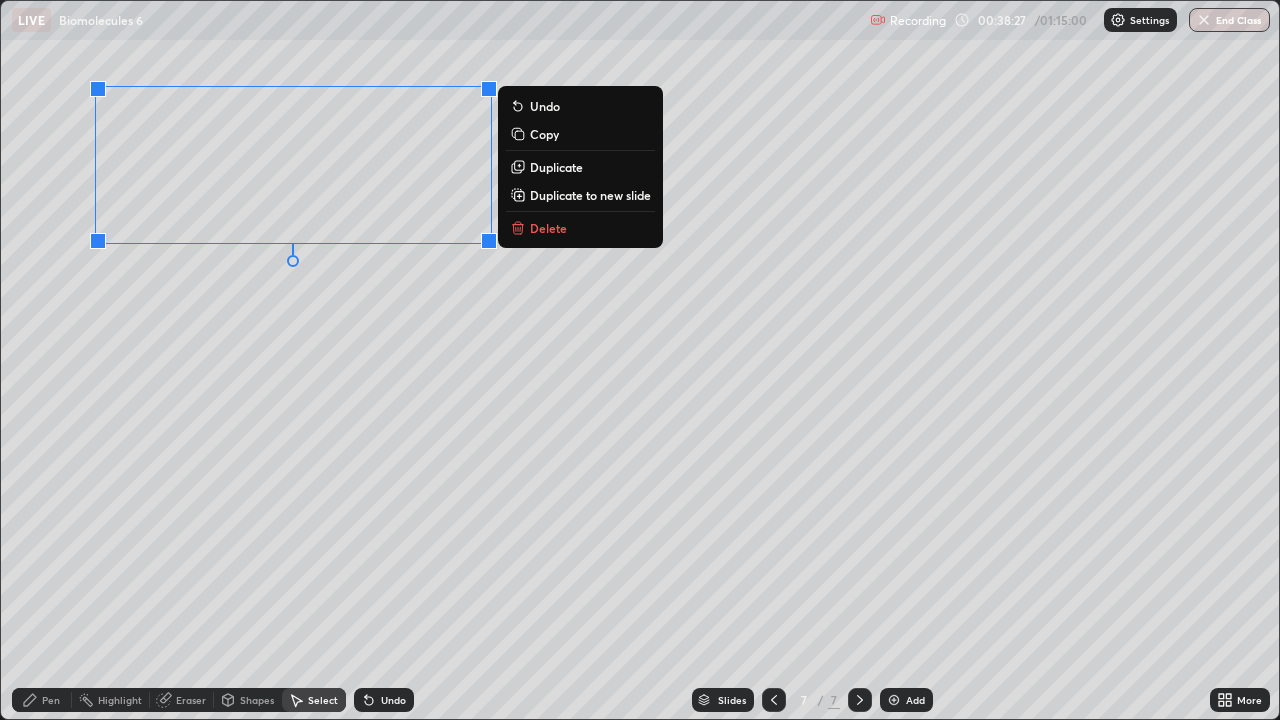 click 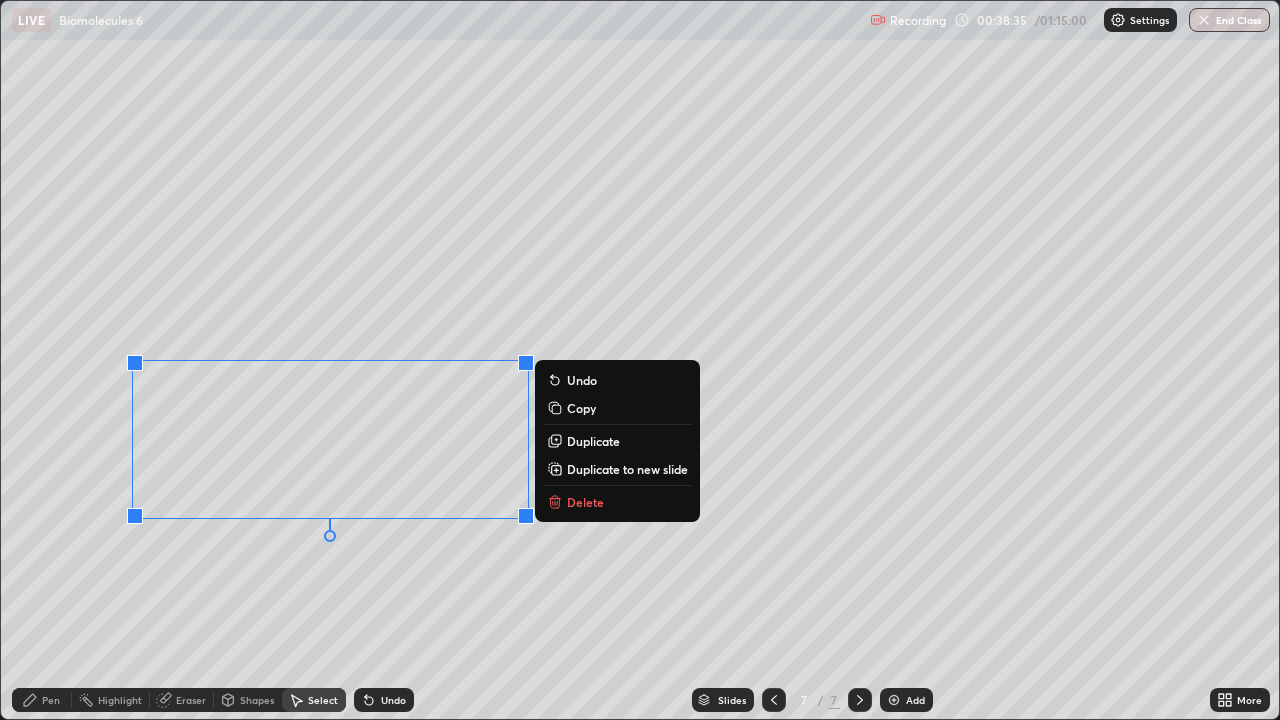 click on "Pen" at bounding box center (42, 700) 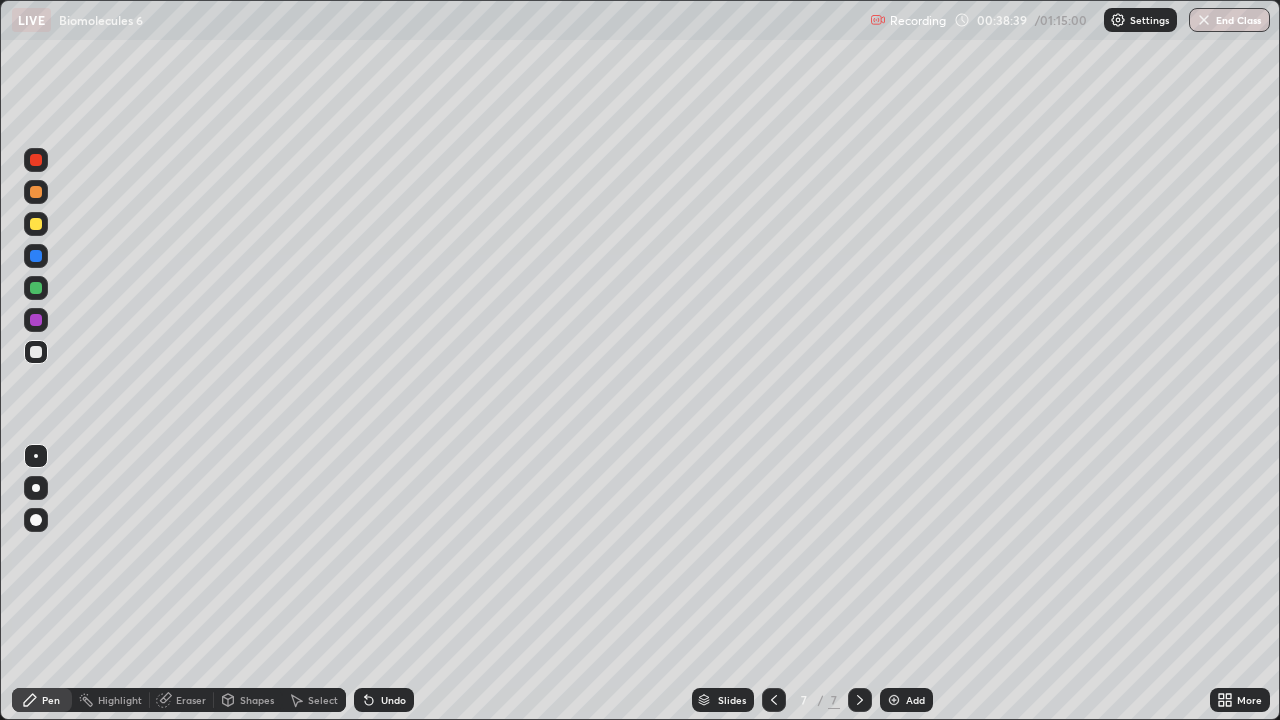 click on "Eraser" at bounding box center (191, 700) 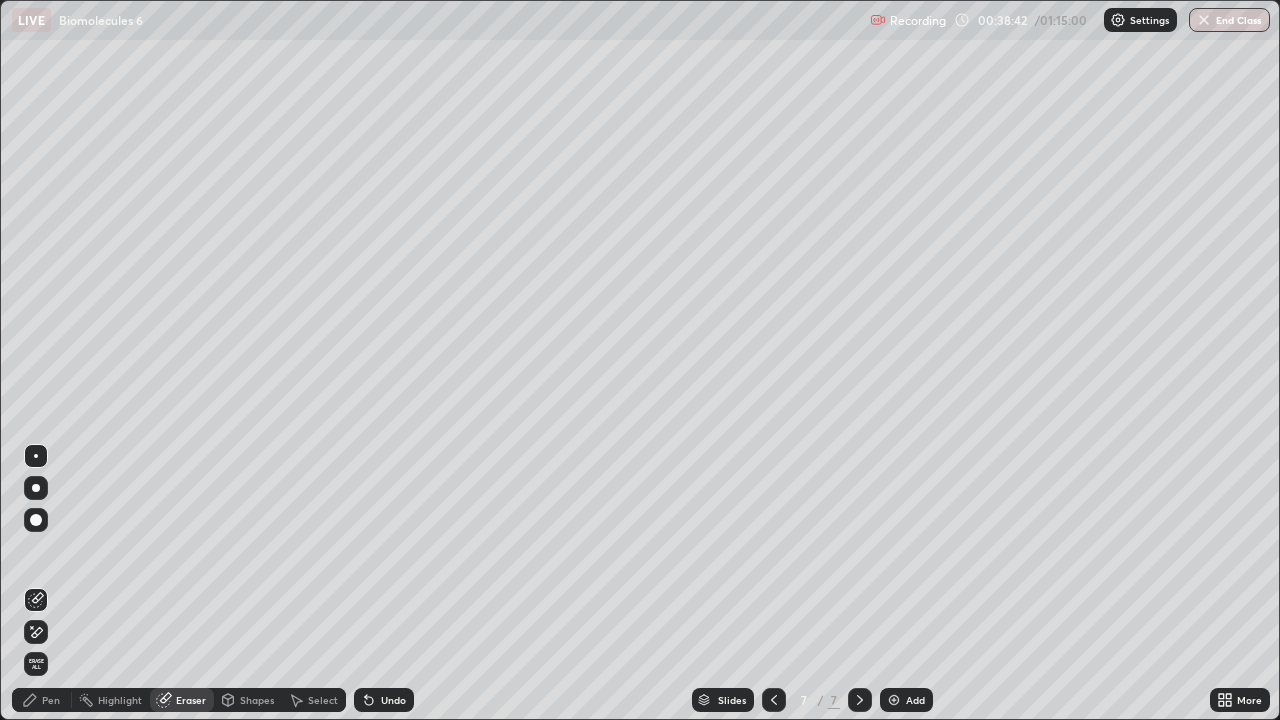 click on "Pen" at bounding box center [51, 700] 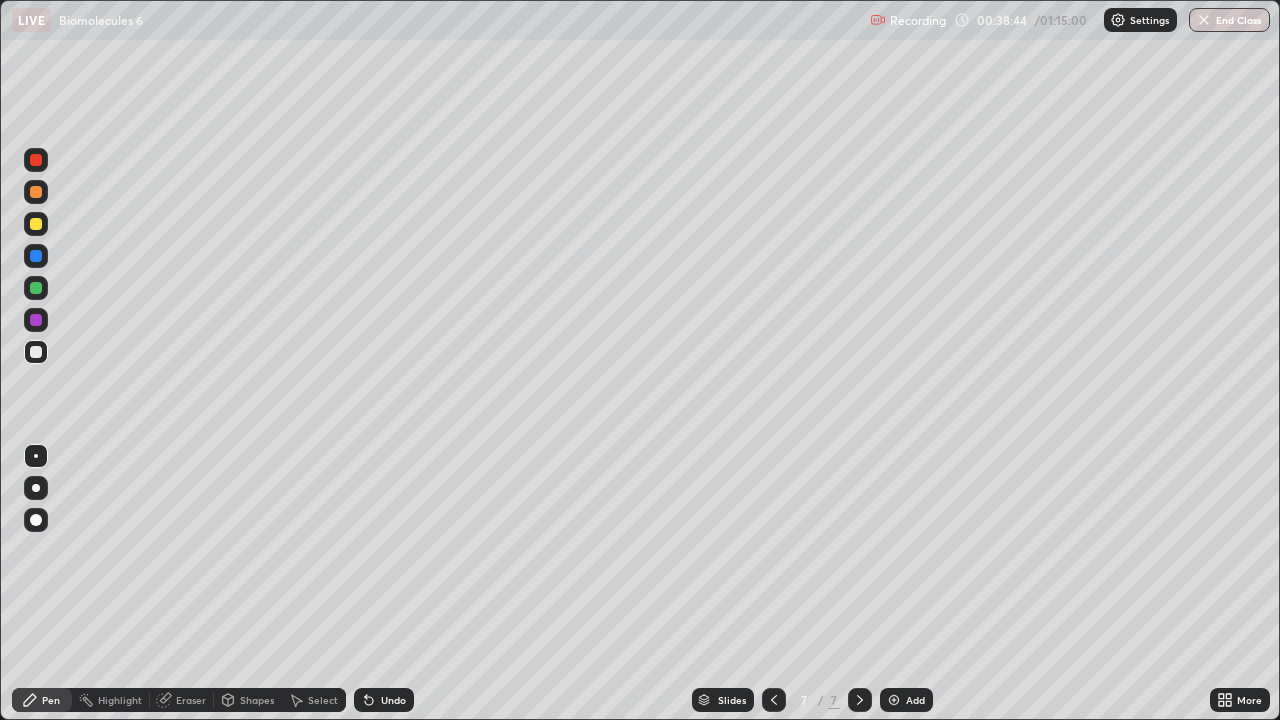 click on "Undo" at bounding box center [384, 700] 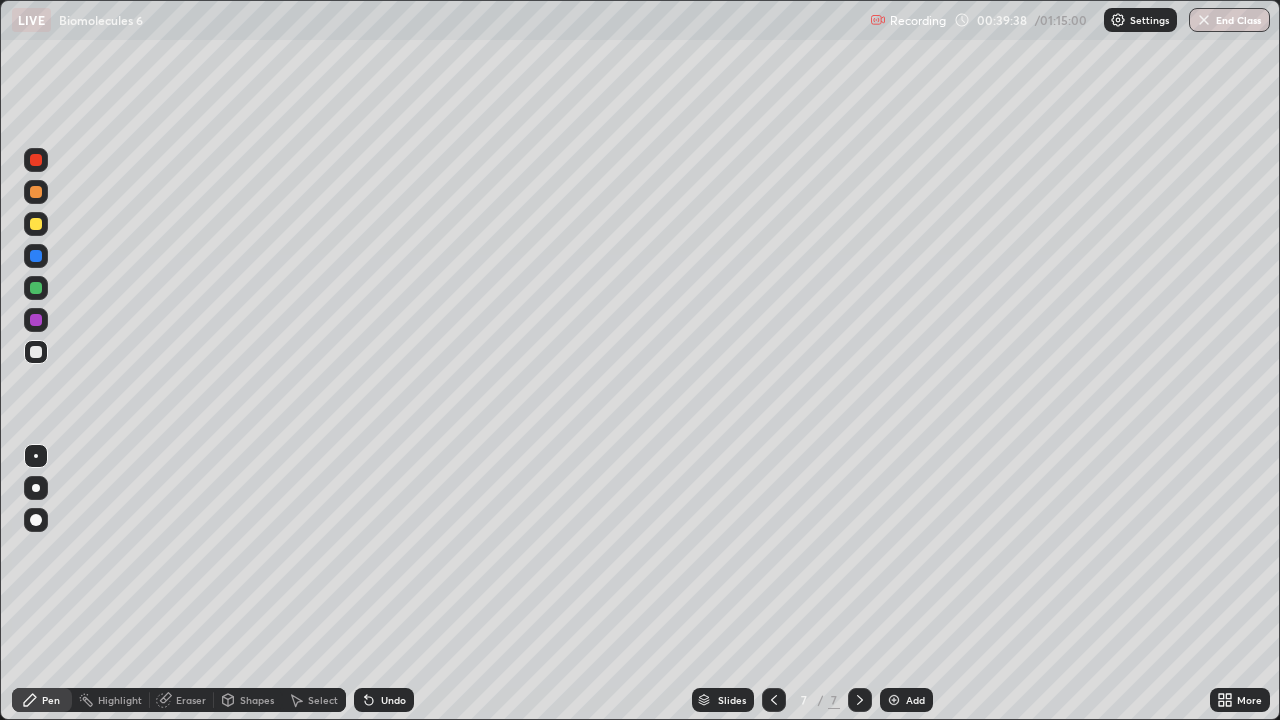 click on "Eraser" at bounding box center (191, 700) 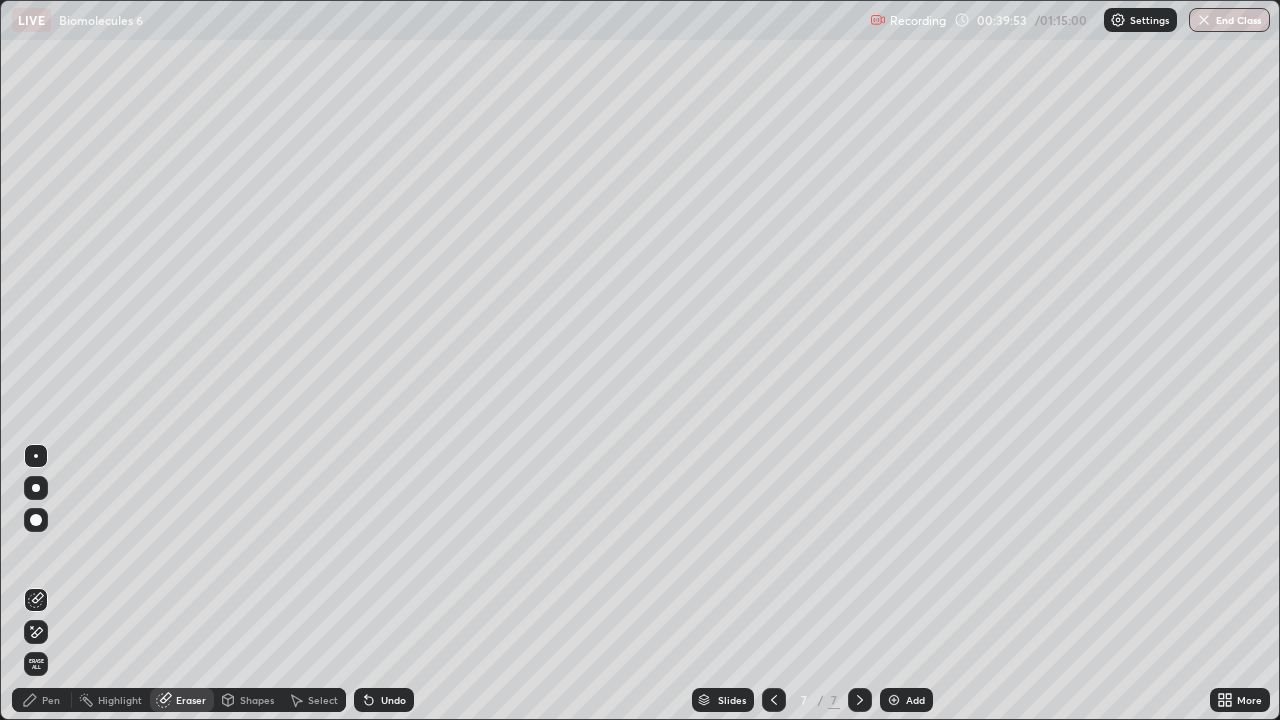 click on "Pen" at bounding box center [42, 700] 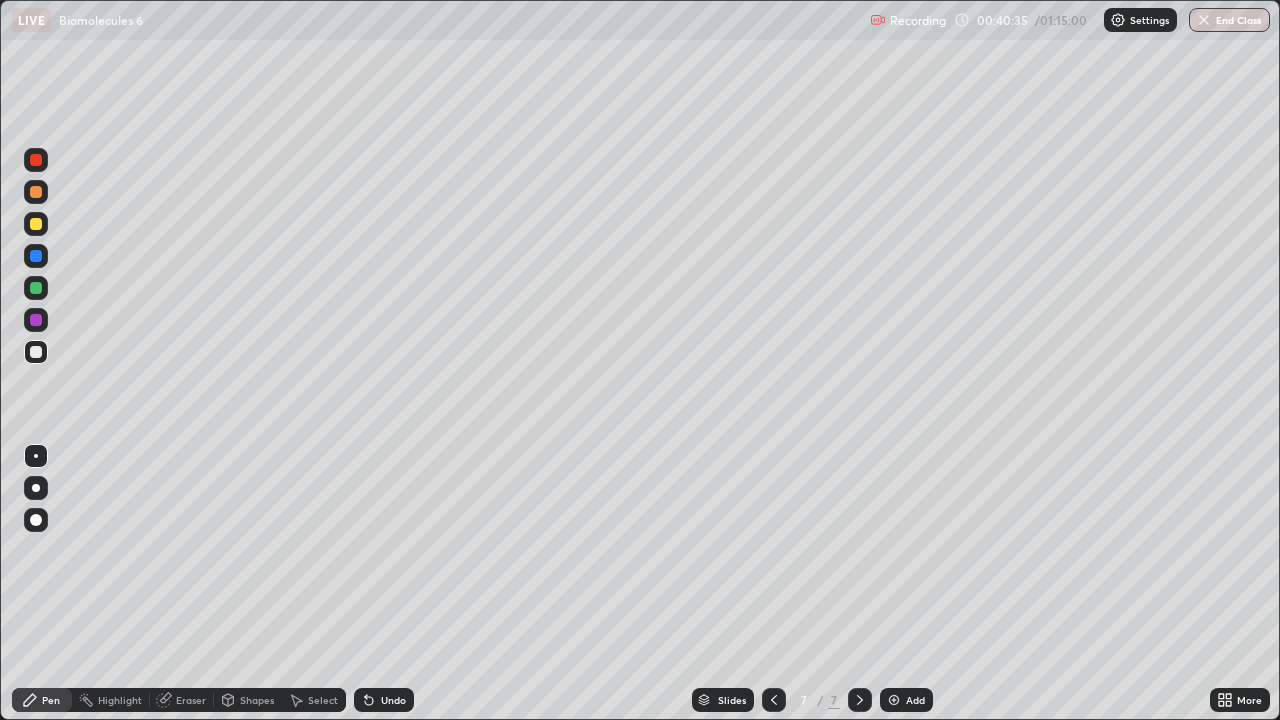 click 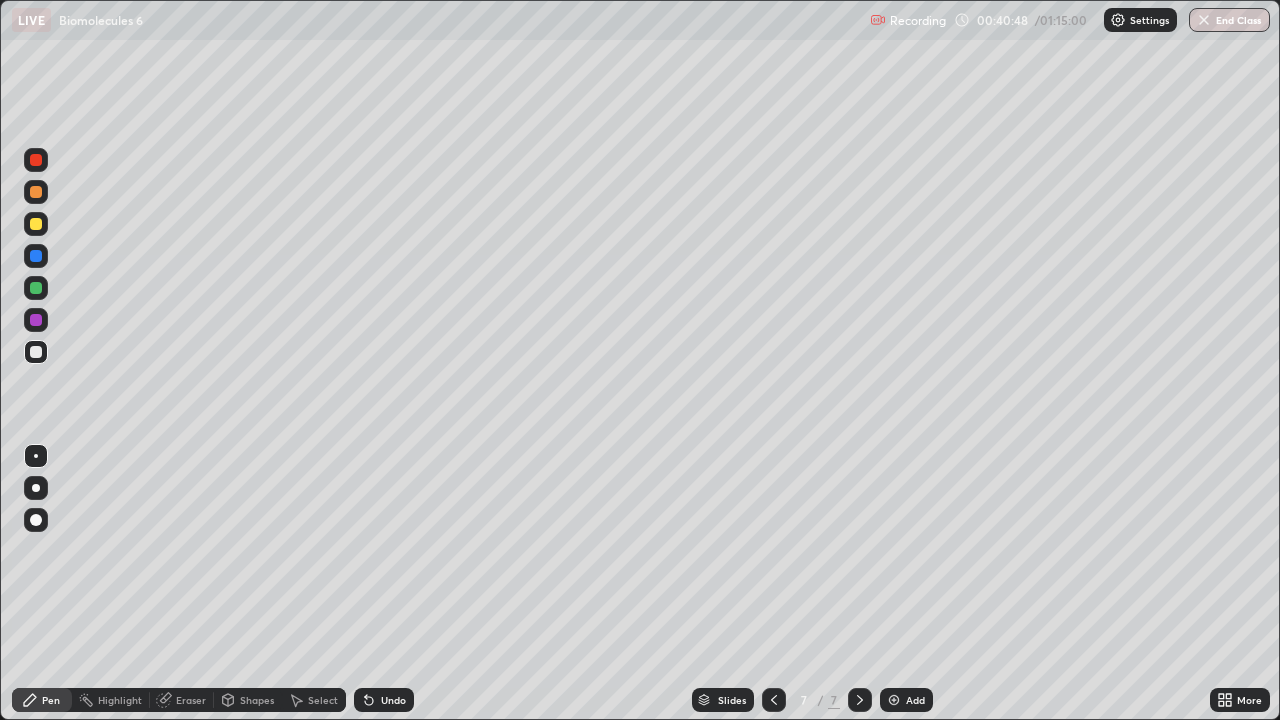 click on "Eraser" at bounding box center [191, 700] 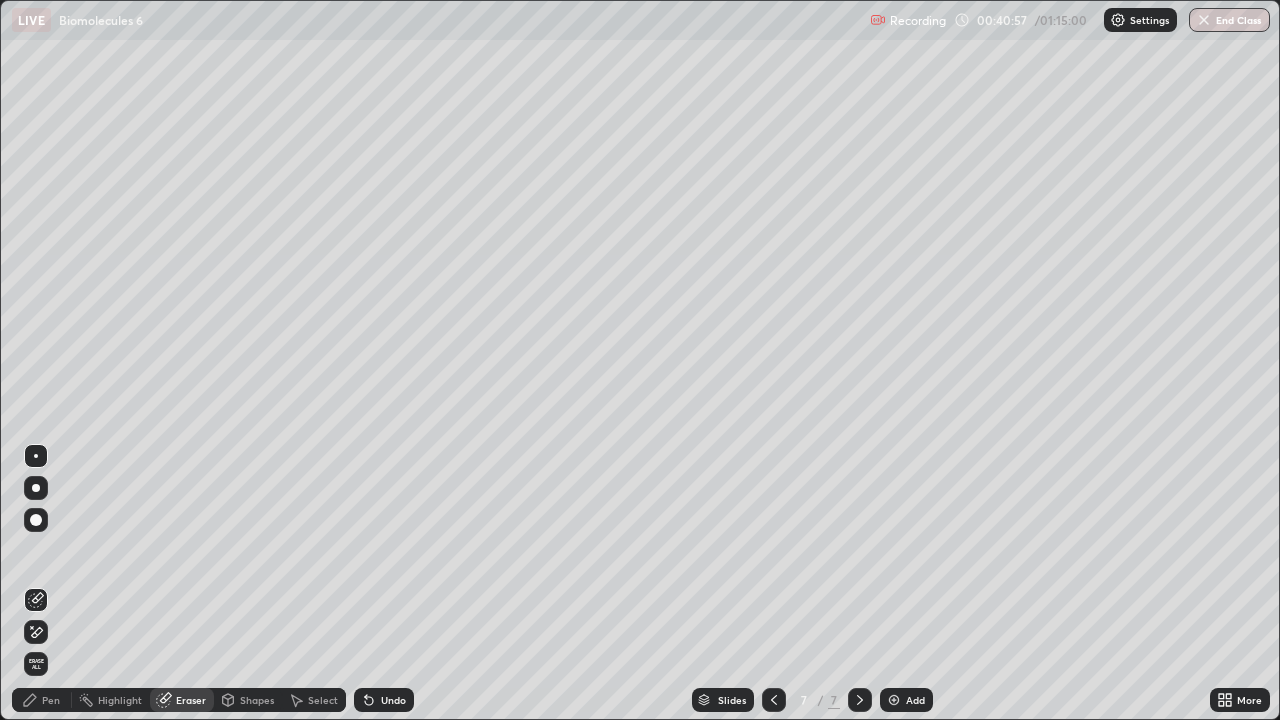 click 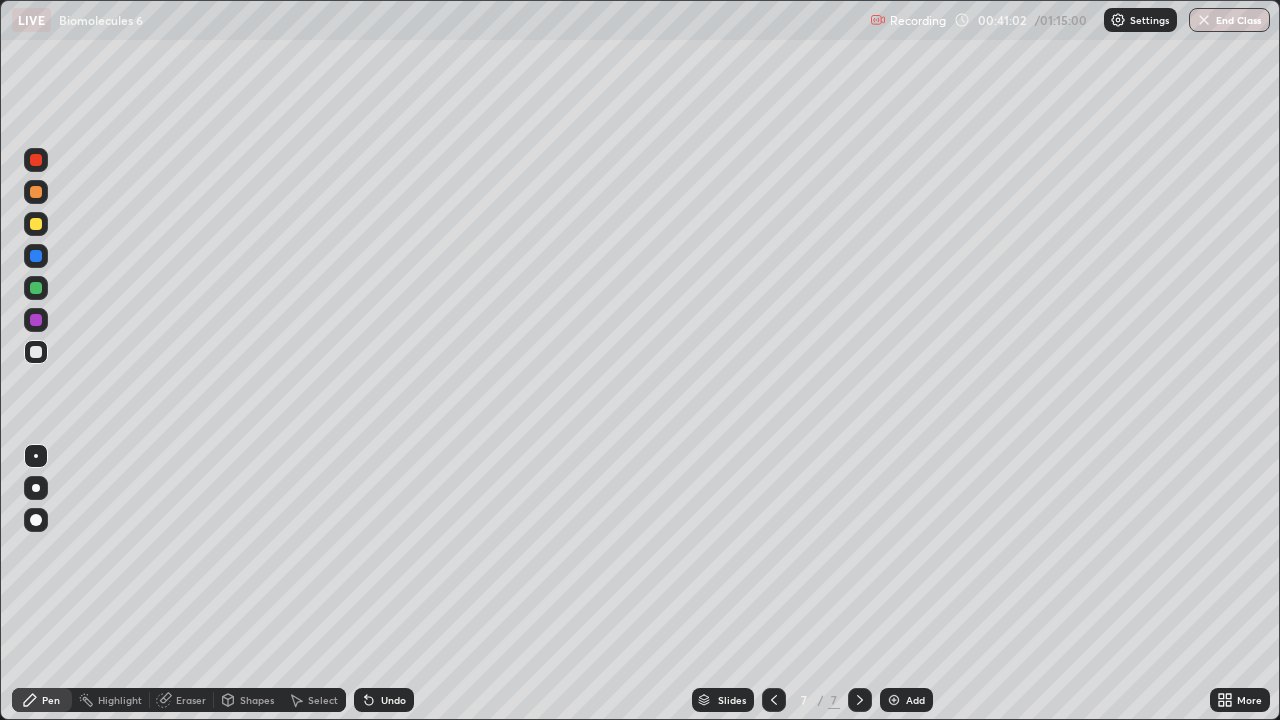 click at bounding box center [36, 224] 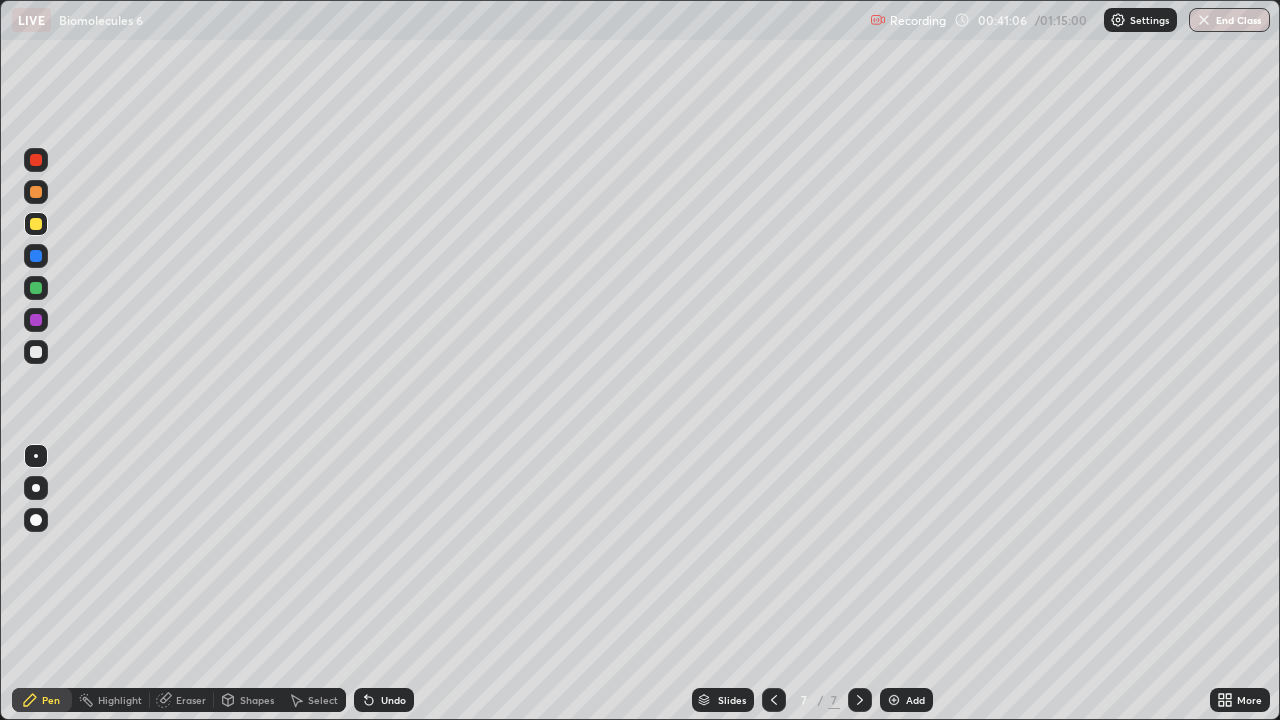 click at bounding box center (36, 352) 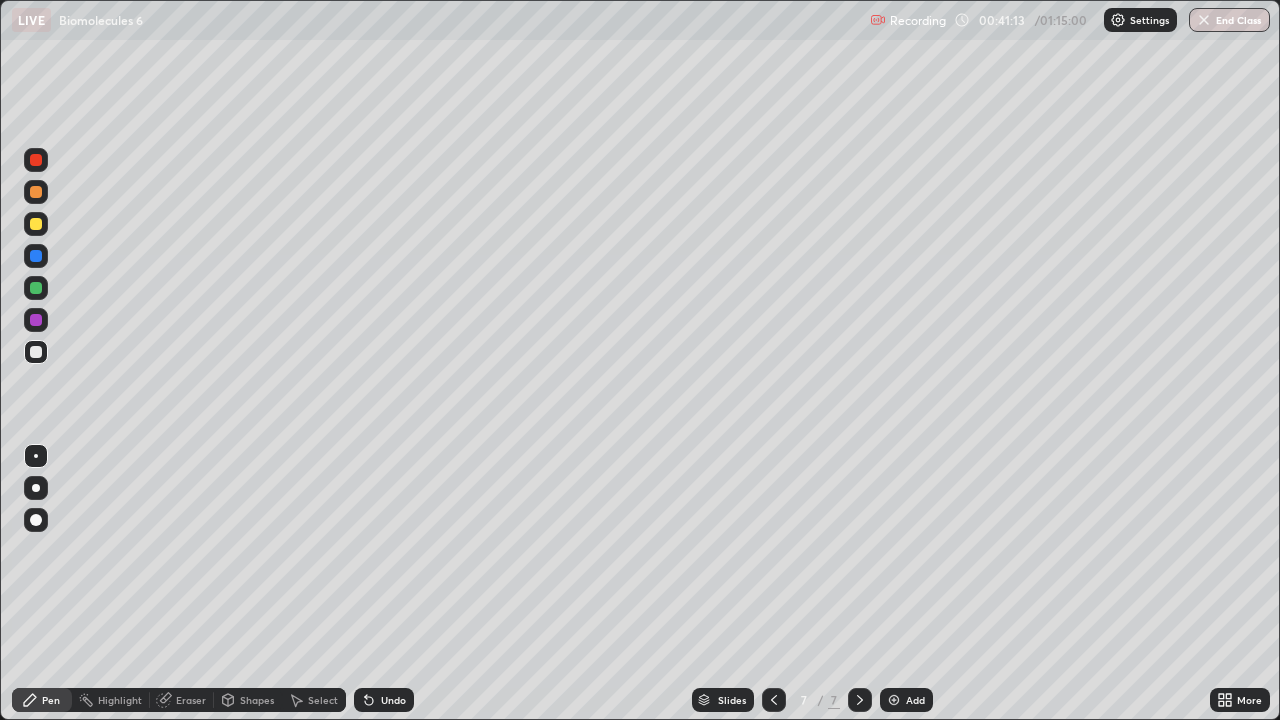 click at bounding box center [36, 224] 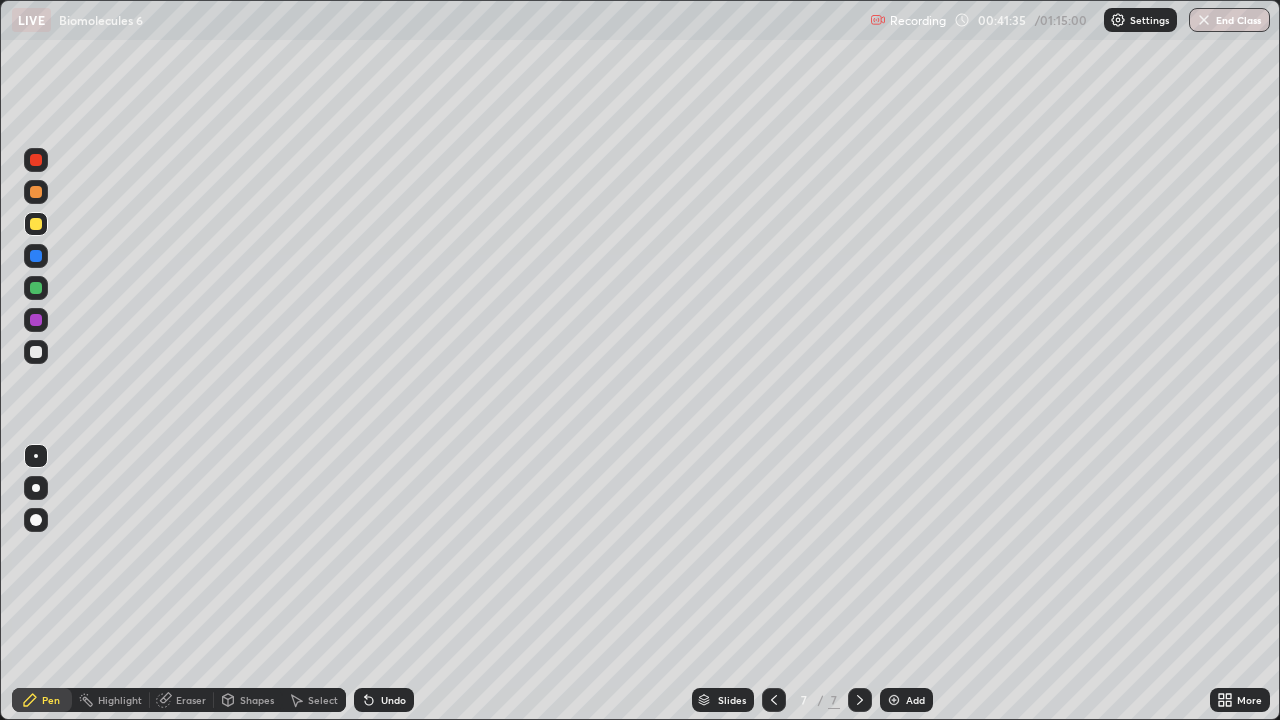 click at bounding box center [36, 352] 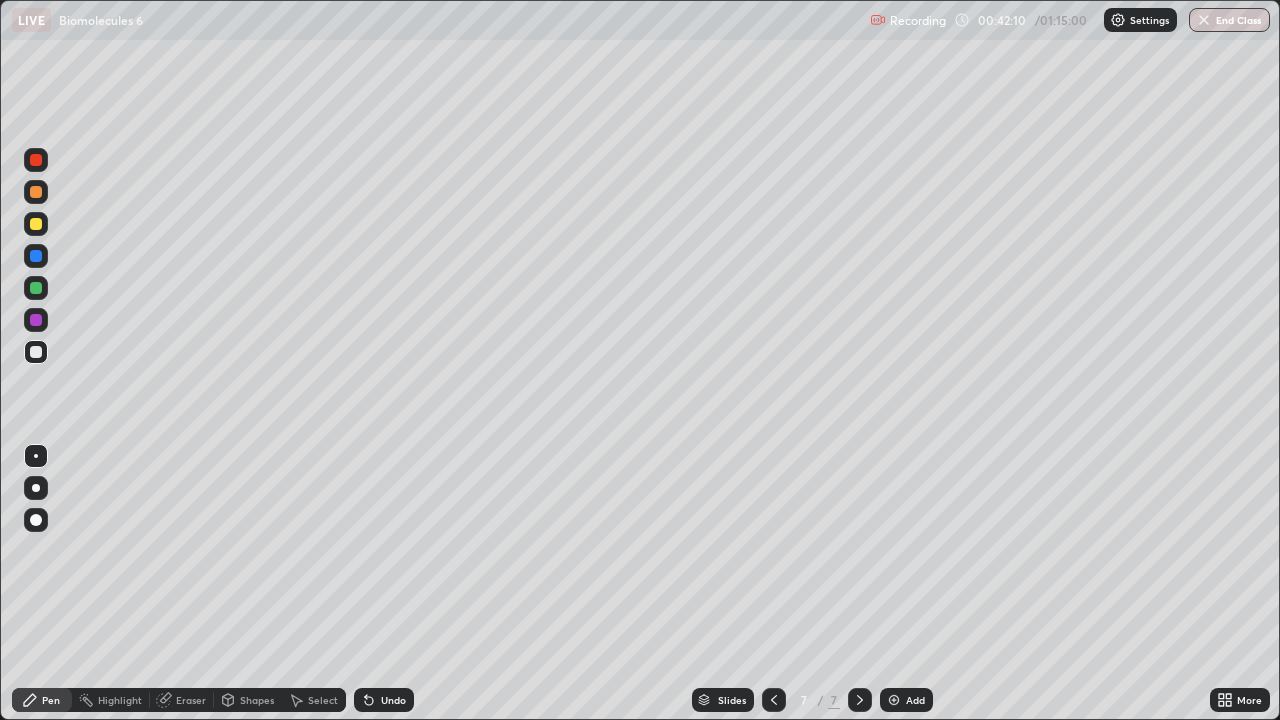 click on "Undo" at bounding box center [393, 700] 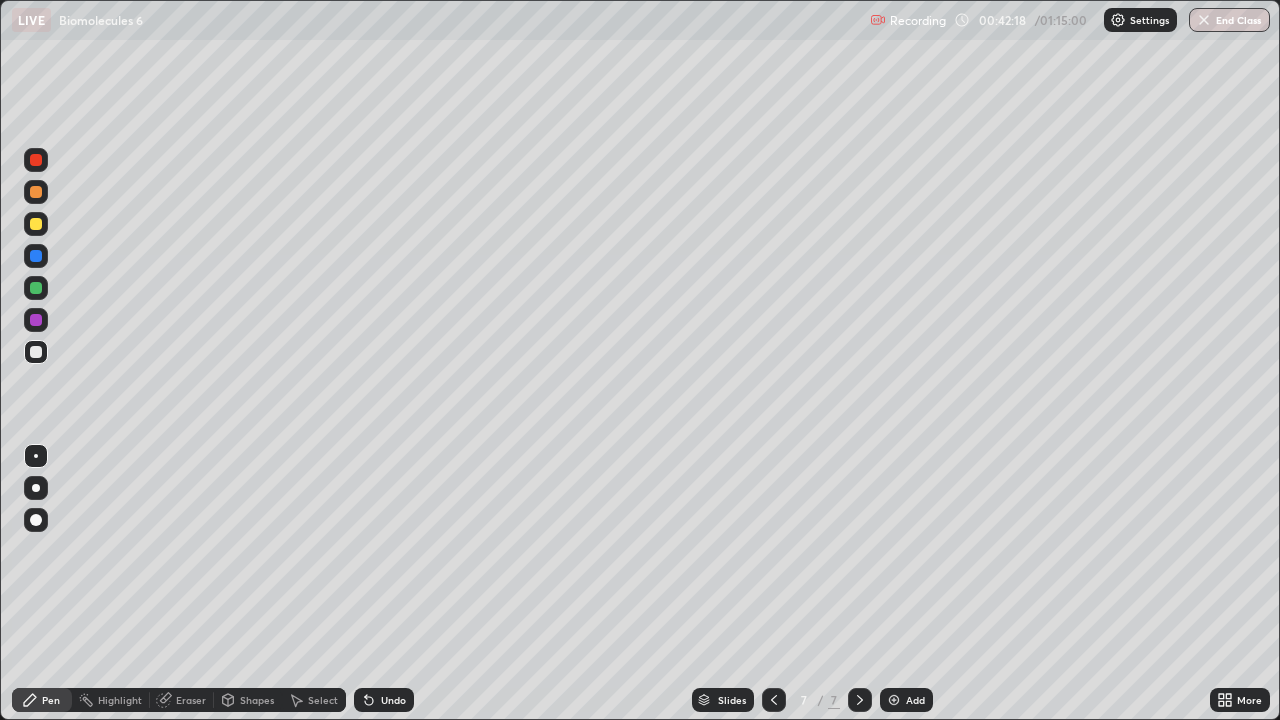 click on "Undo" at bounding box center [393, 700] 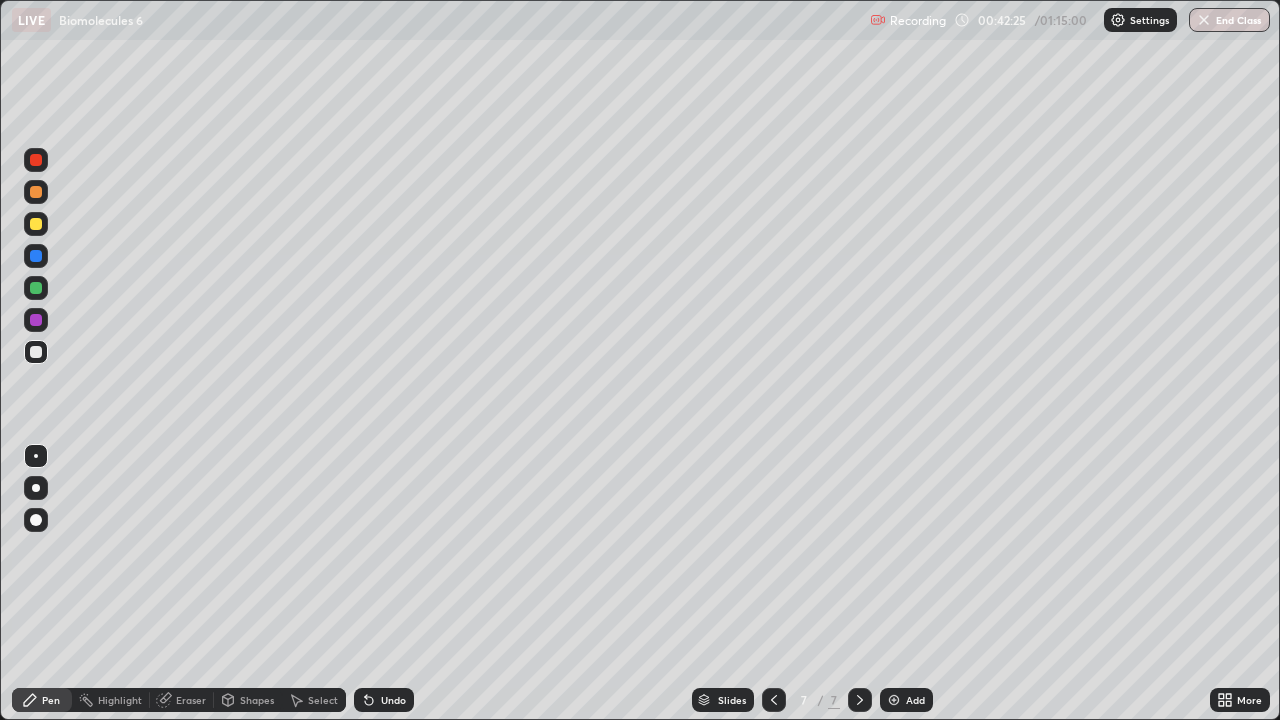 click at bounding box center (36, 256) 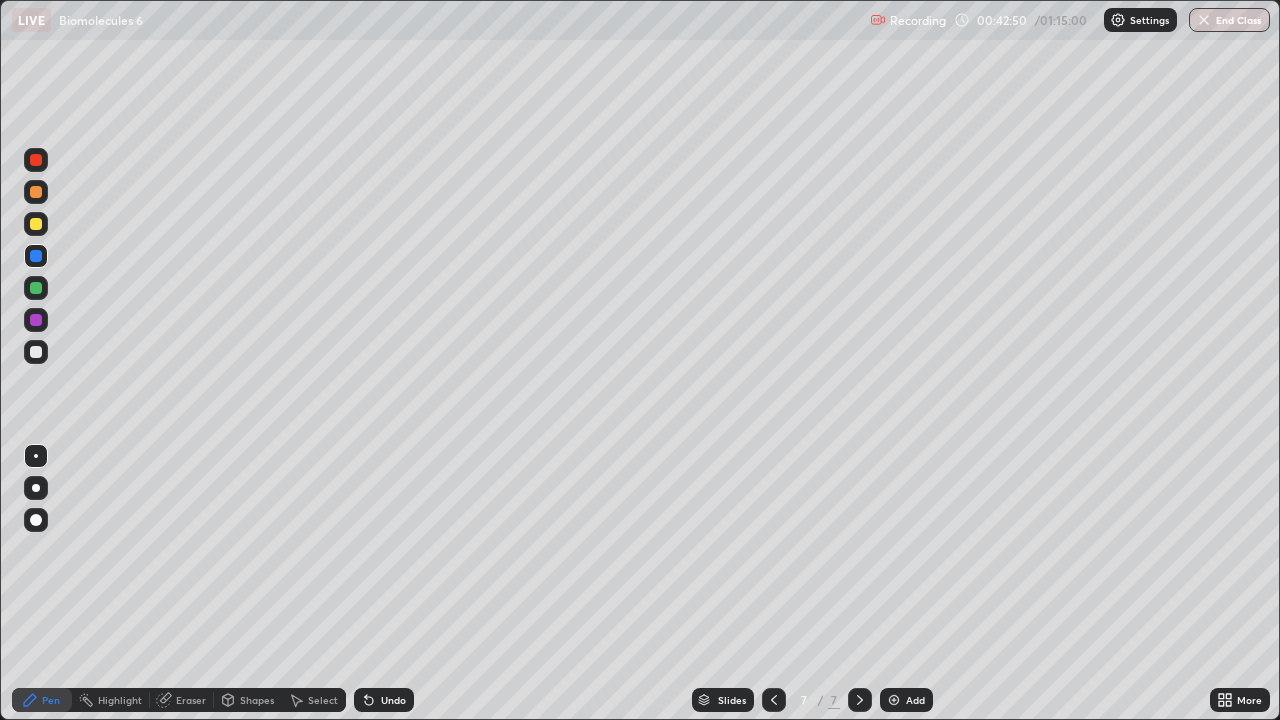 click at bounding box center (36, 352) 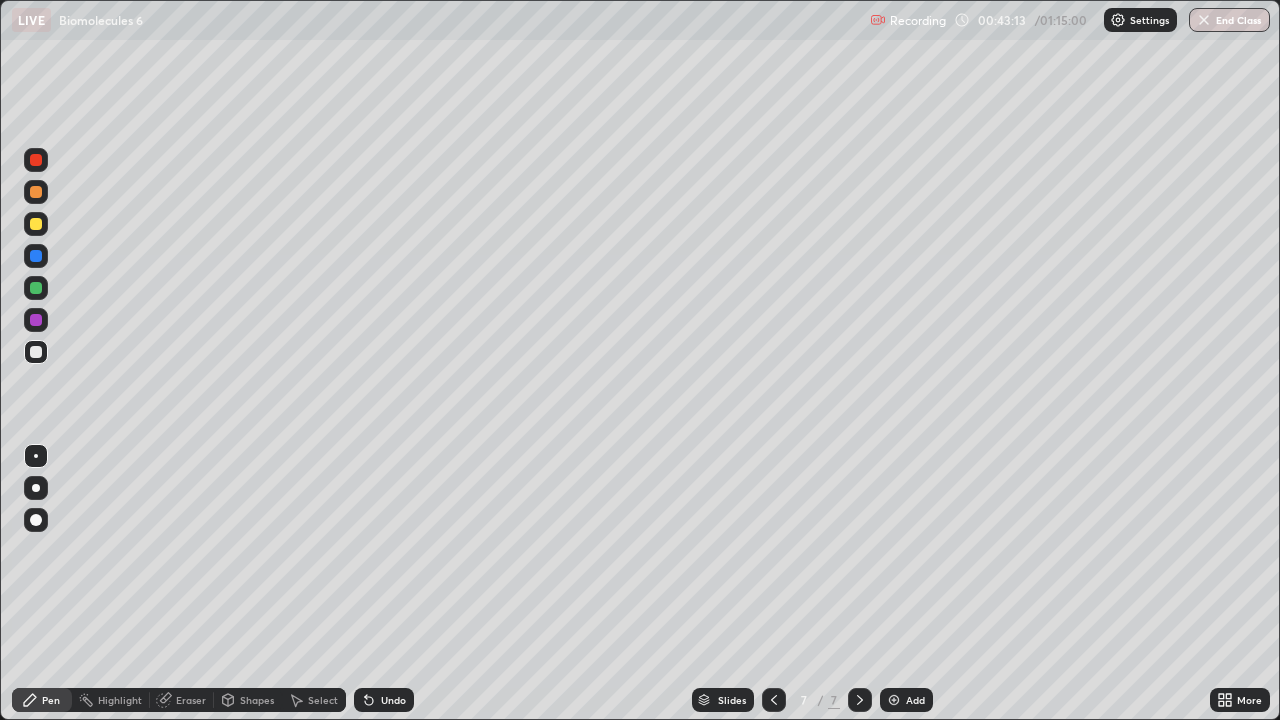 click on "Select" at bounding box center (323, 700) 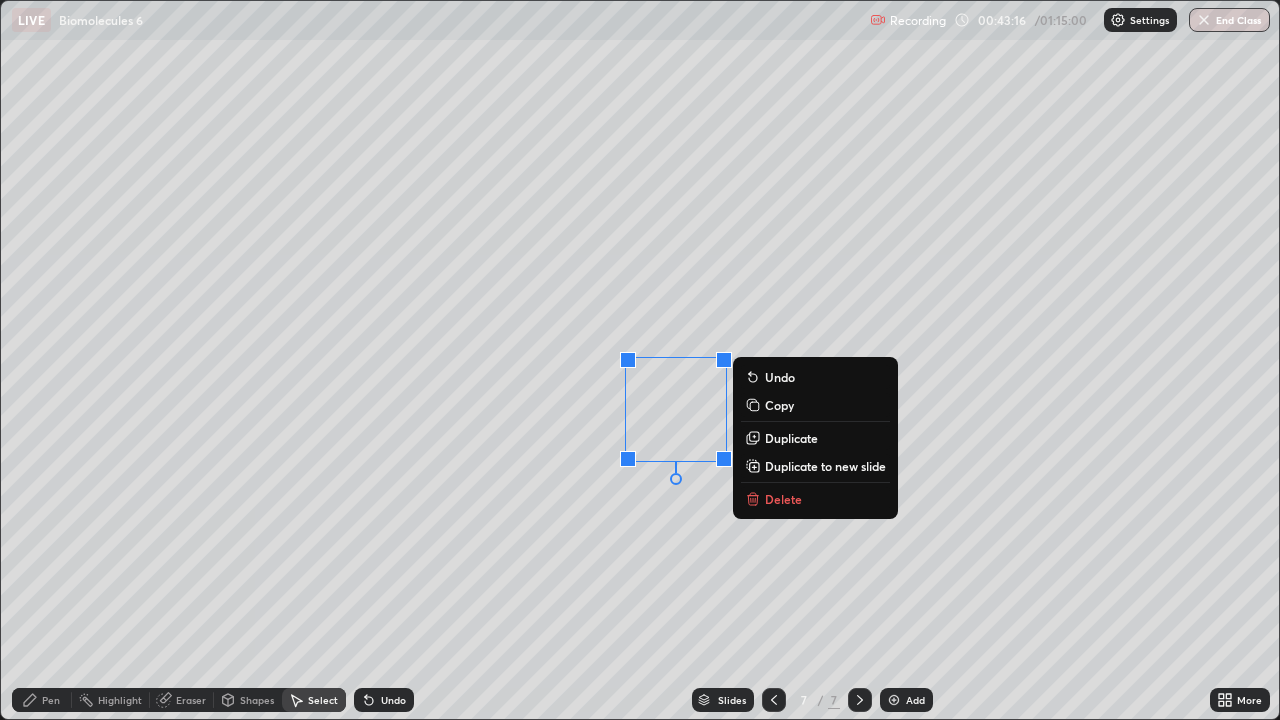 click on "0 ° Undo Copy Duplicate Duplicate to new slide Delete" at bounding box center (640, 360) 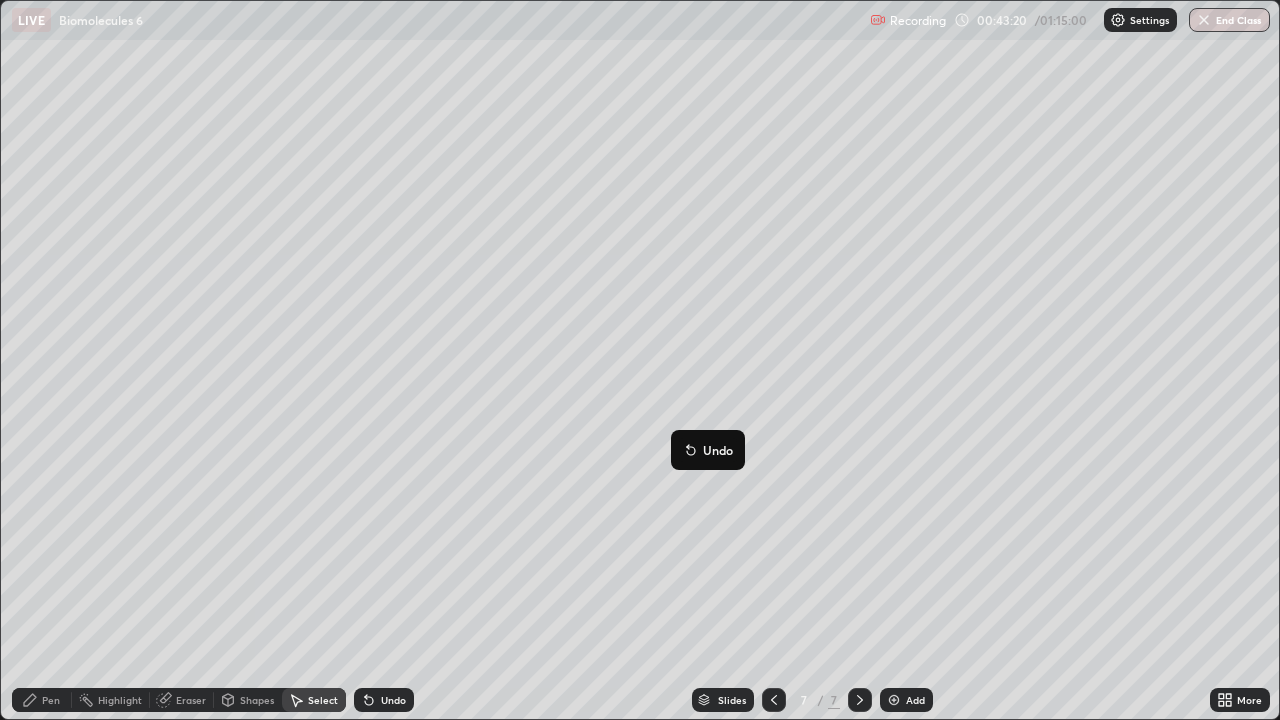 click on "Undo" at bounding box center (393, 700) 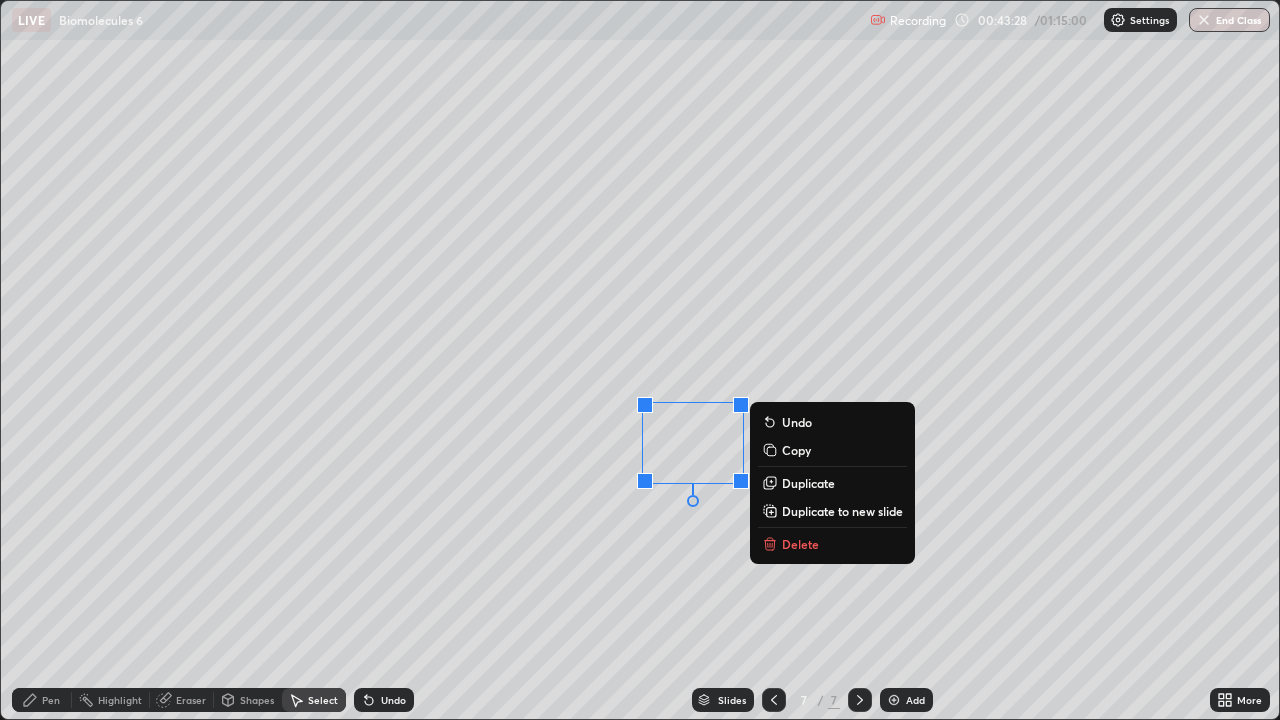click on "Pen" at bounding box center [42, 700] 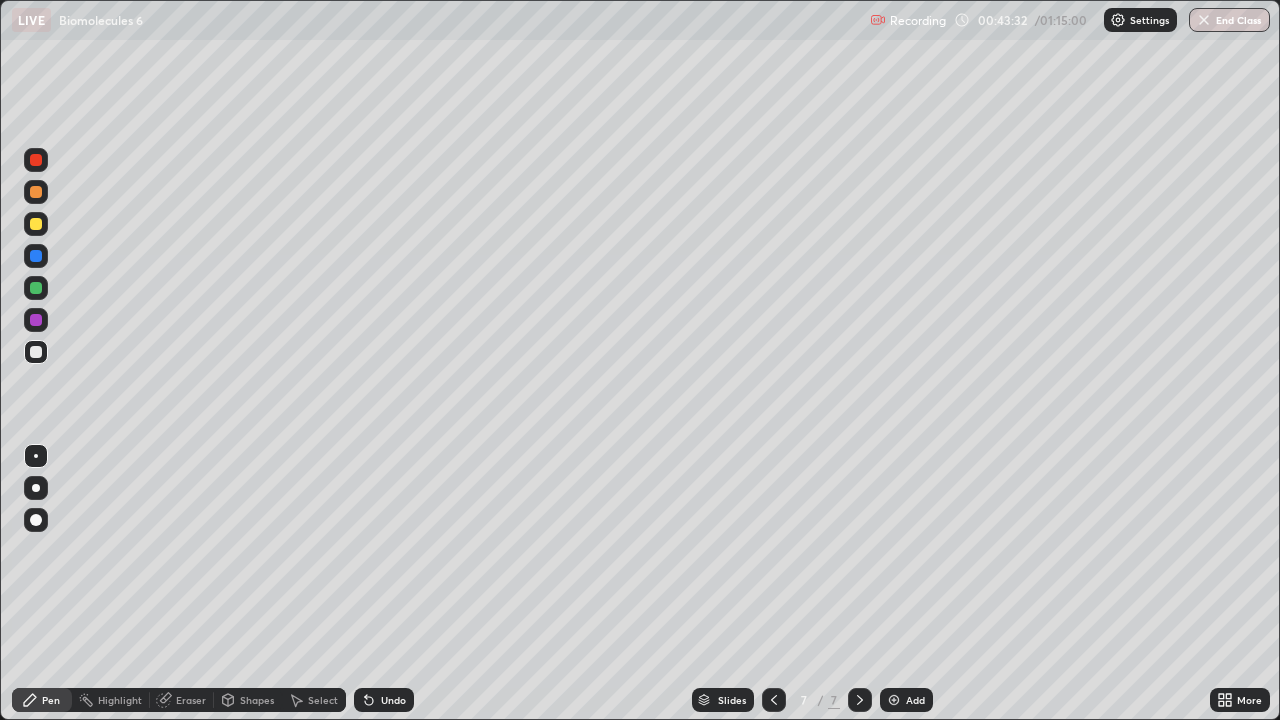 click on "Eraser" at bounding box center (191, 700) 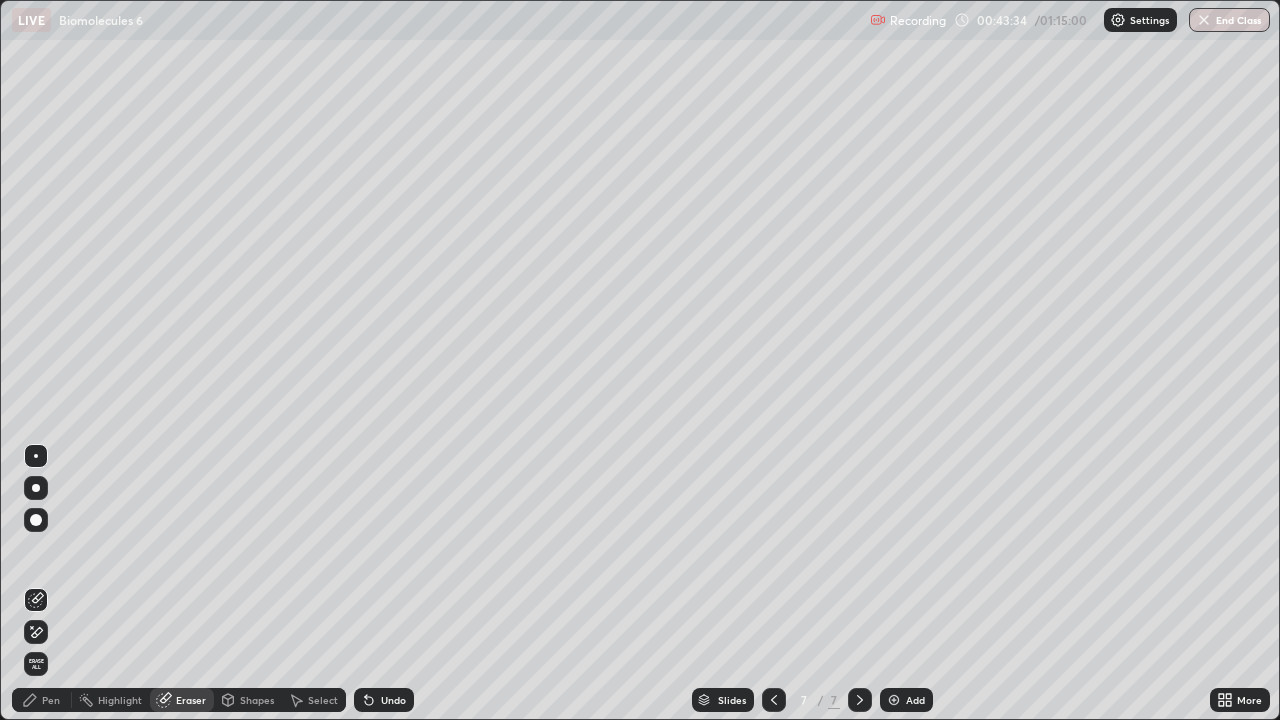 click on "Pen" at bounding box center (51, 700) 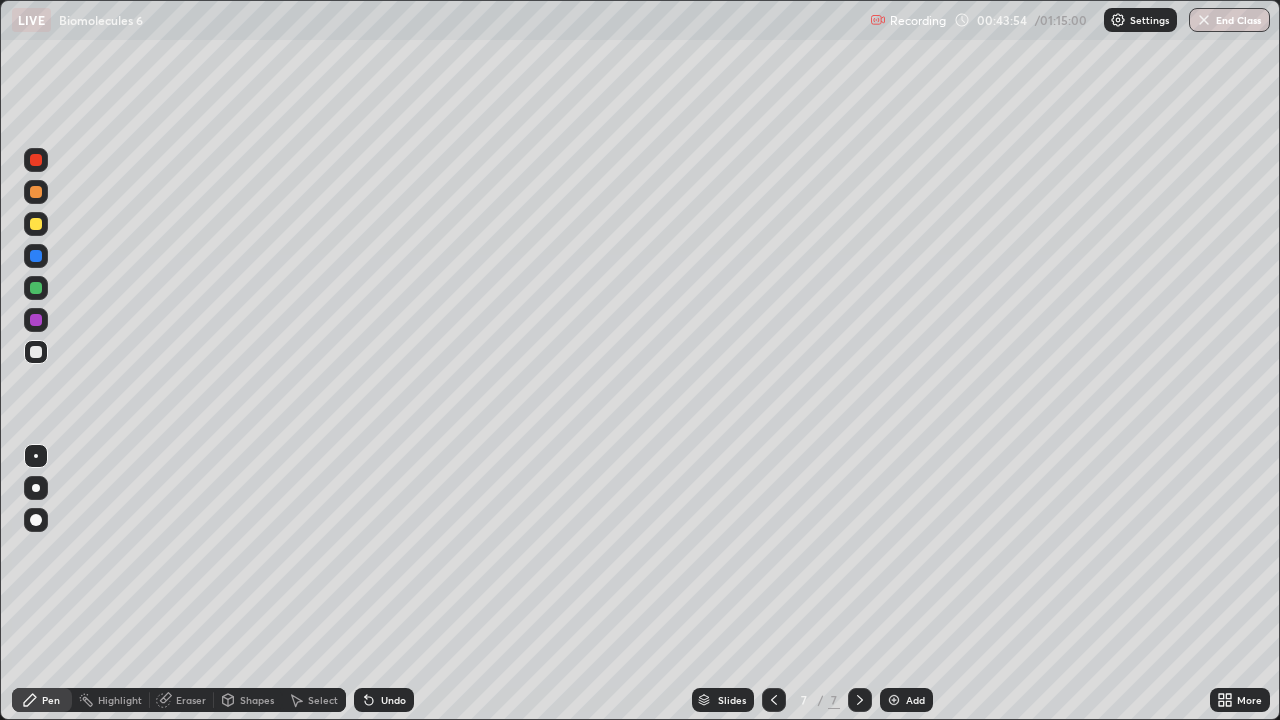 click at bounding box center (36, 256) 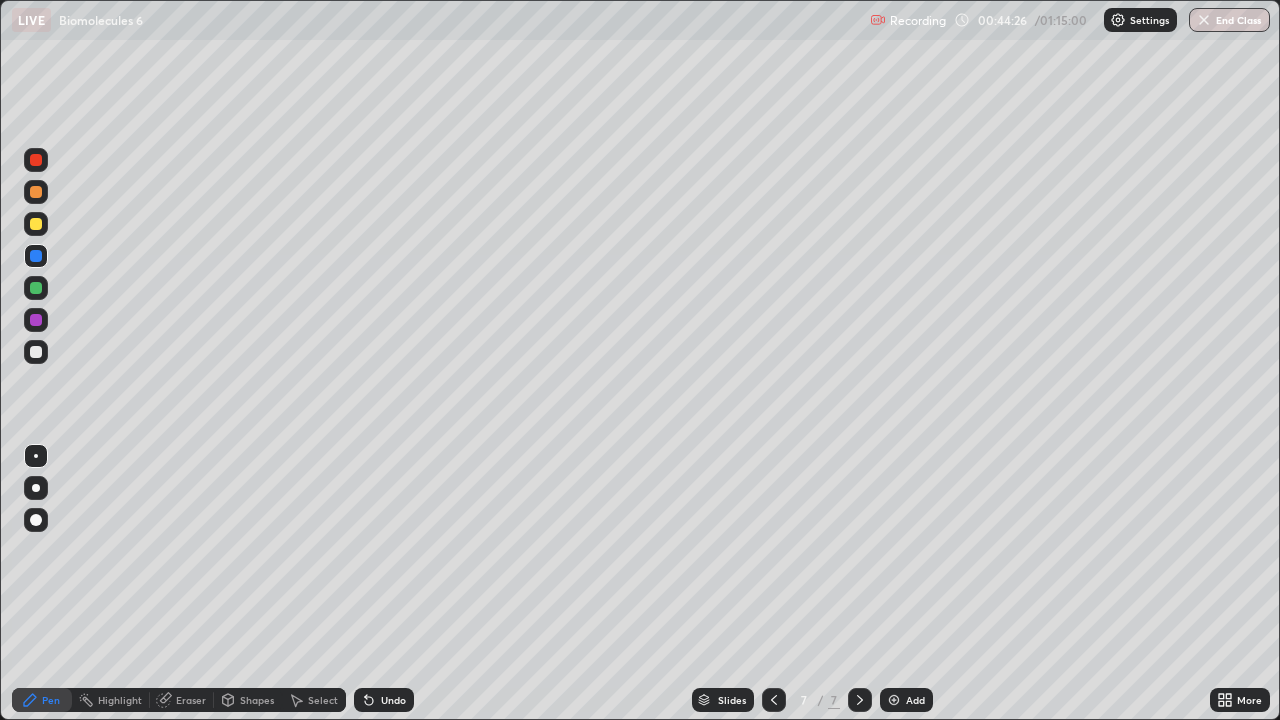 click 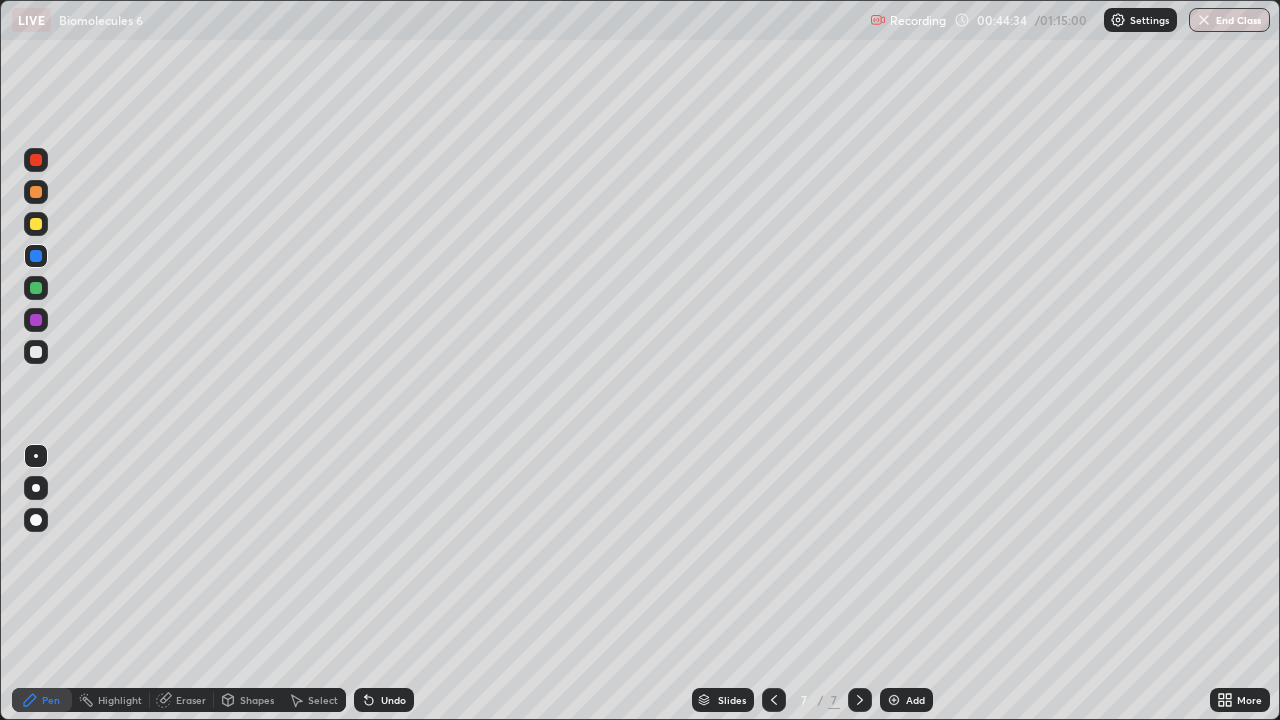 click at bounding box center [36, 224] 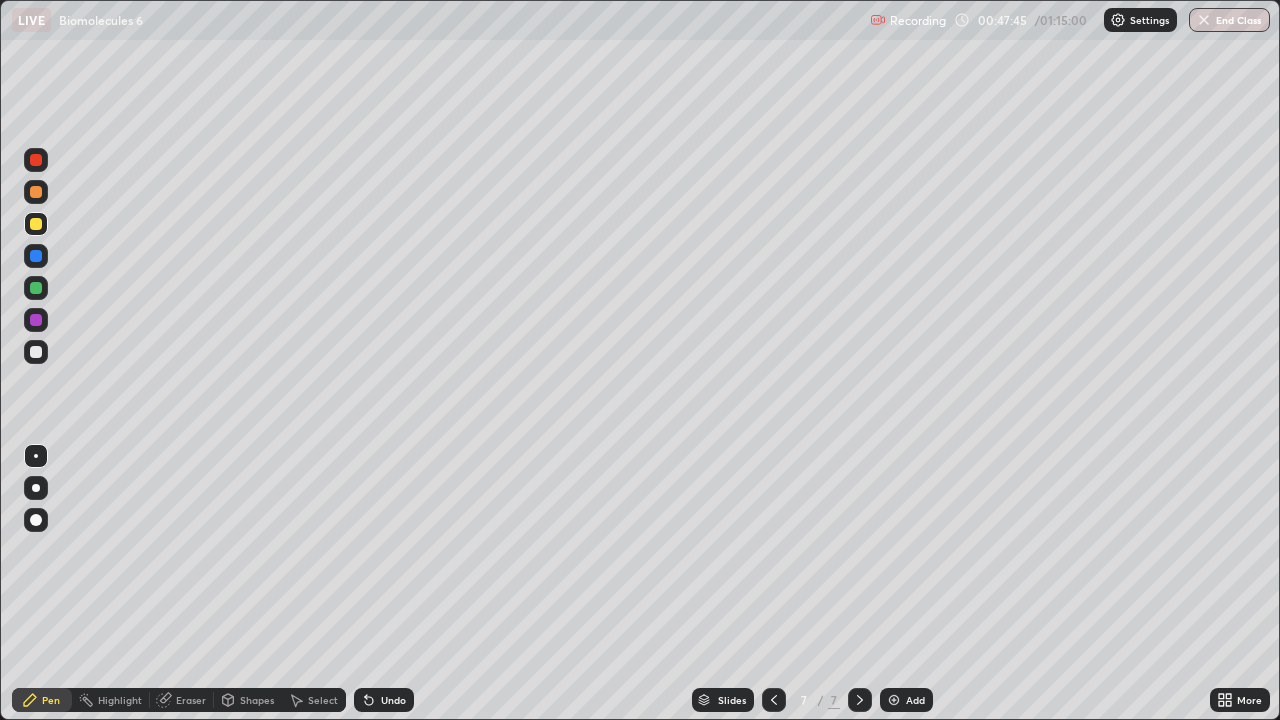 click on "Eraser" at bounding box center [191, 700] 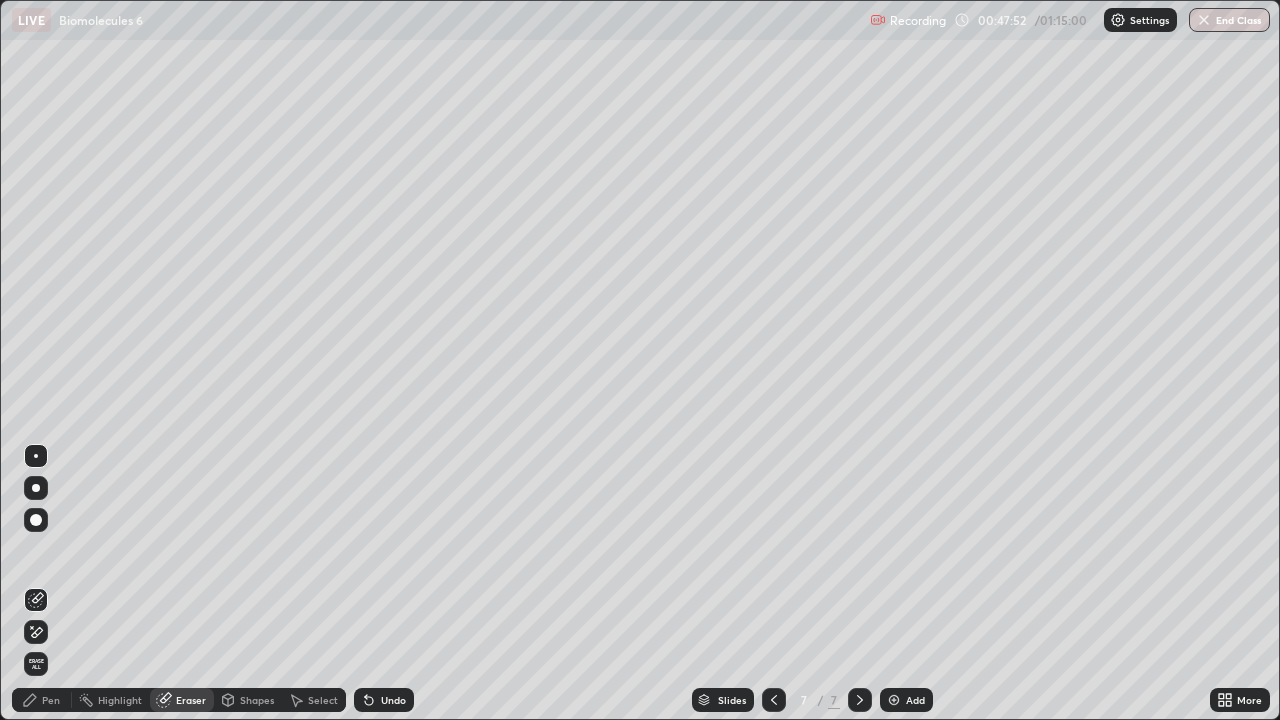 click on "Pen" at bounding box center (51, 700) 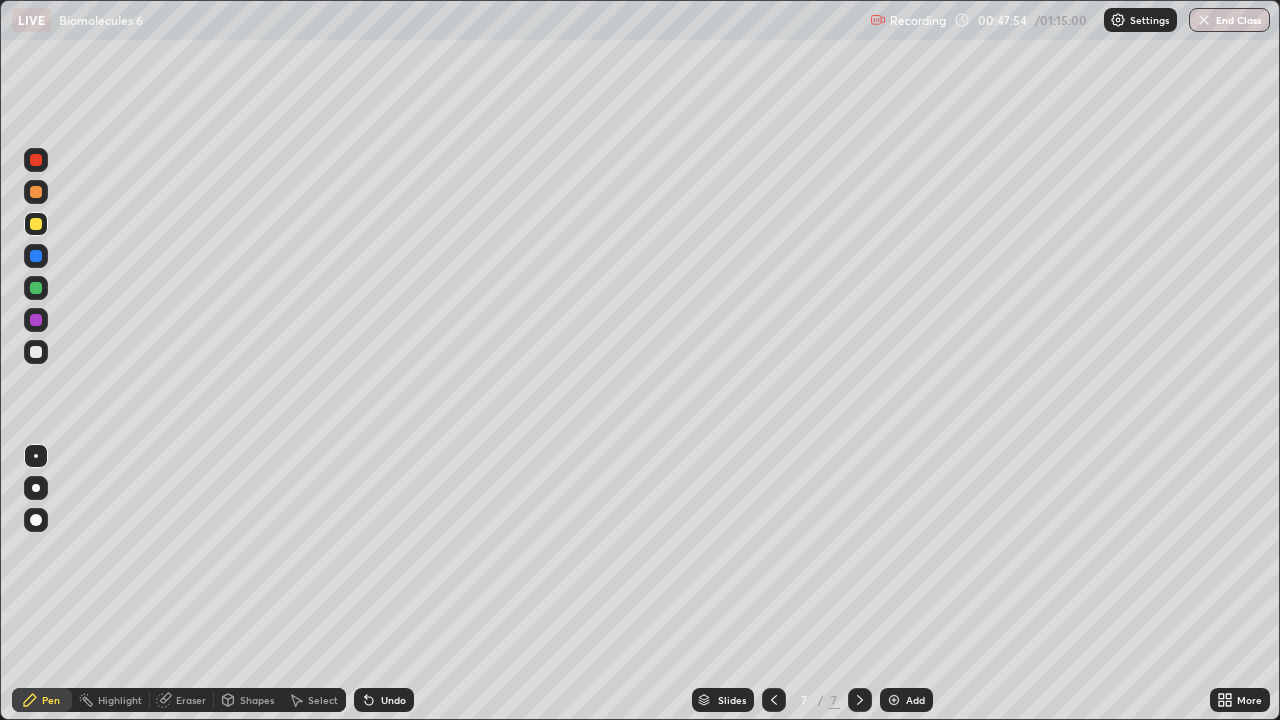click at bounding box center (36, 352) 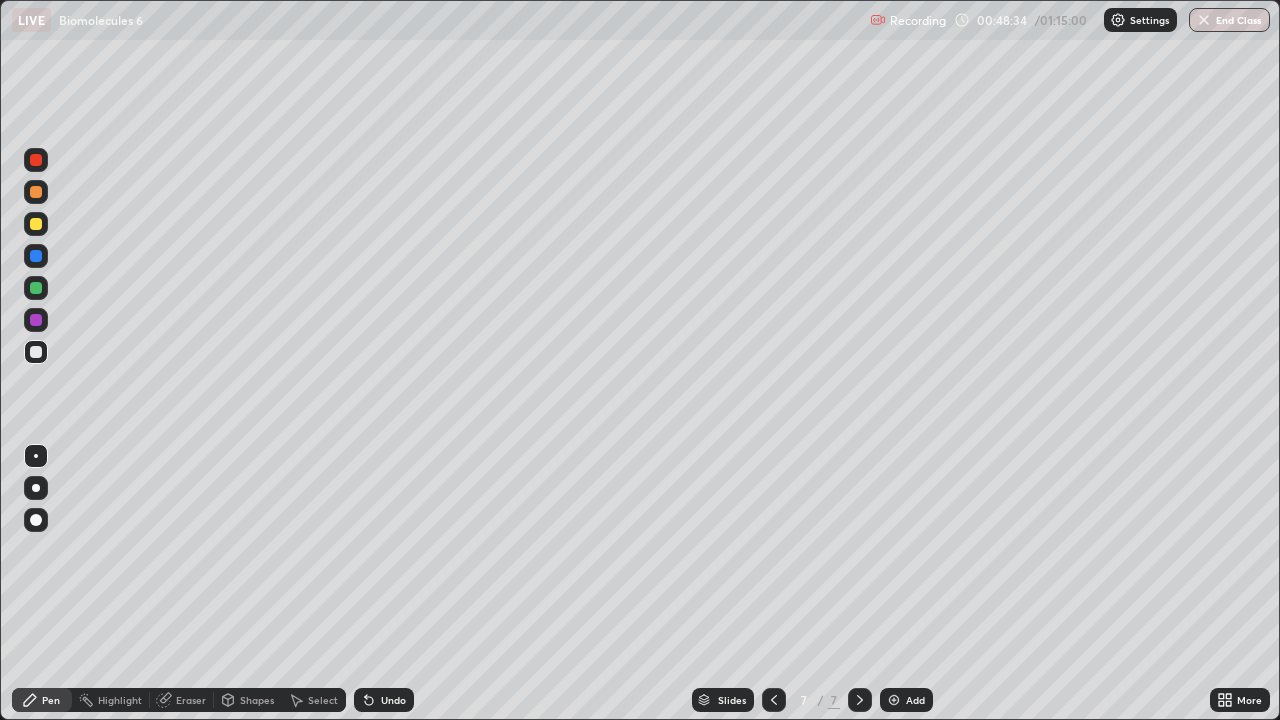 click at bounding box center (894, 700) 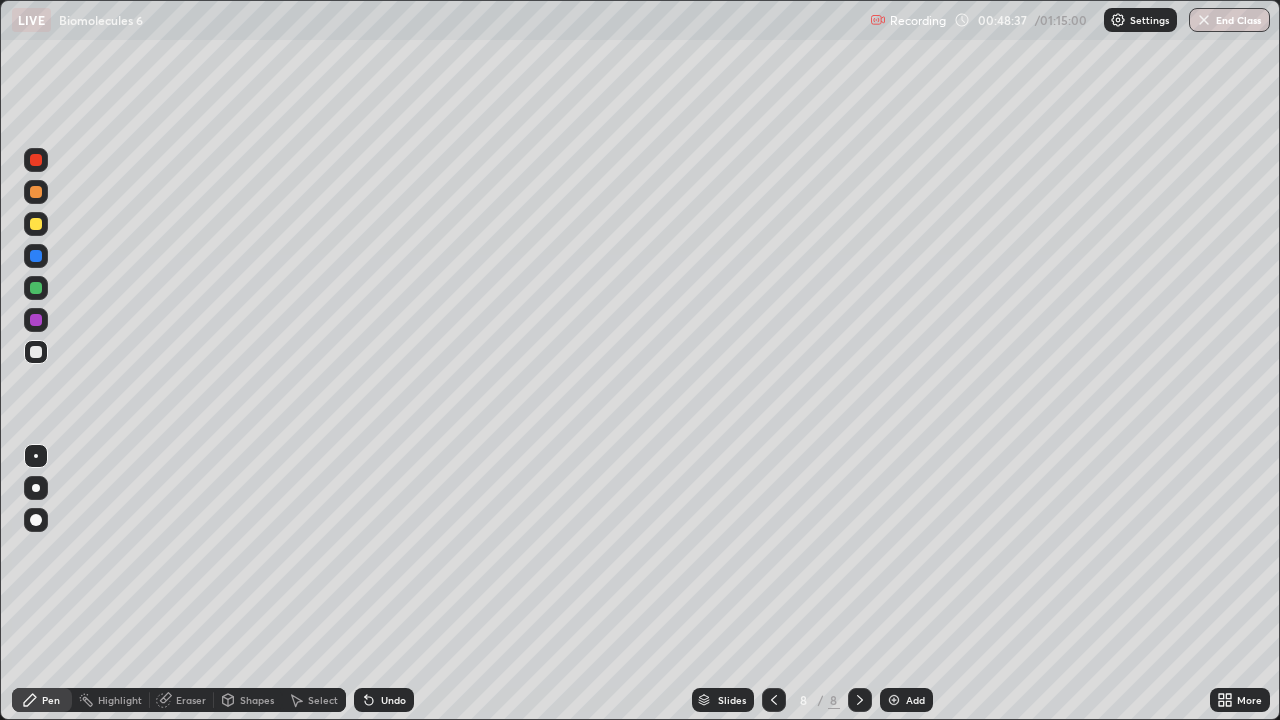 click at bounding box center (36, 520) 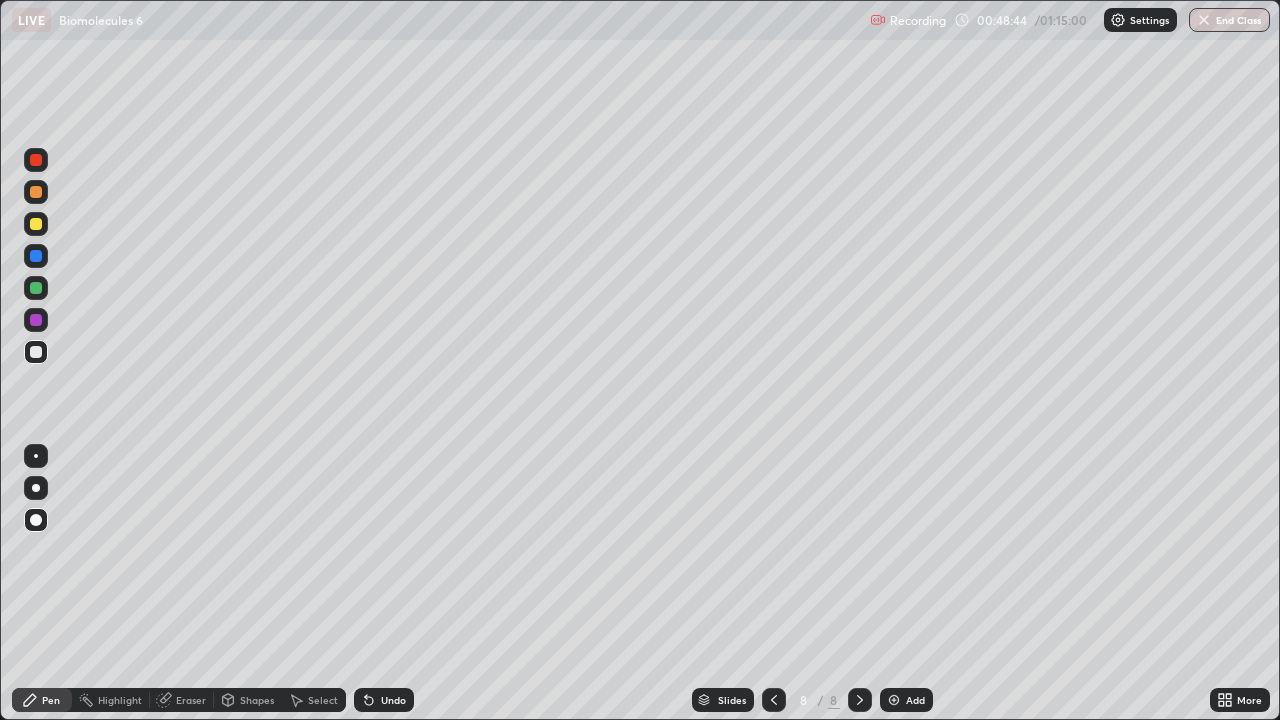 click at bounding box center [774, 700] 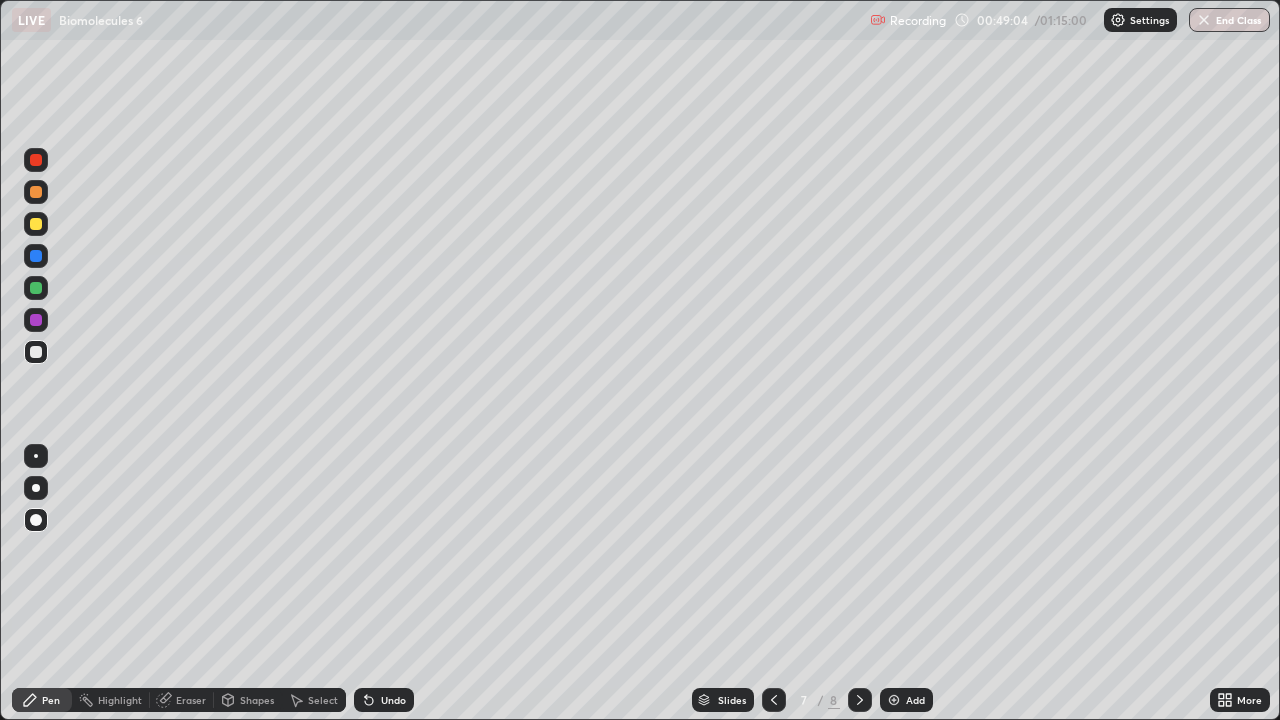 click 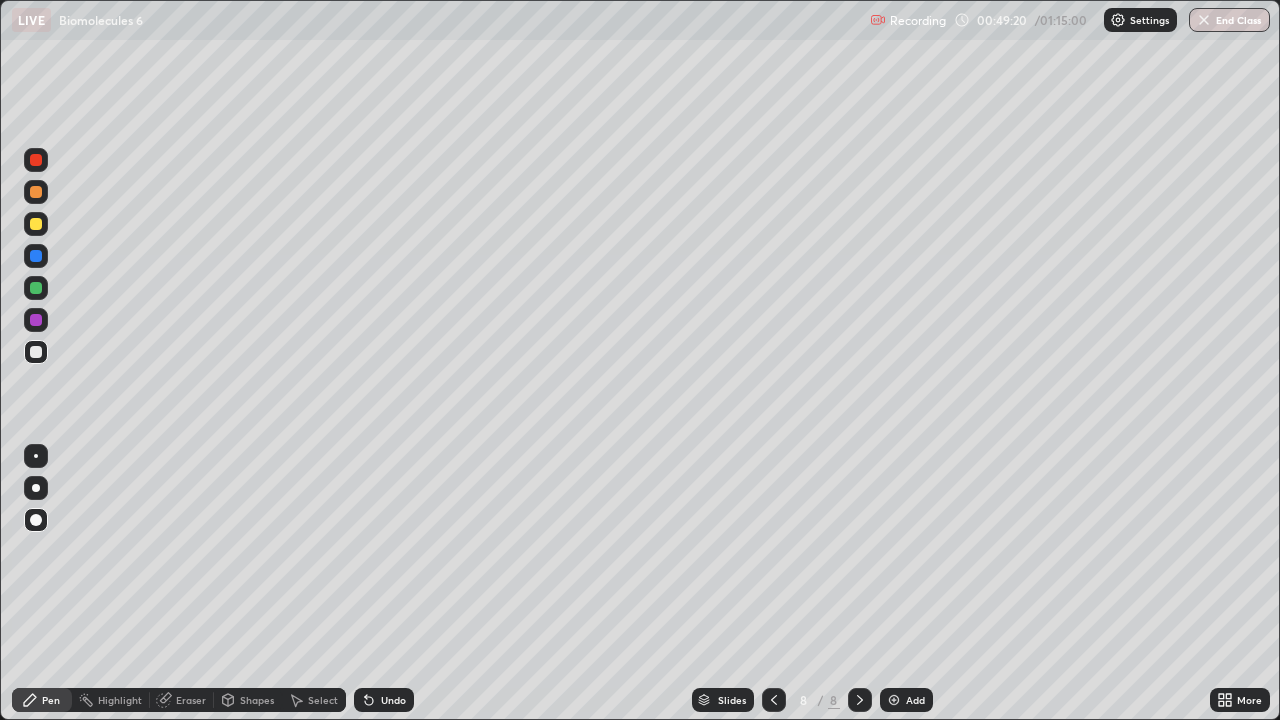 click on "Undo" at bounding box center (393, 700) 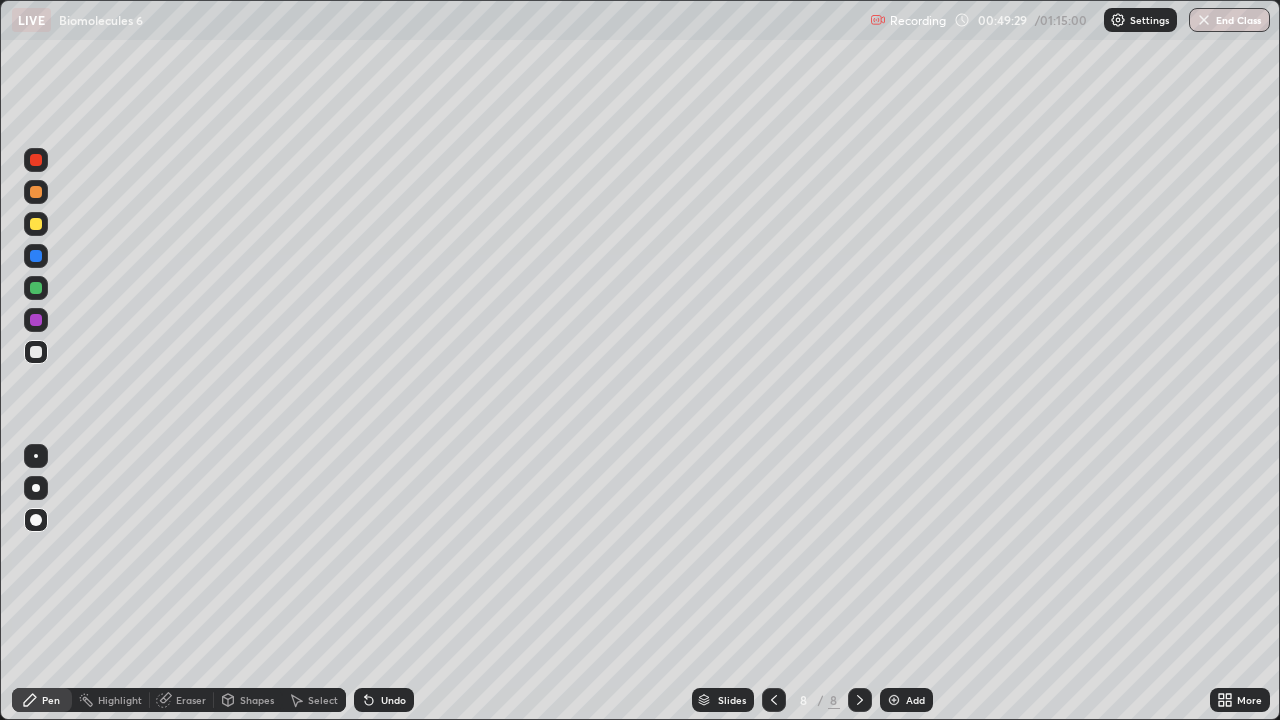 click at bounding box center (36, 320) 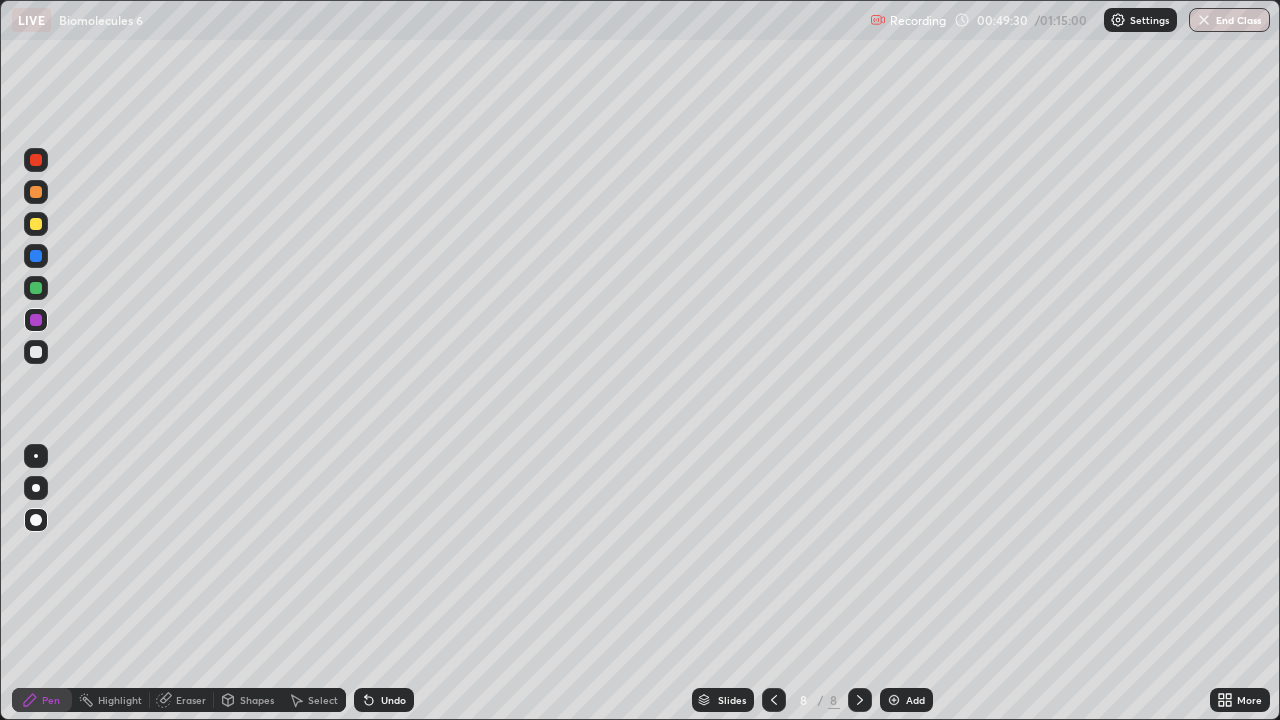 click at bounding box center [36, 456] 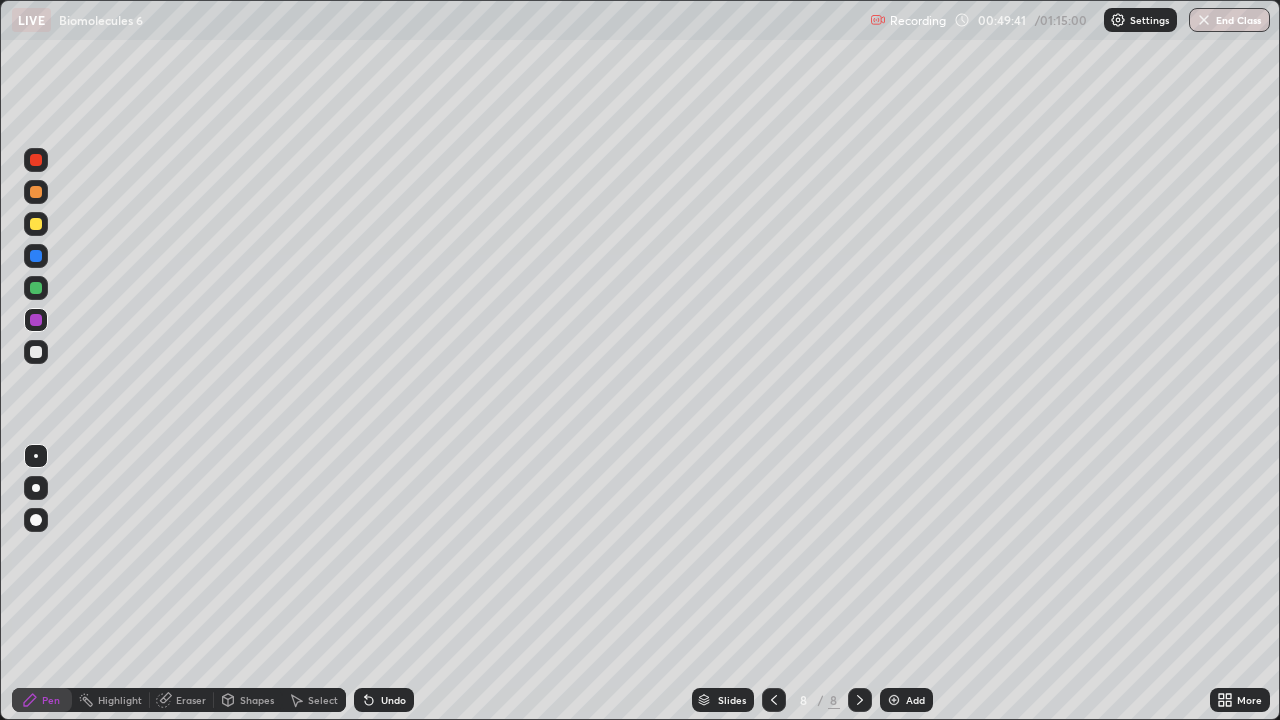click at bounding box center (36, 224) 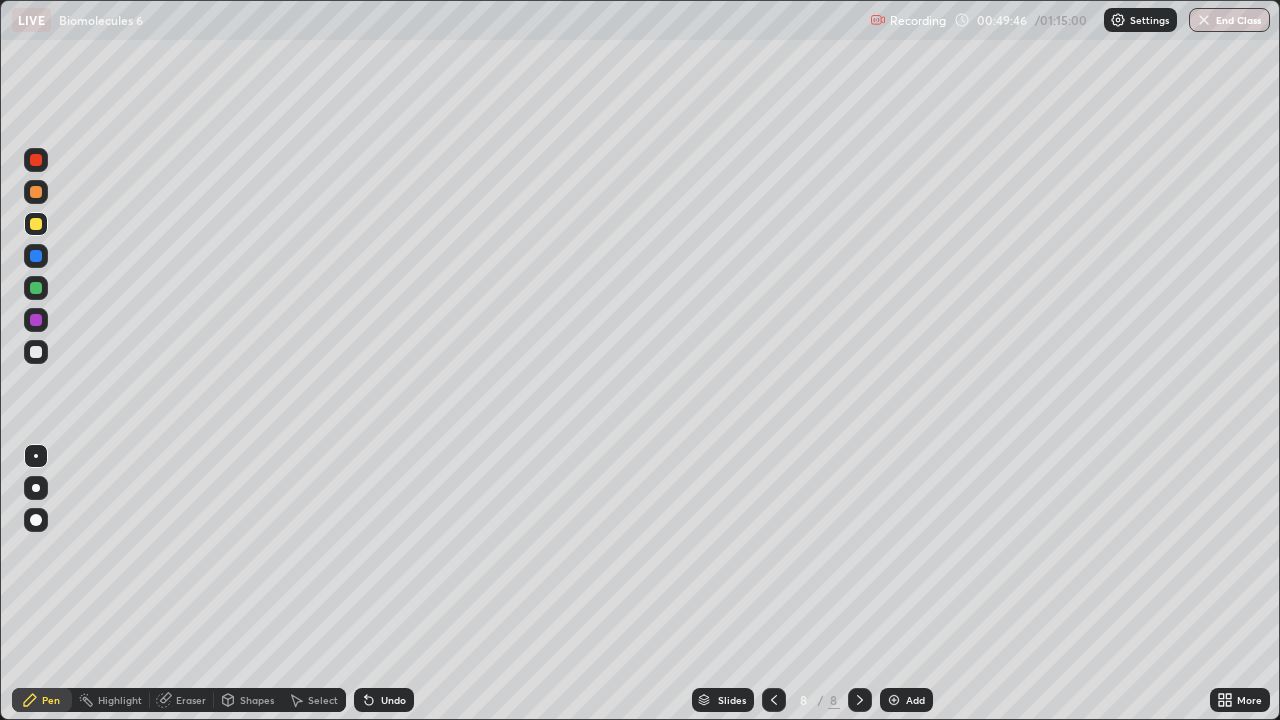 click at bounding box center [36, 160] 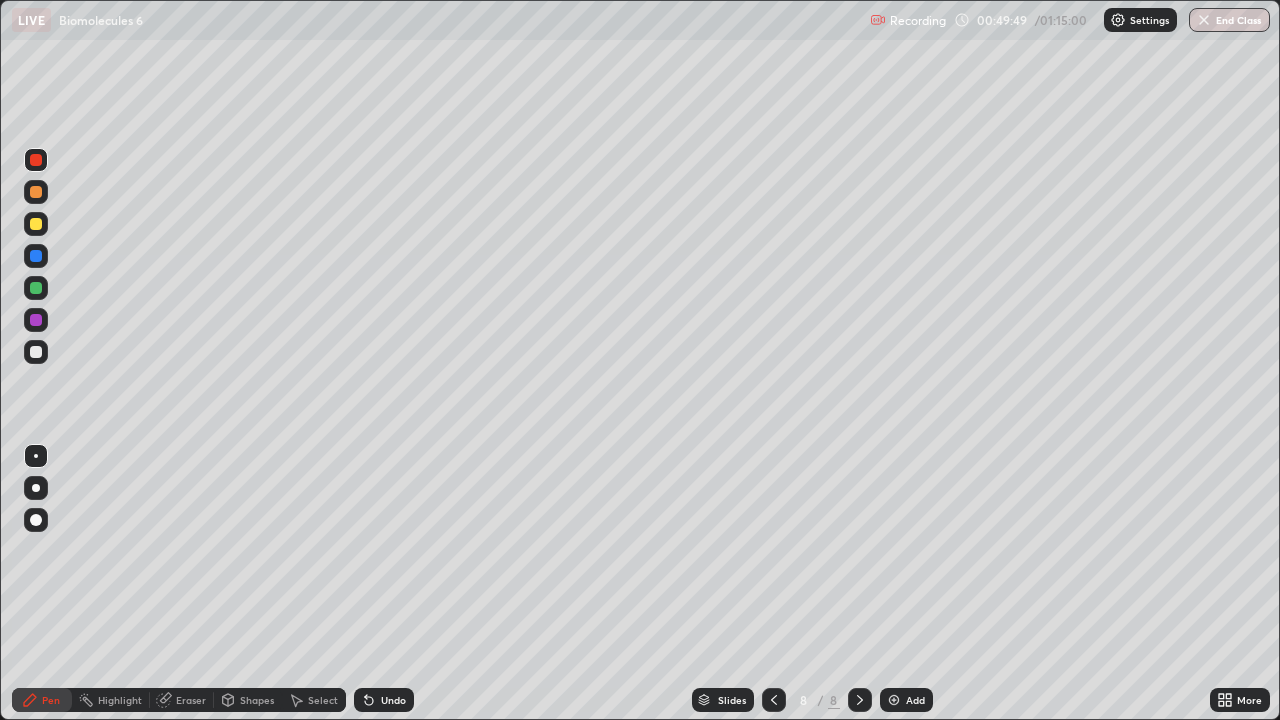 click 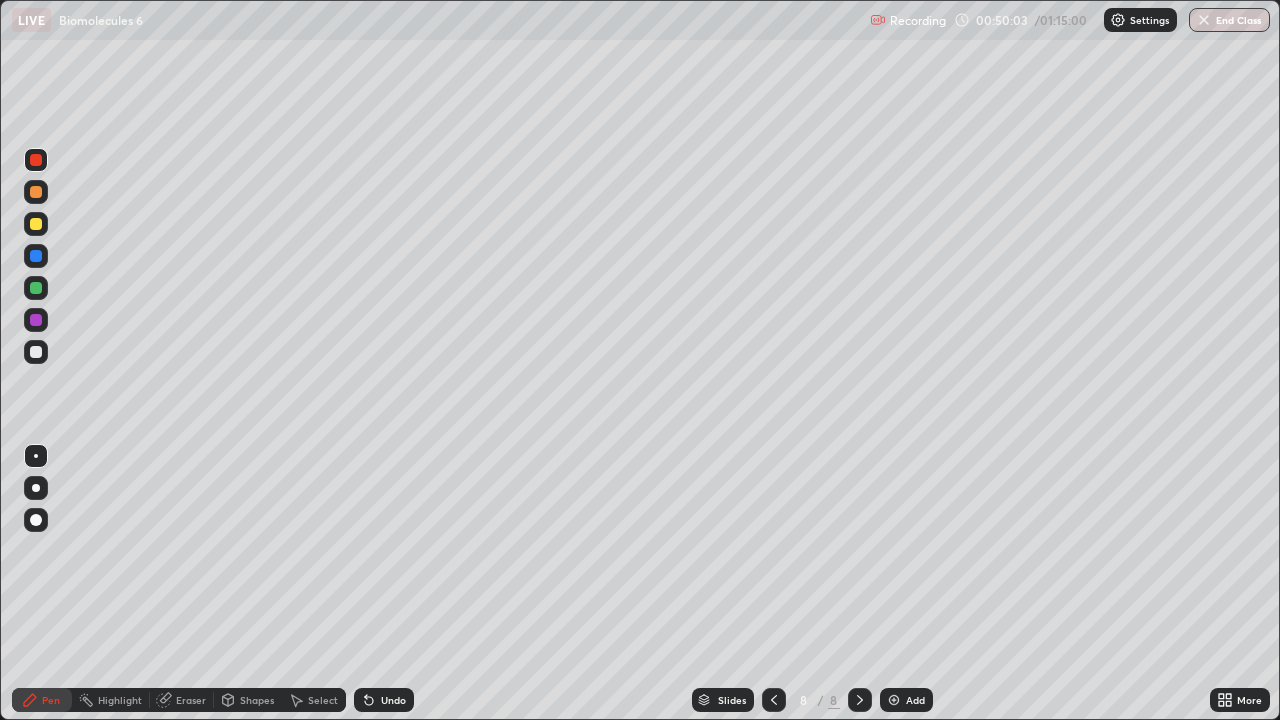 click at bounding box center (36, 352) 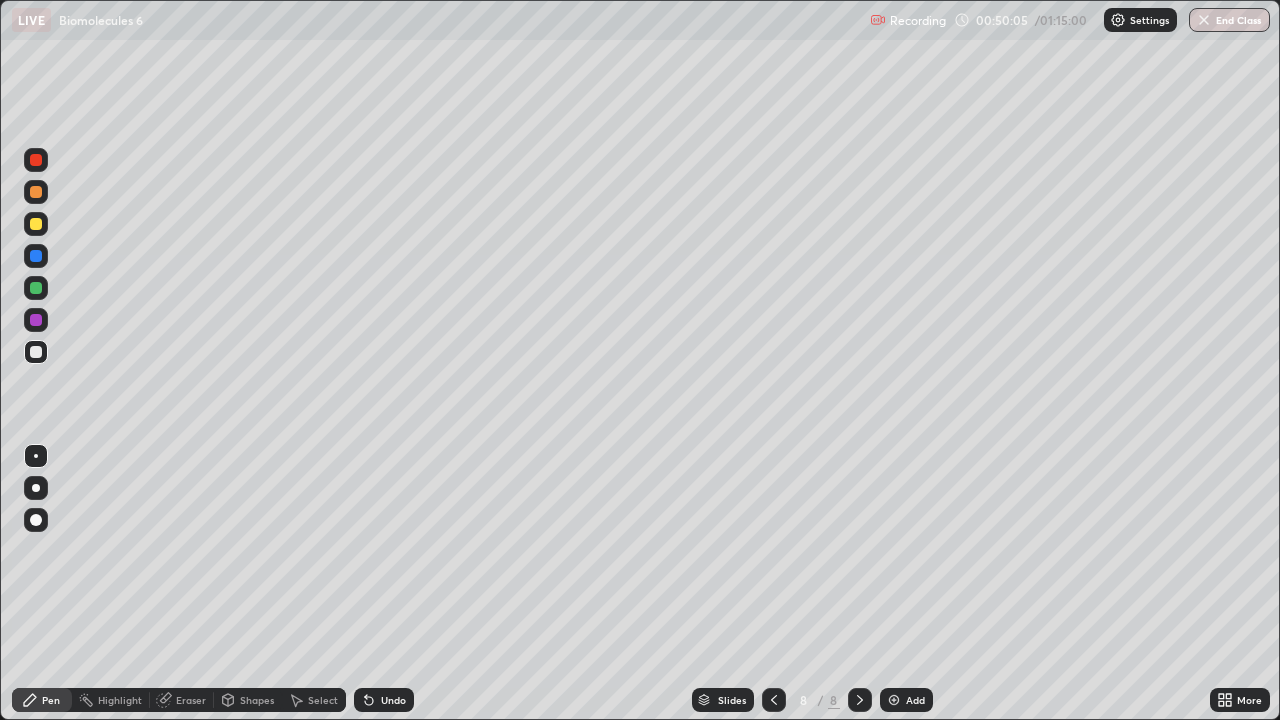 click at bounding box center (36, 160) 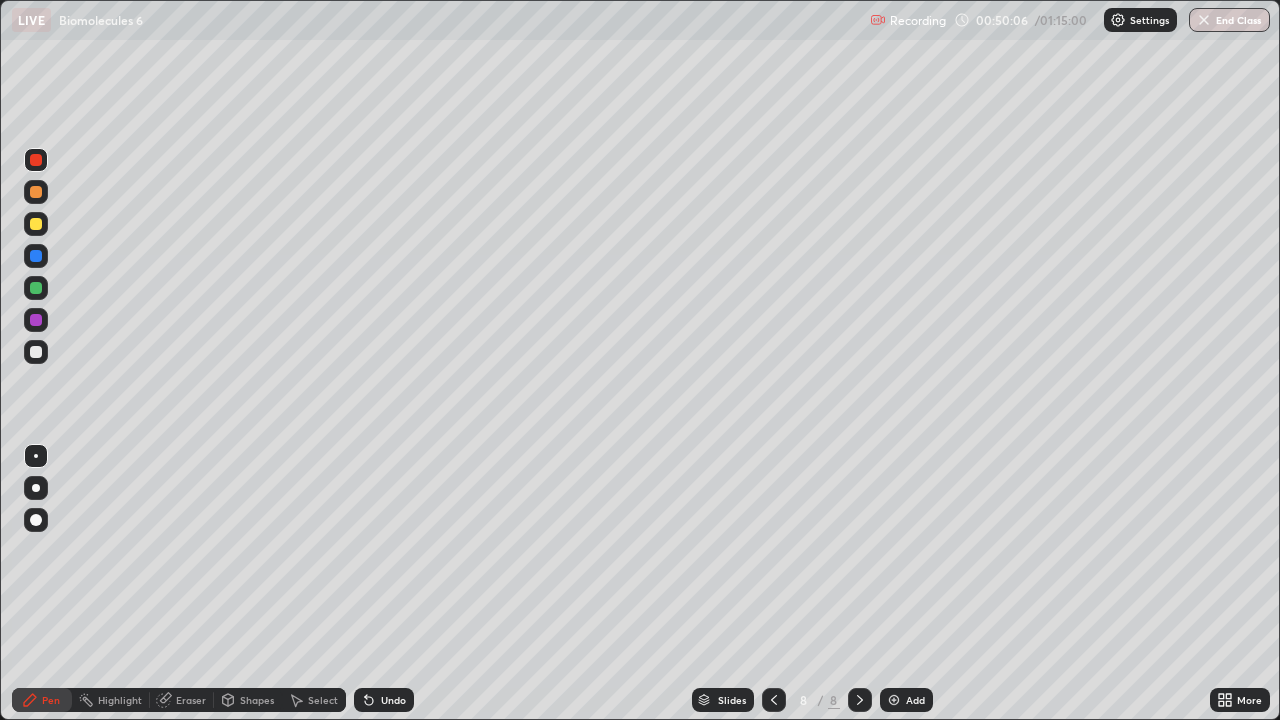 click 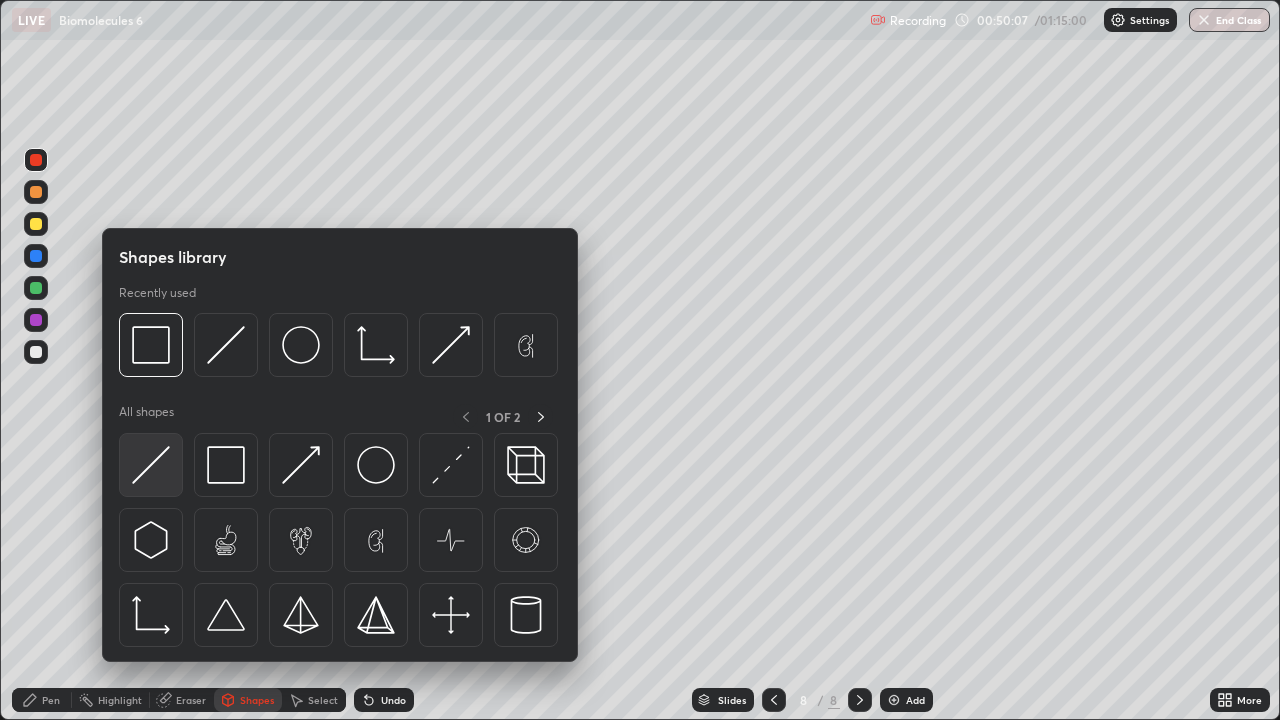 click at bounding box center [151, 465] 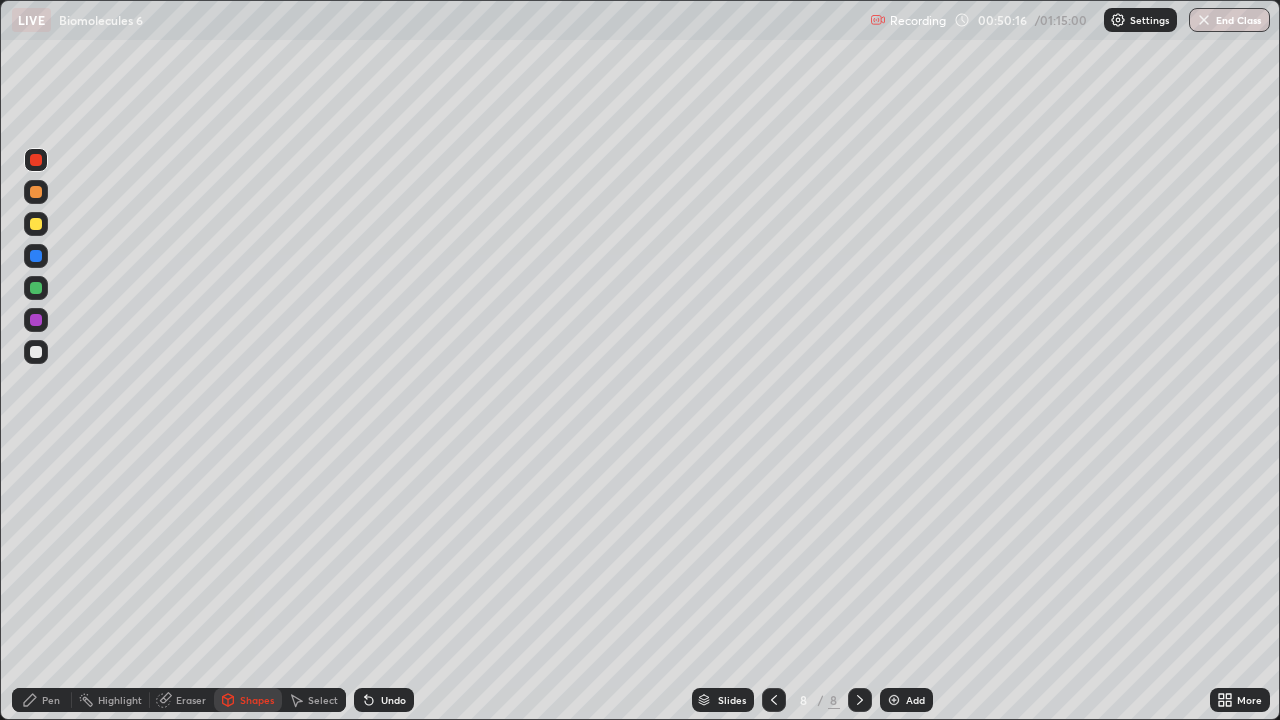 click on "Pen" at bounding box center [51, 700] 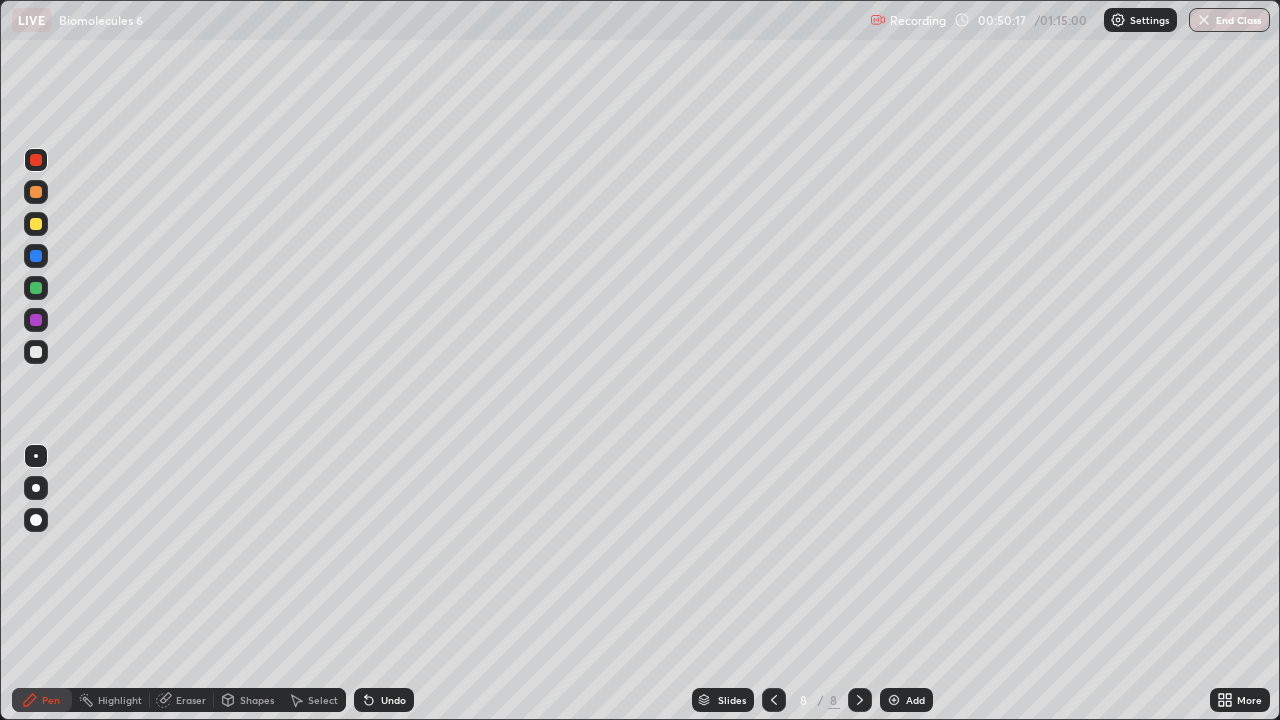 click at bounding box center (36, 352) 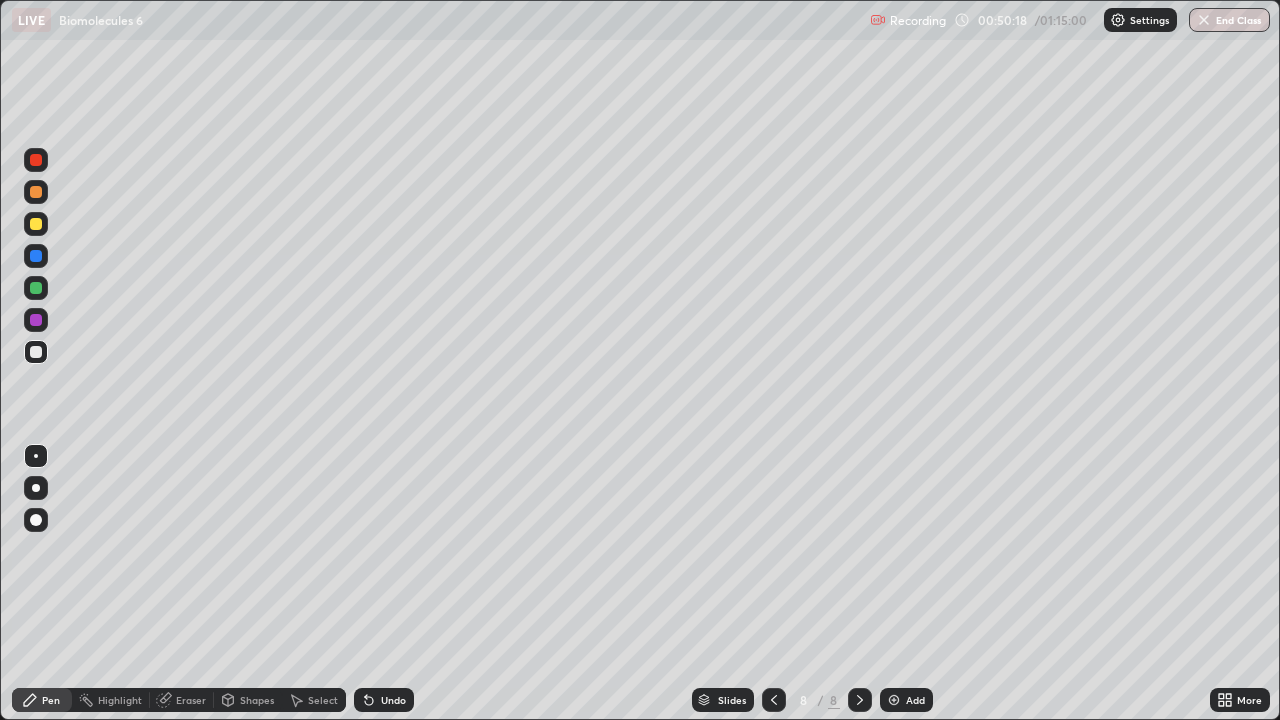click 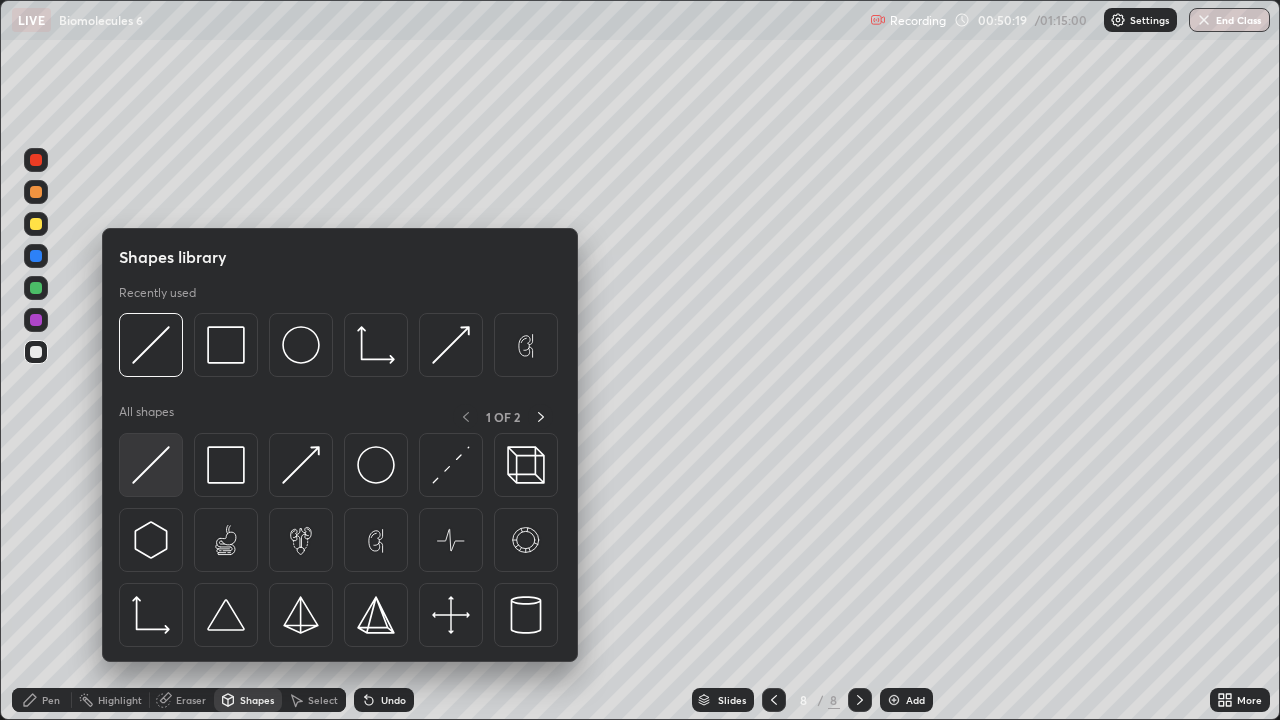 click at bounding box center [151, 465] 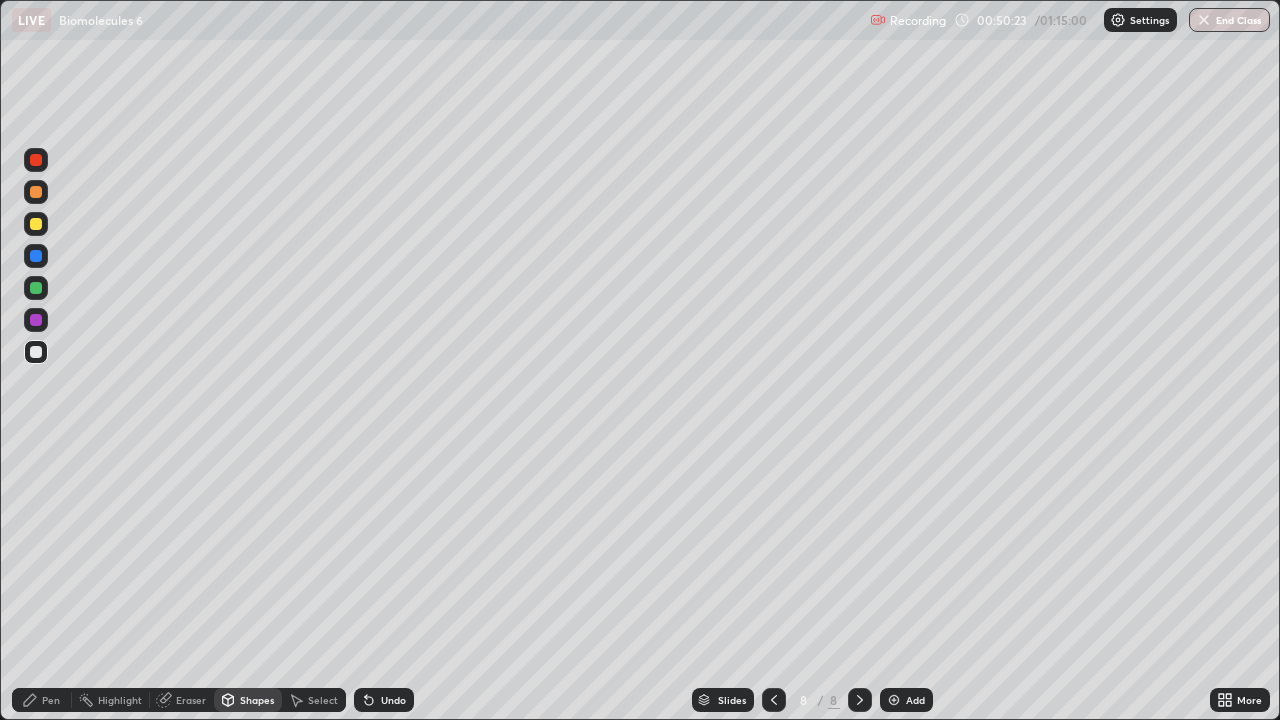 click on "Pen" at bounding box center [51, 700] 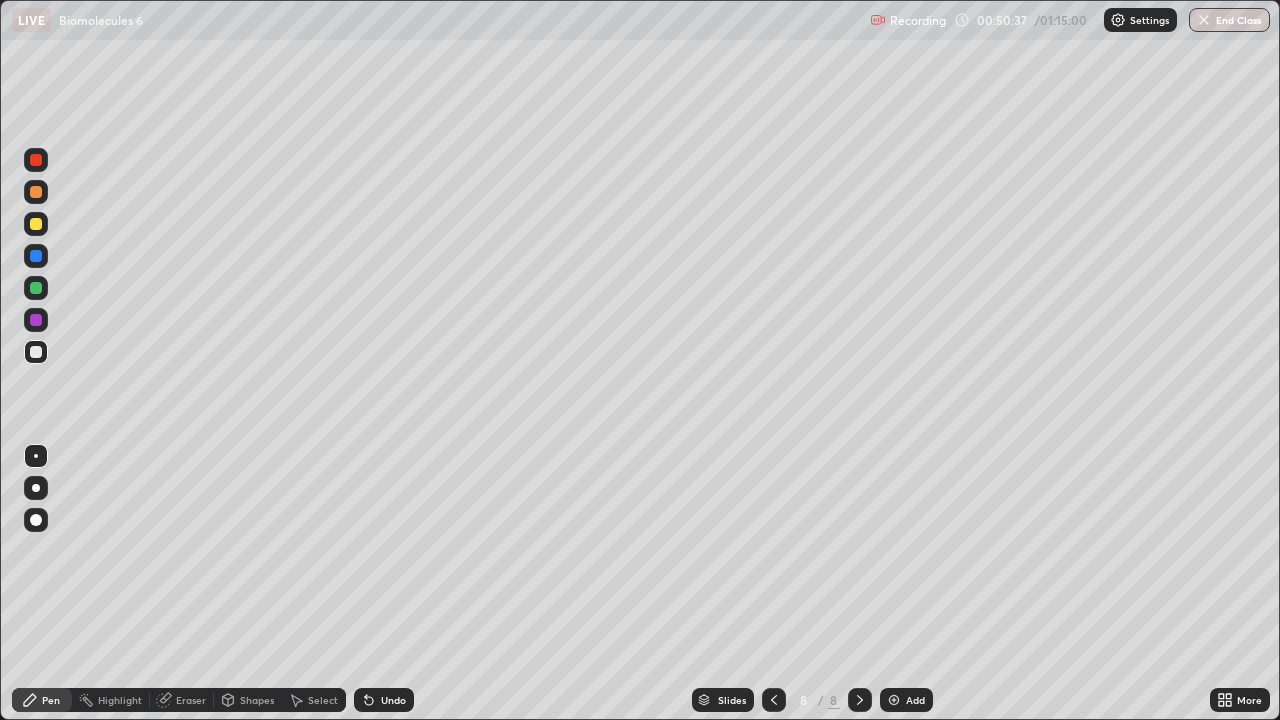 click on "Undo" at bounding box center (384, 700) 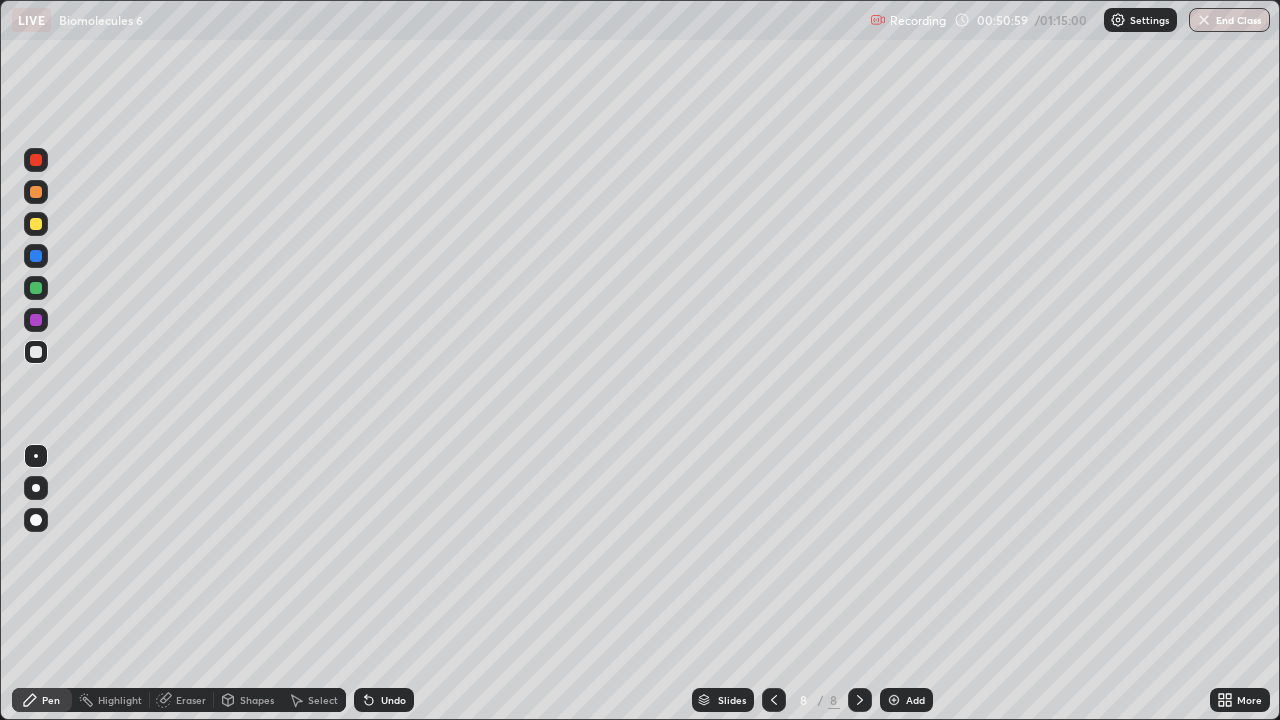 click 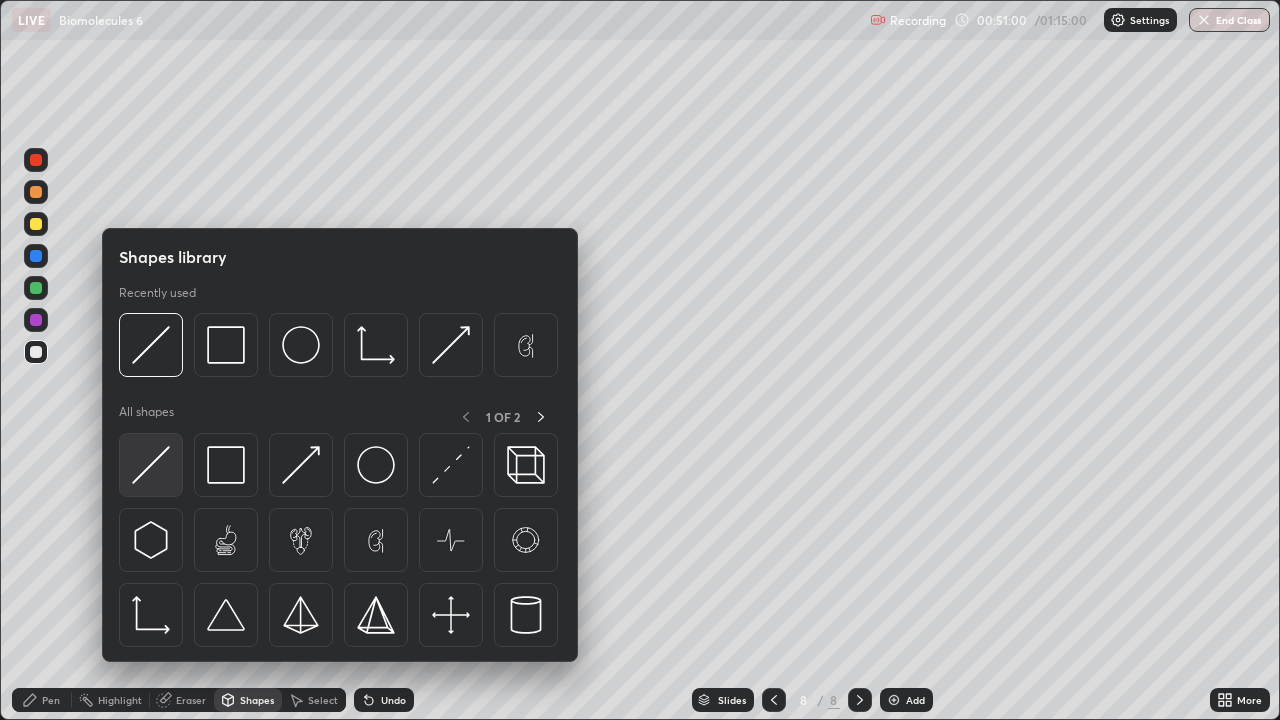 click at bounding box center (151, 465) 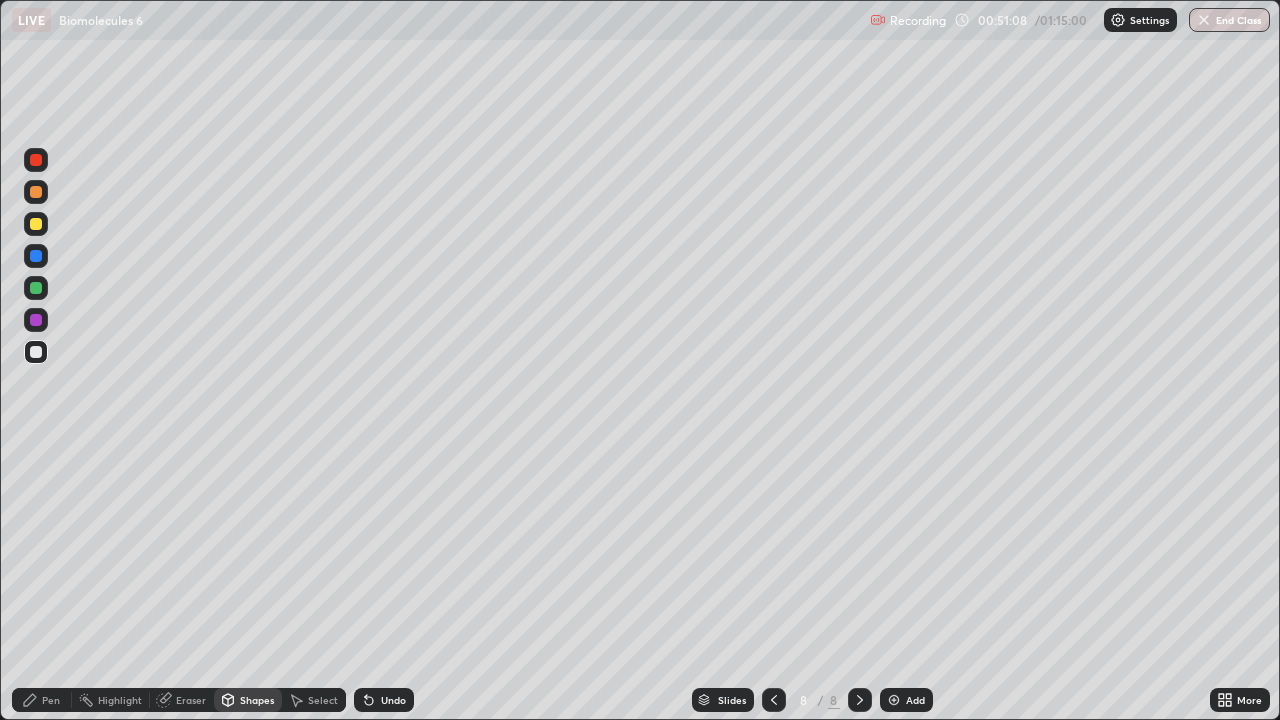 click on "Pen" at bounding box center [51, 700] 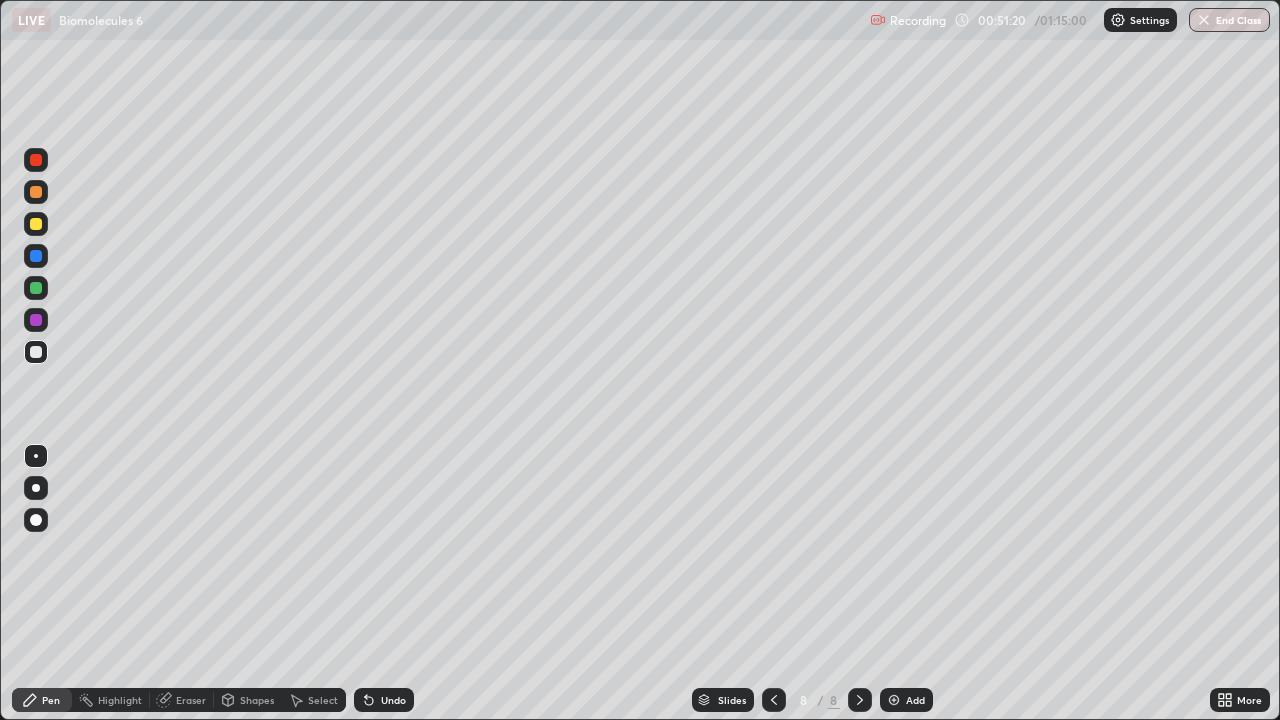 click 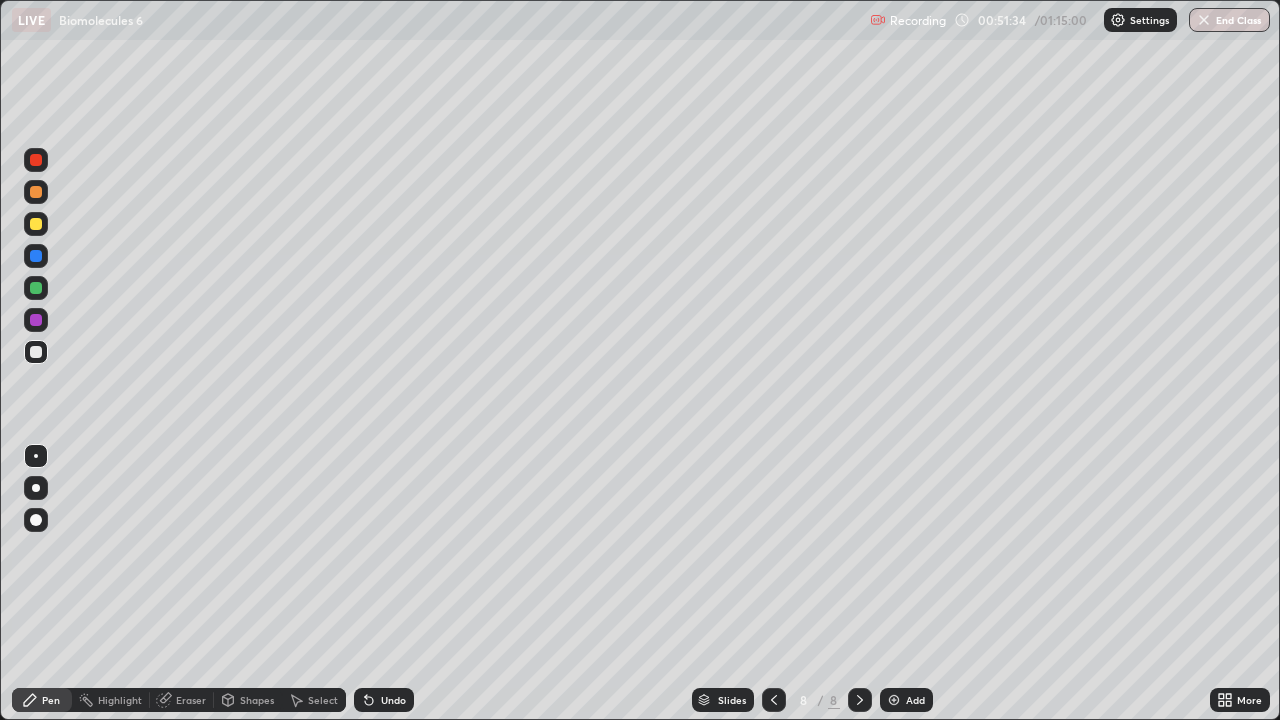 click on "Undo" at bounding box center (384, 700) 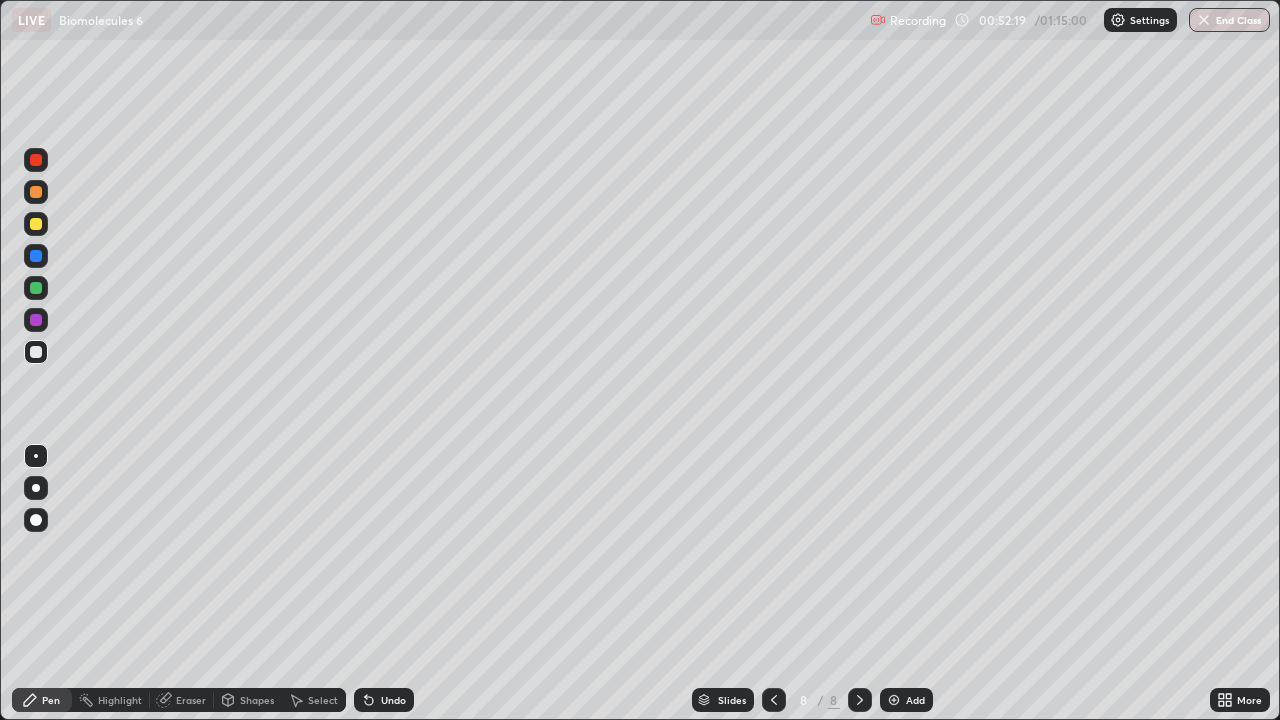 click 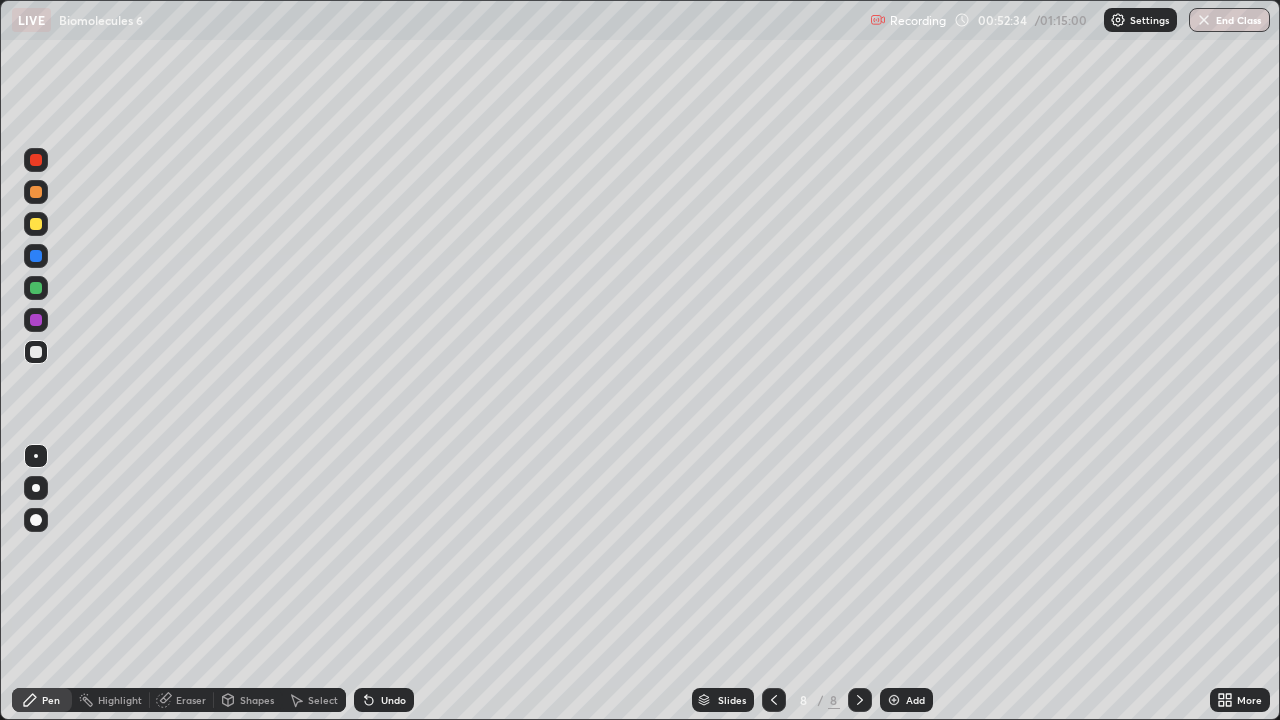 click 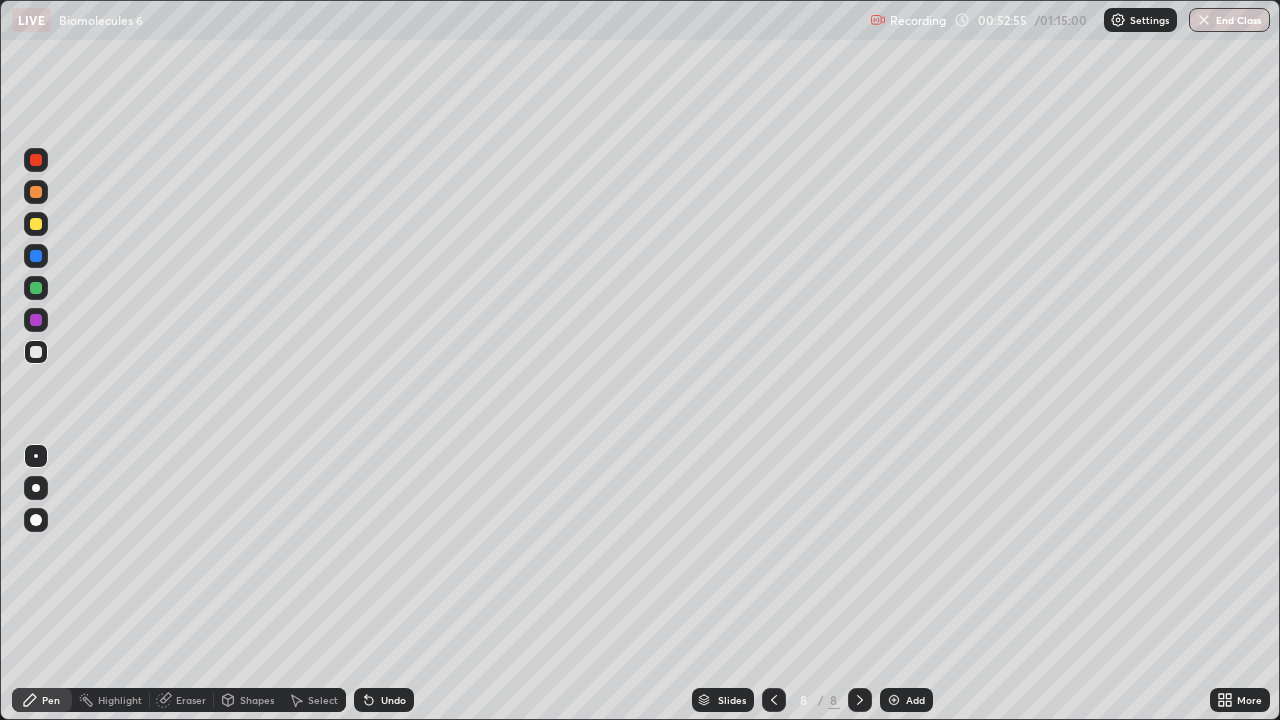 click 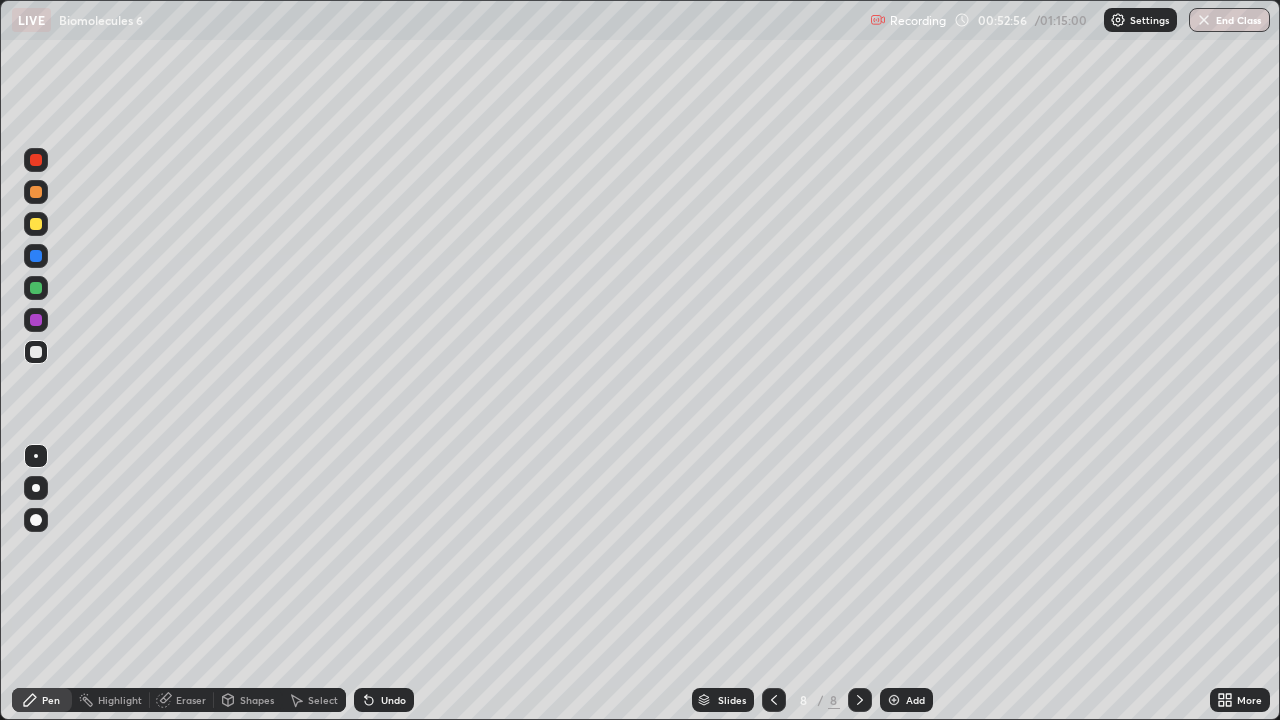 click 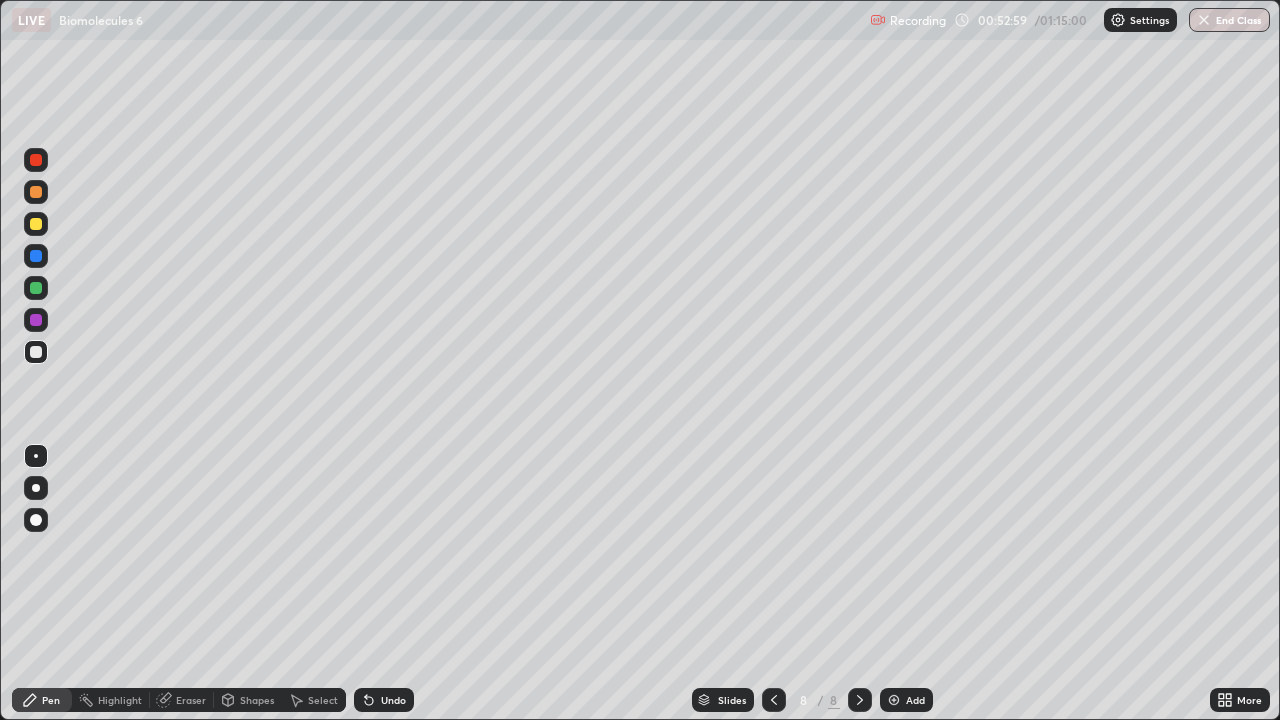 click 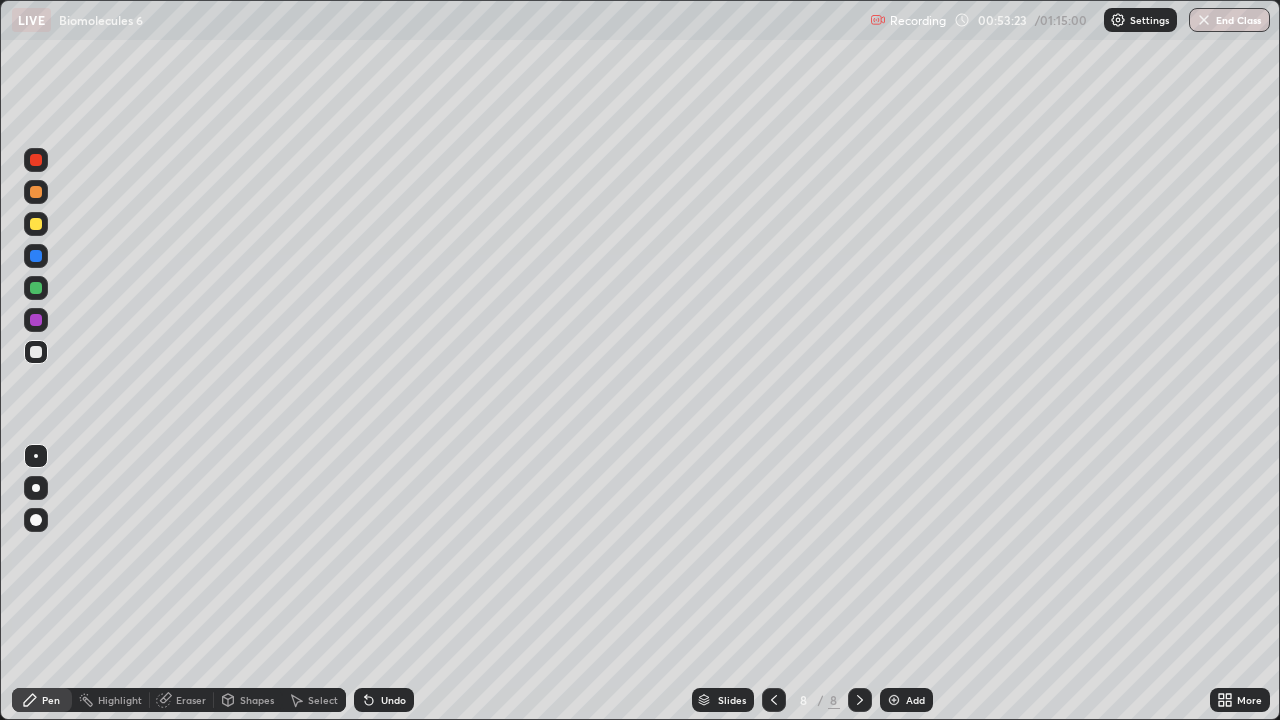 click 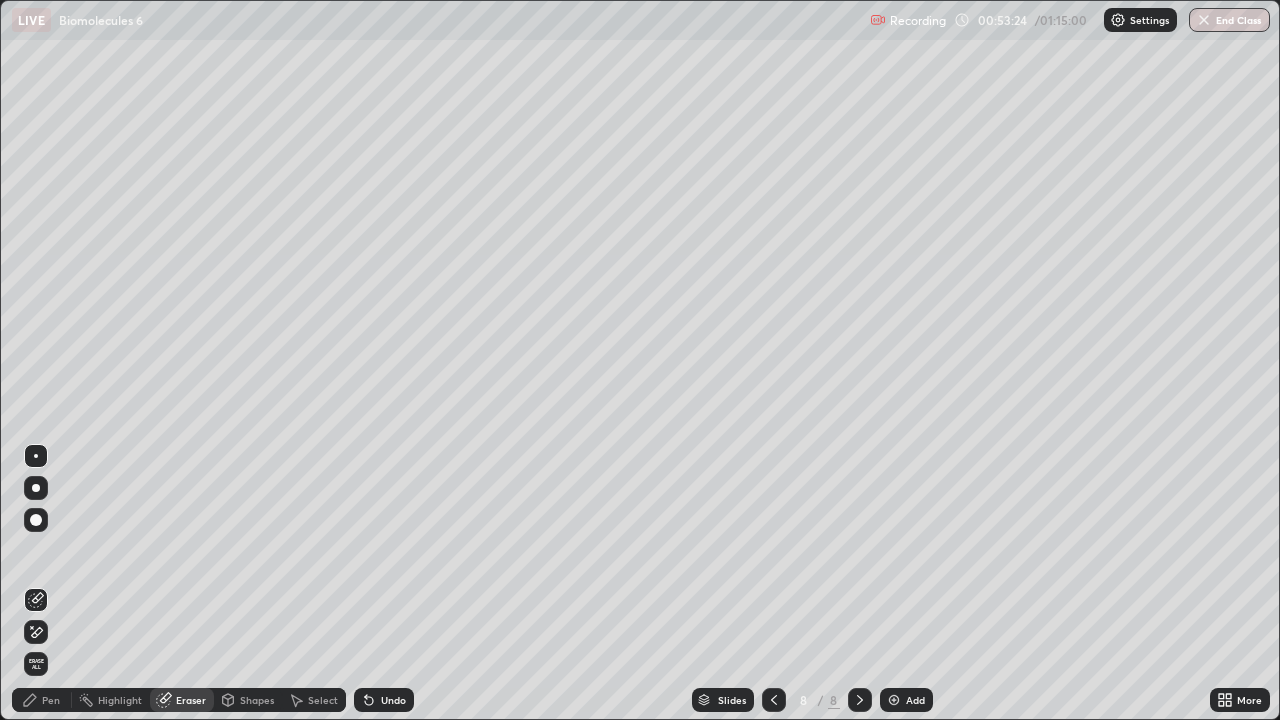 click on "Pen" at bounding box center [51, 700] 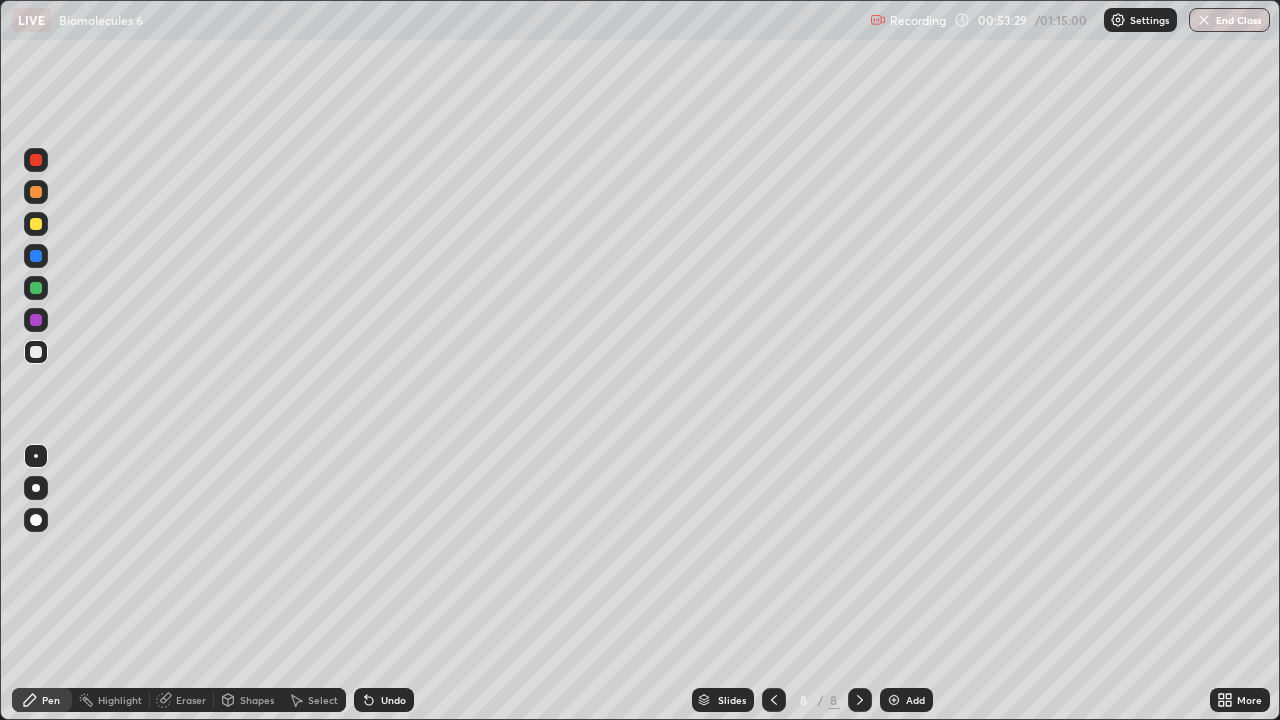 click 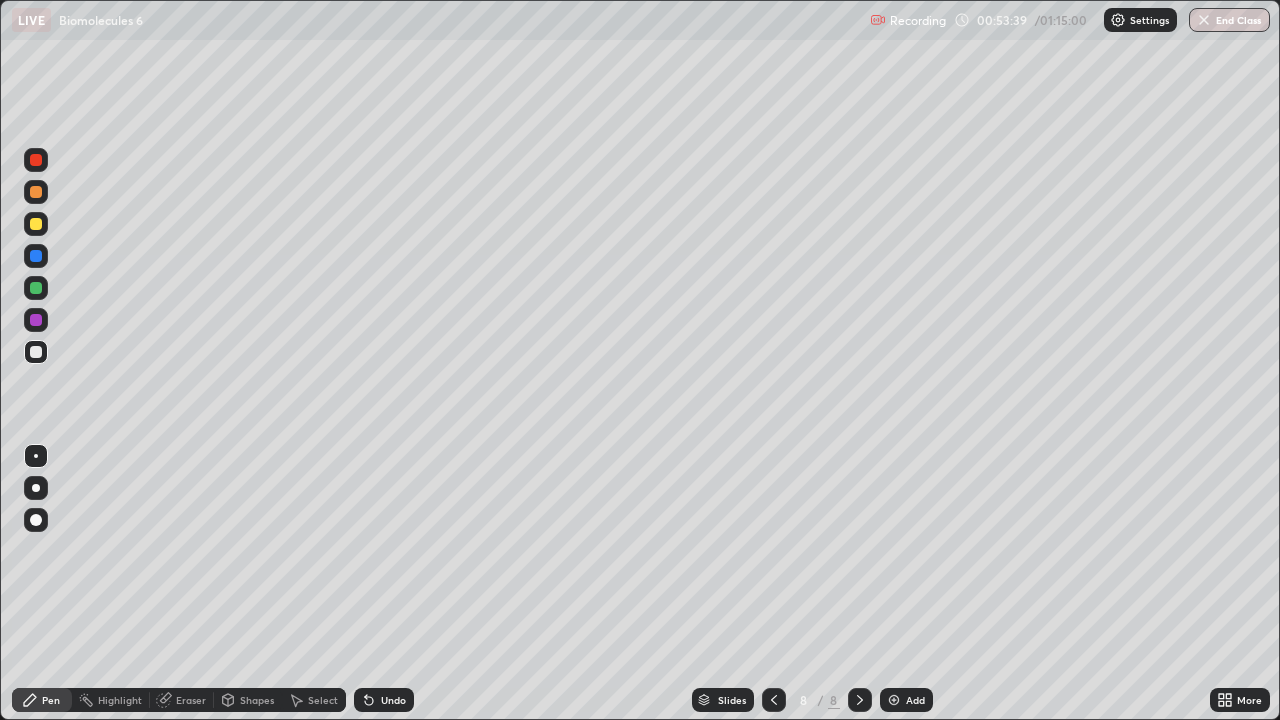 click at bounding box center (36, 224) 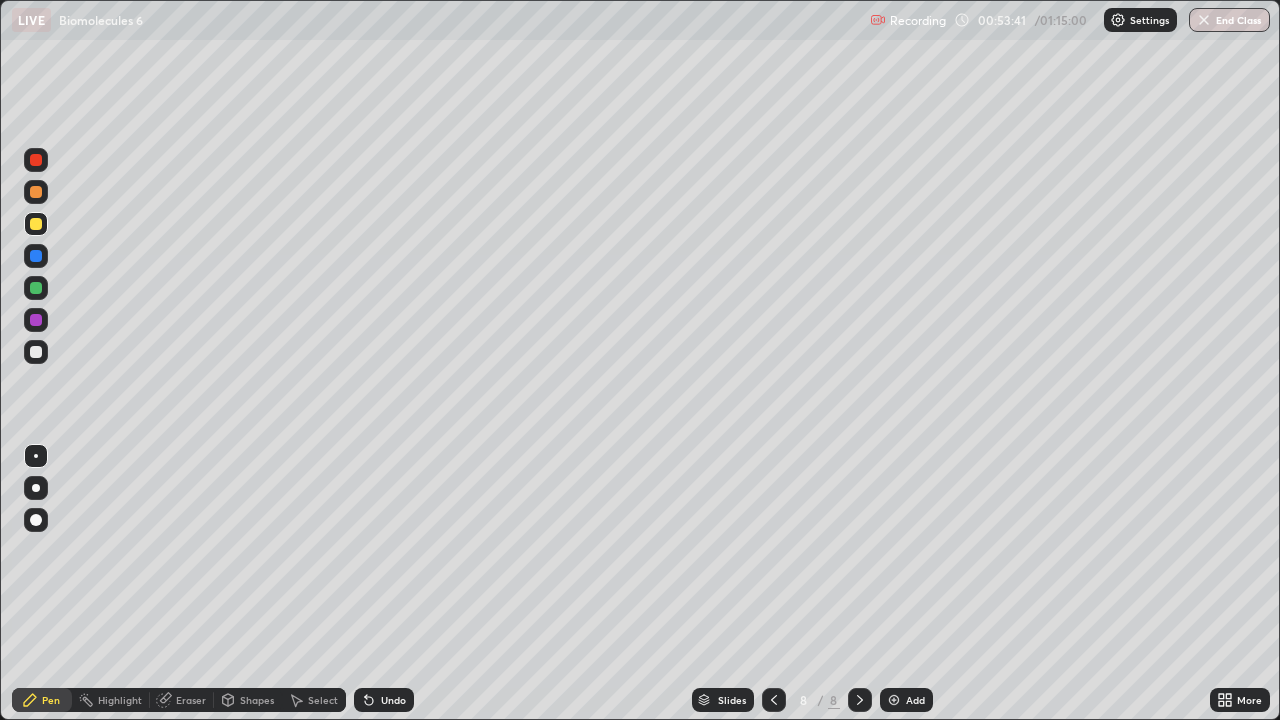 click 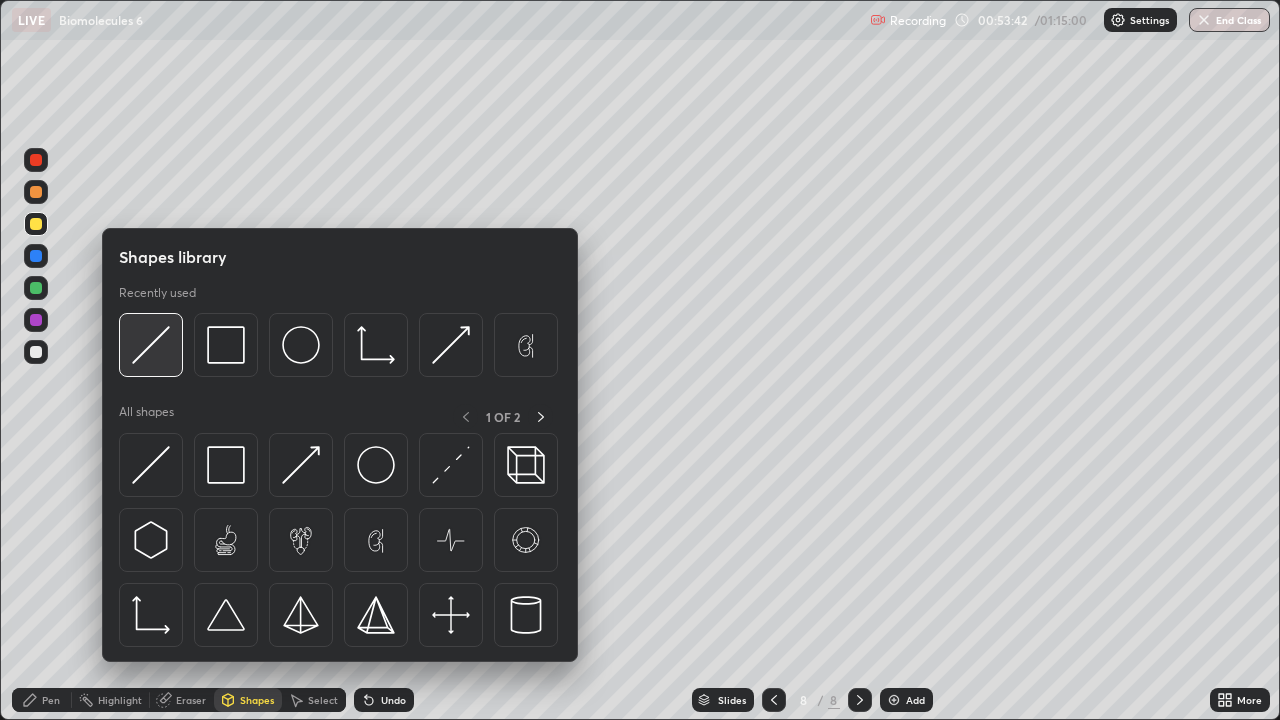 click at bounding box center (151, 345) 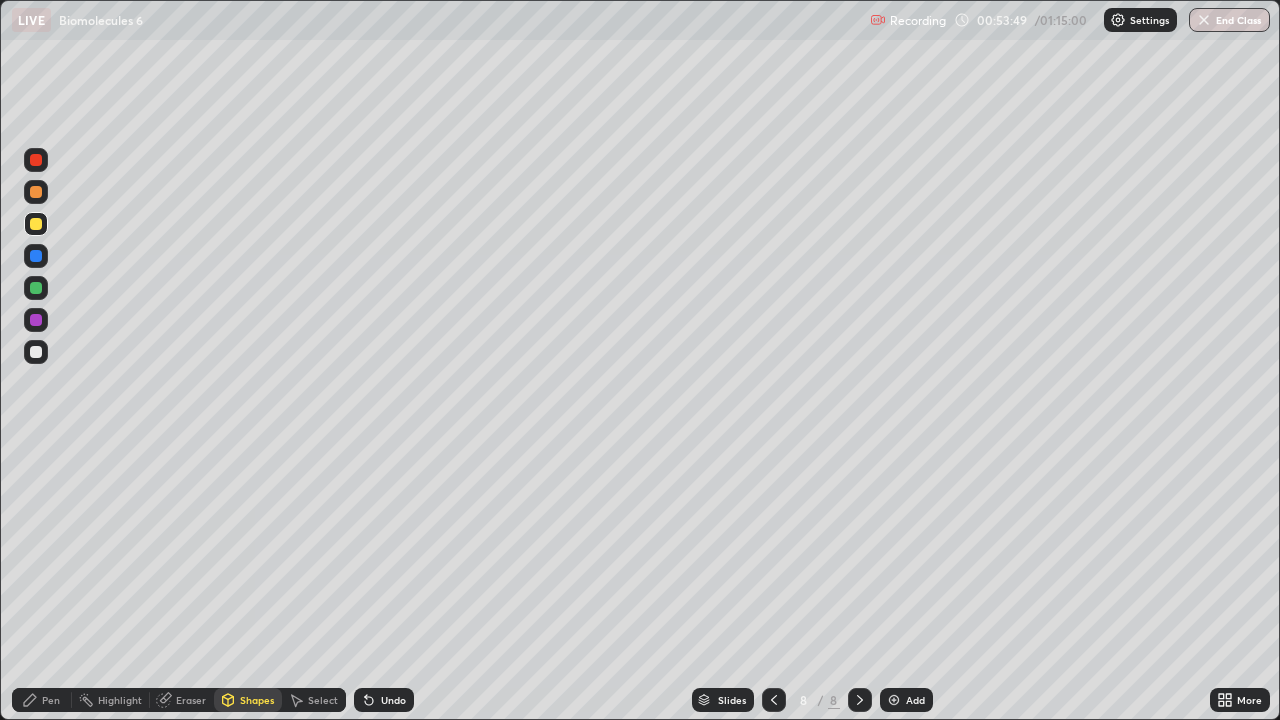 click on "Pen" at bounding box center (42, 700) 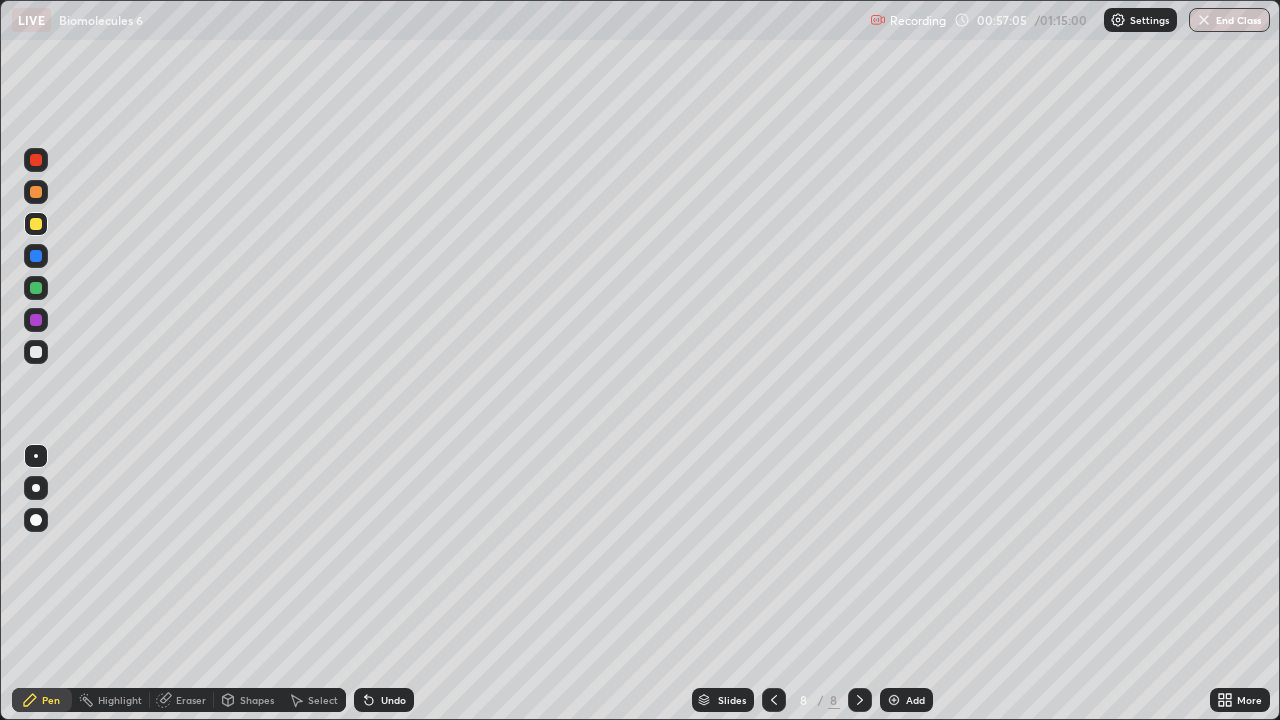 click at bounding box center (894, 700) 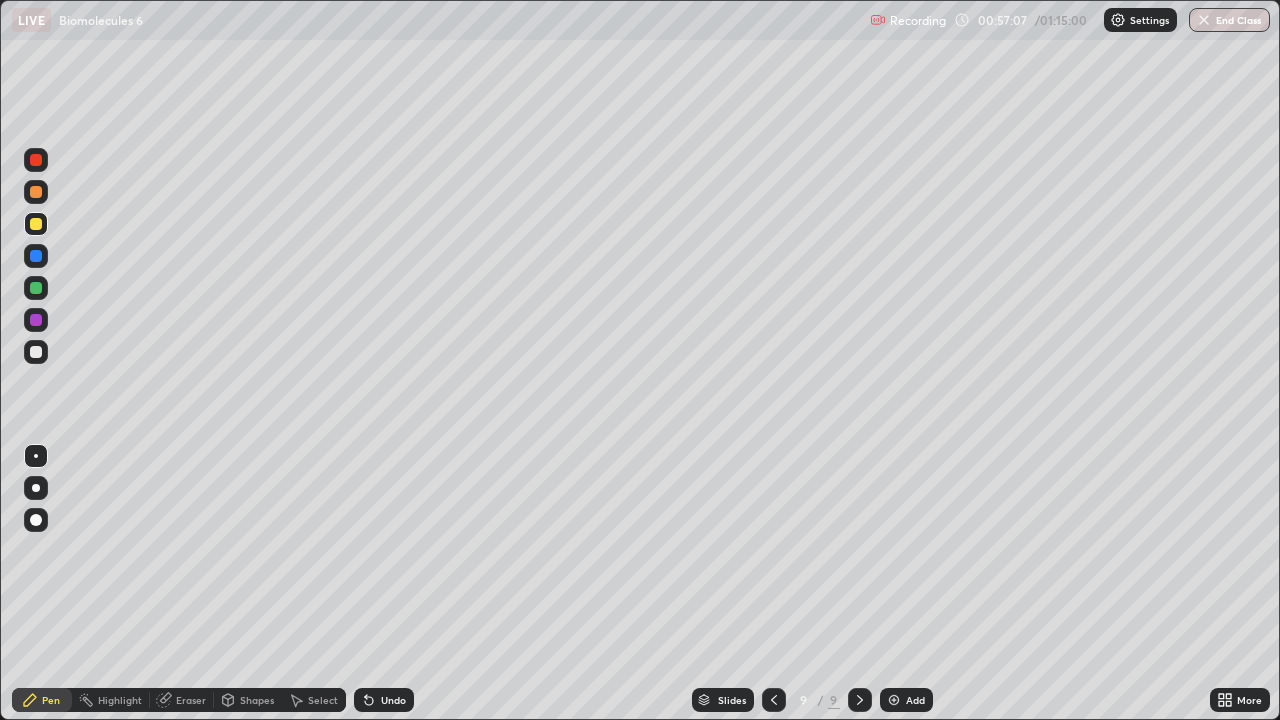 click at bounding box center [36, 160] 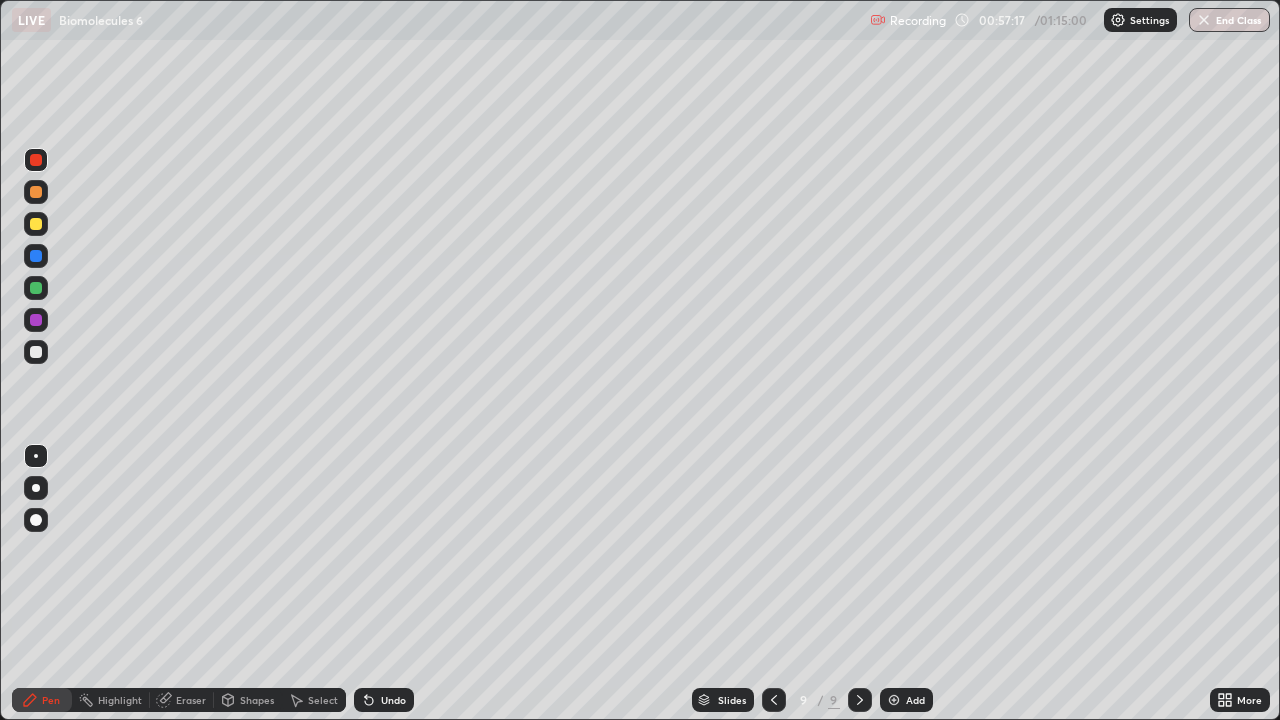 click at bounding box center [36, 352] 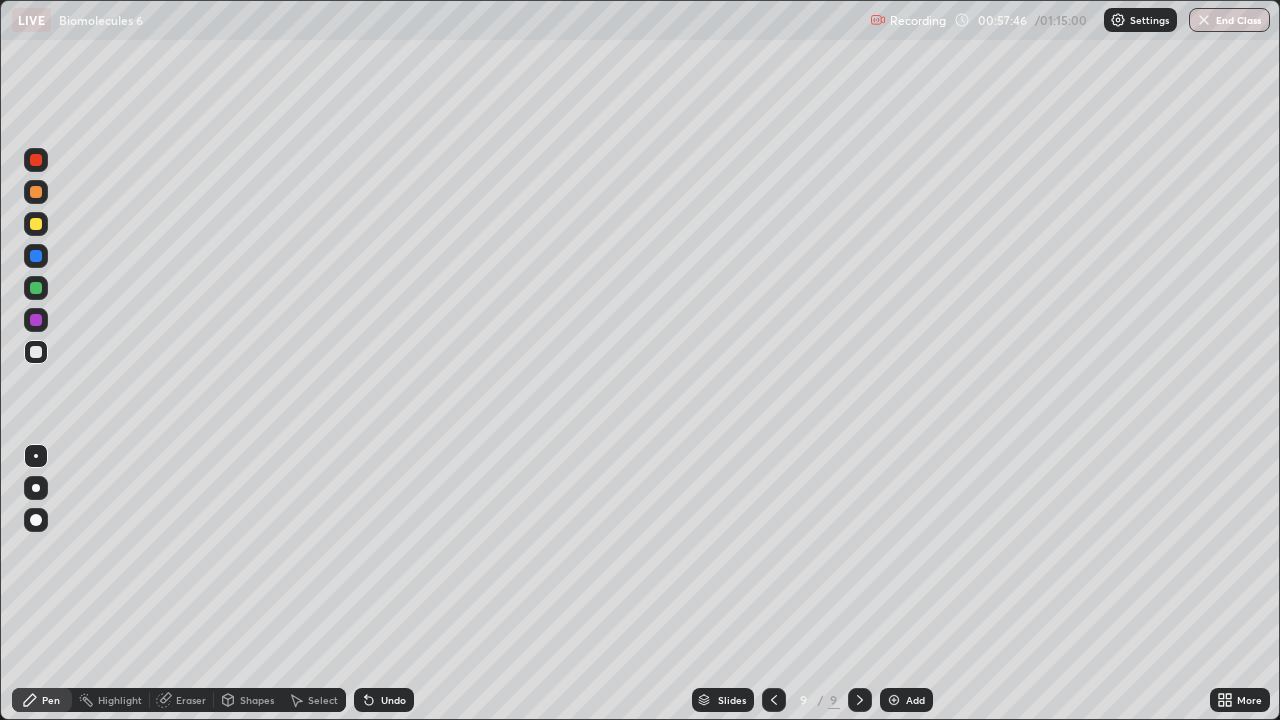 click on "Undo" at bounding box center [393, 700] 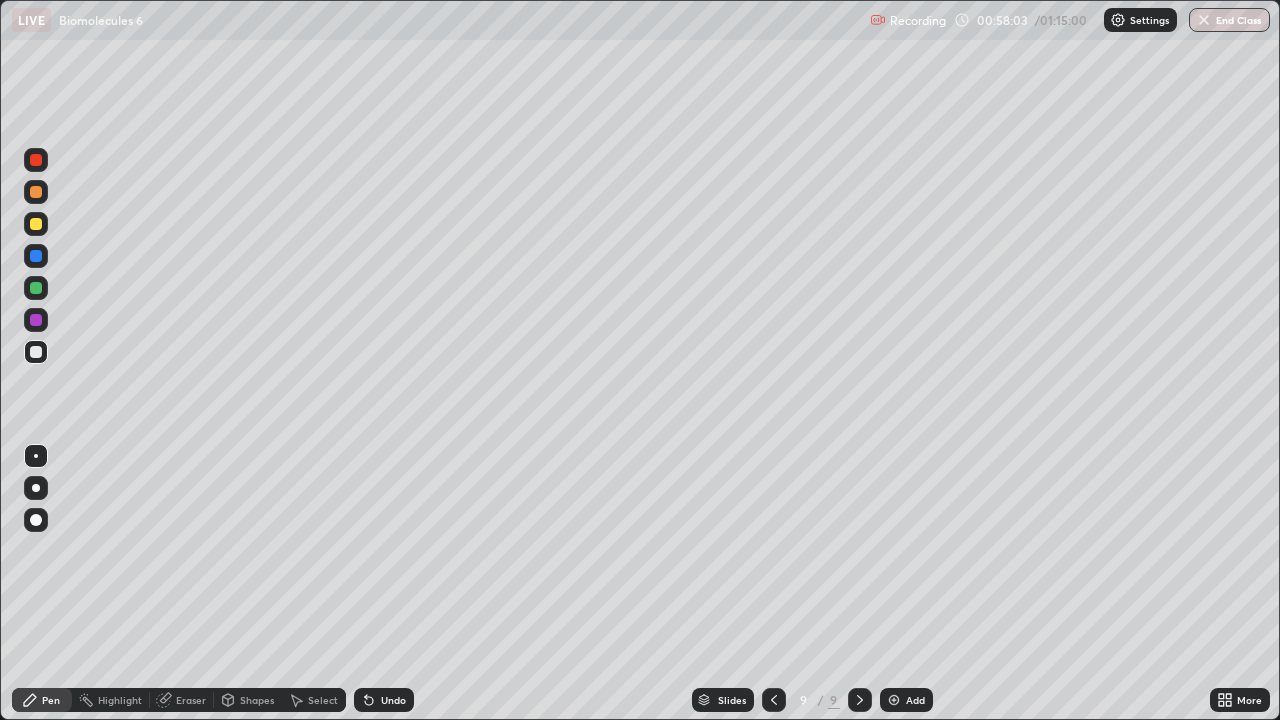 click on "Undo" at bounding box center [393, 700] 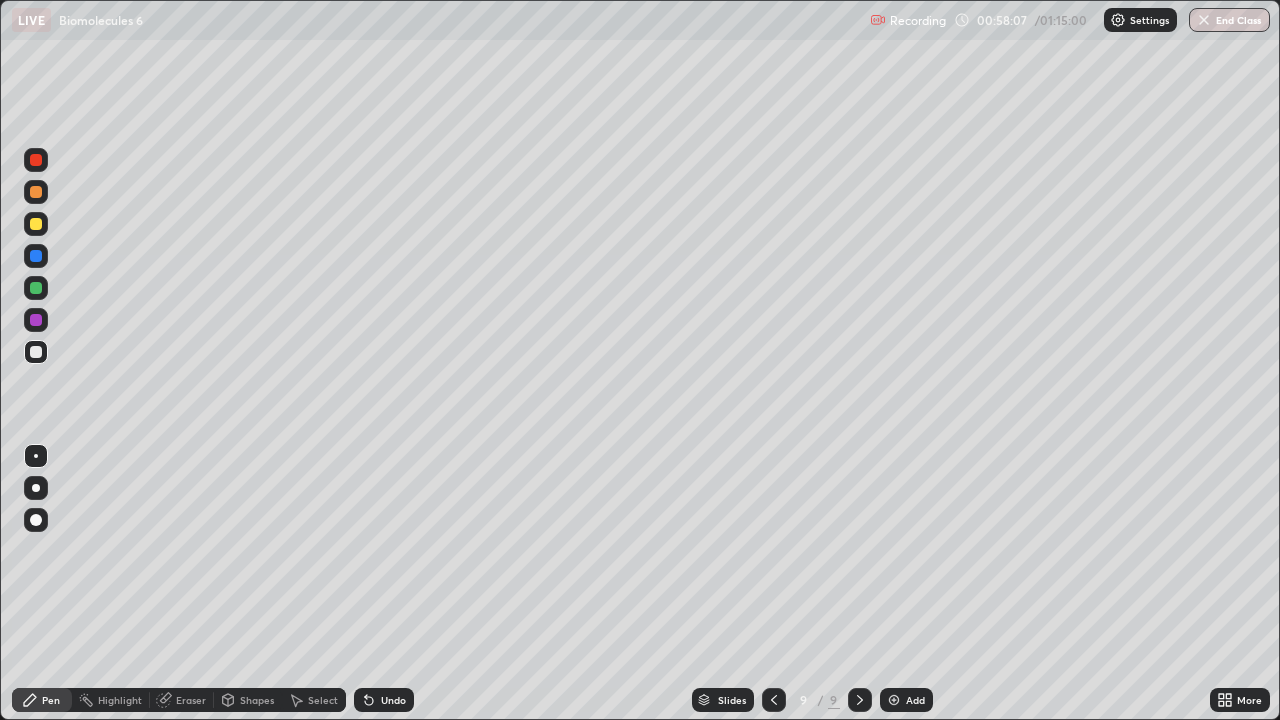 click on "Undo" at bounding box center (393, 700) 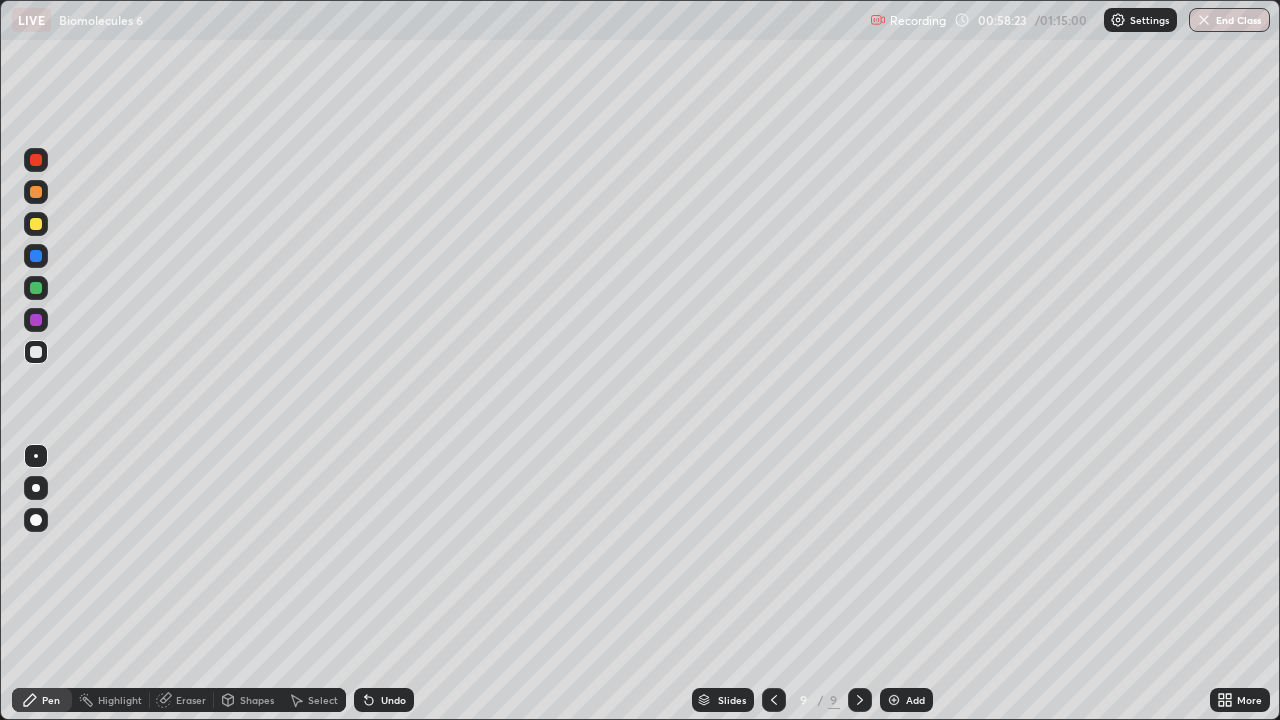 click on "Undo" at bounding box center [393, 700] 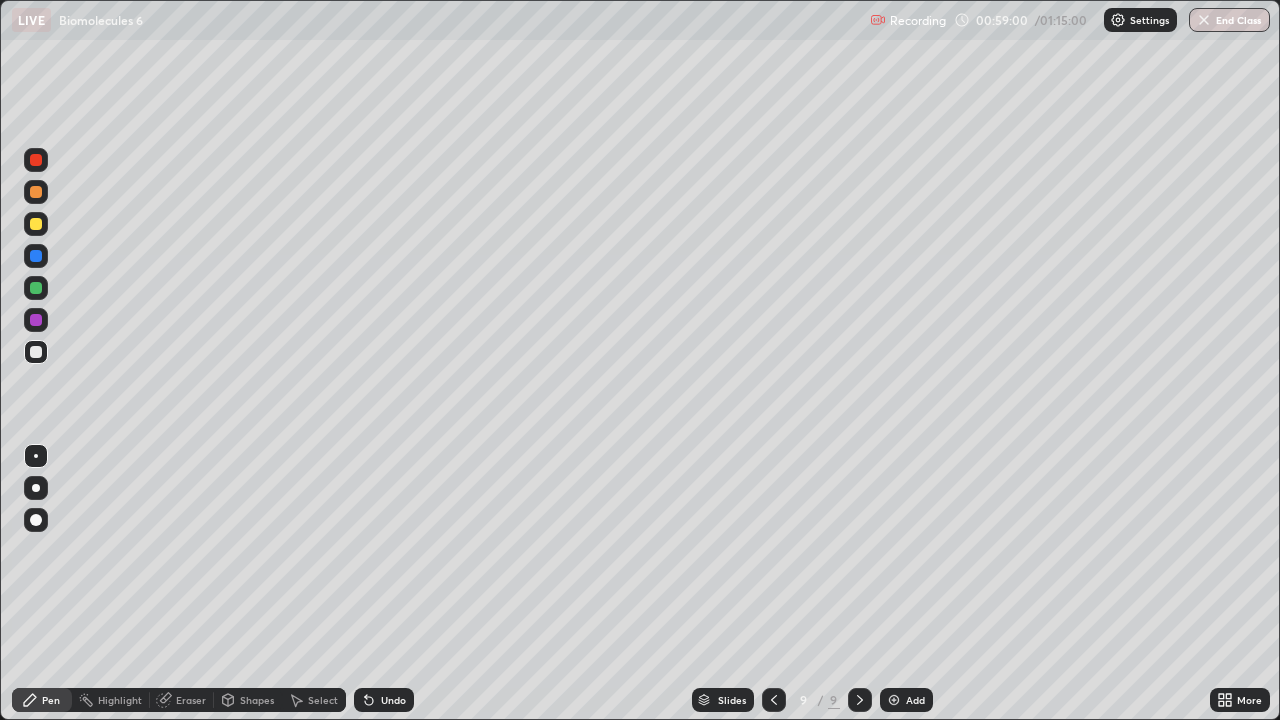 click 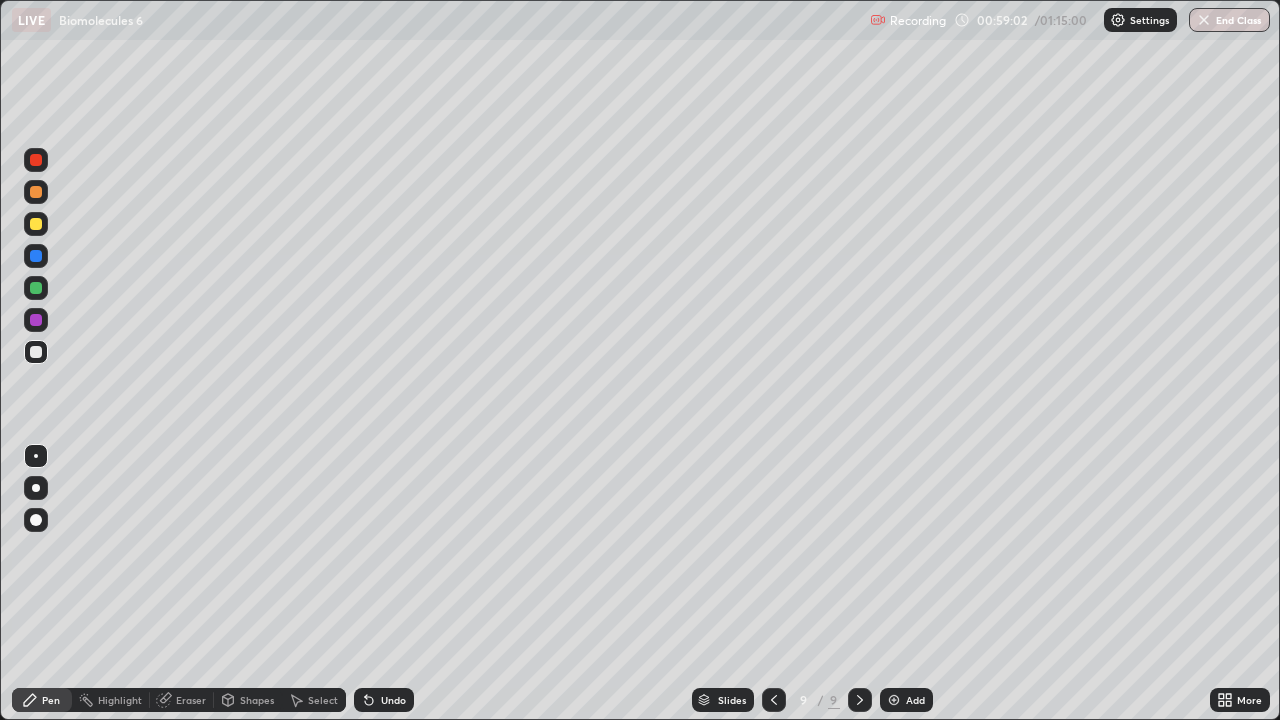 click 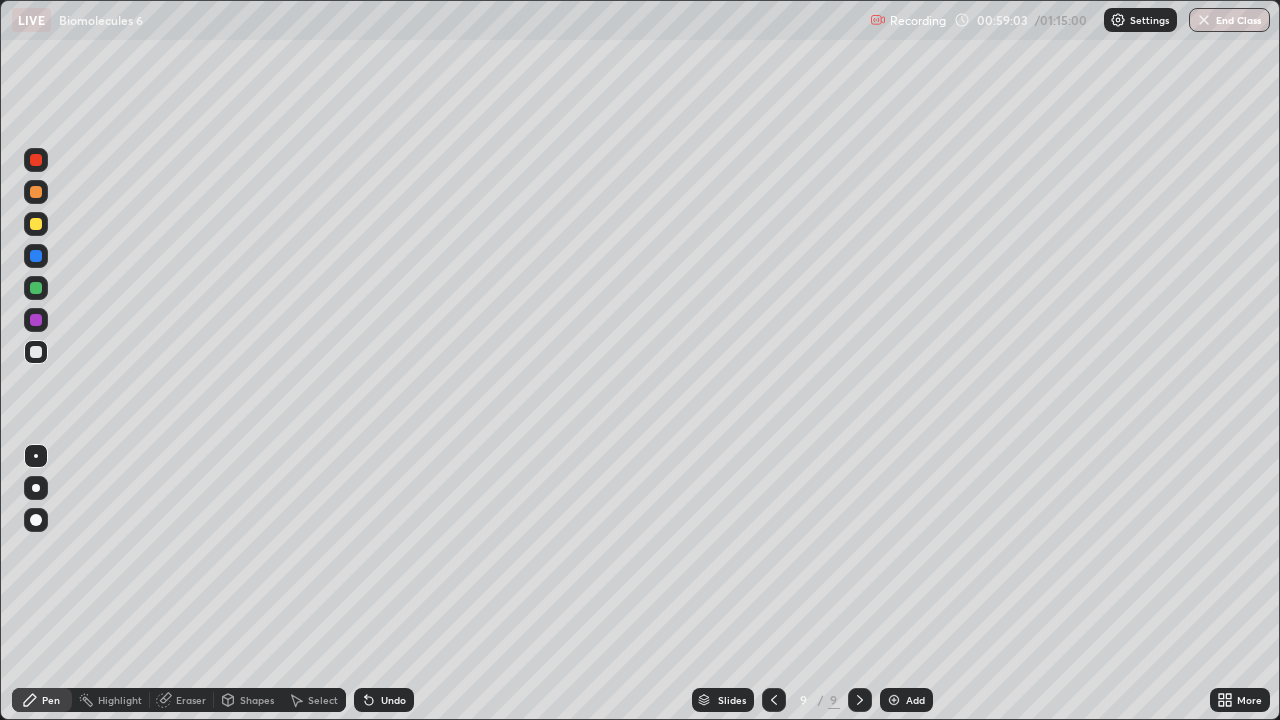 click 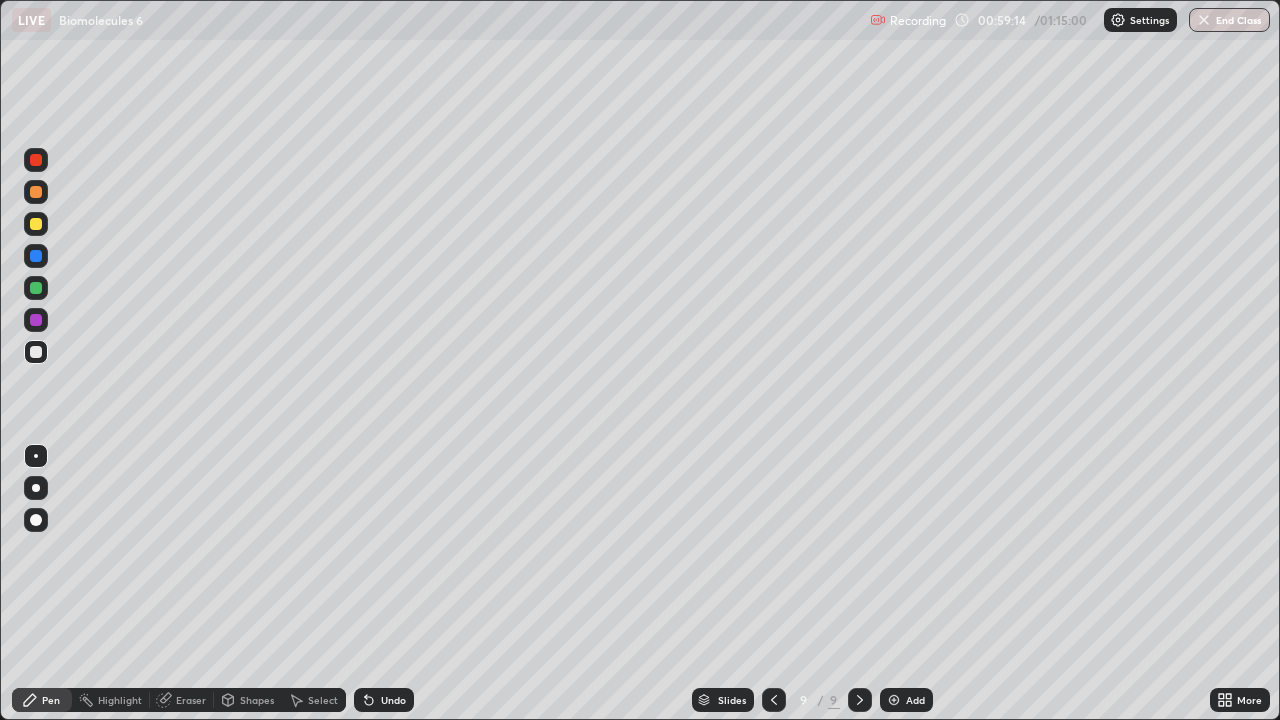 click 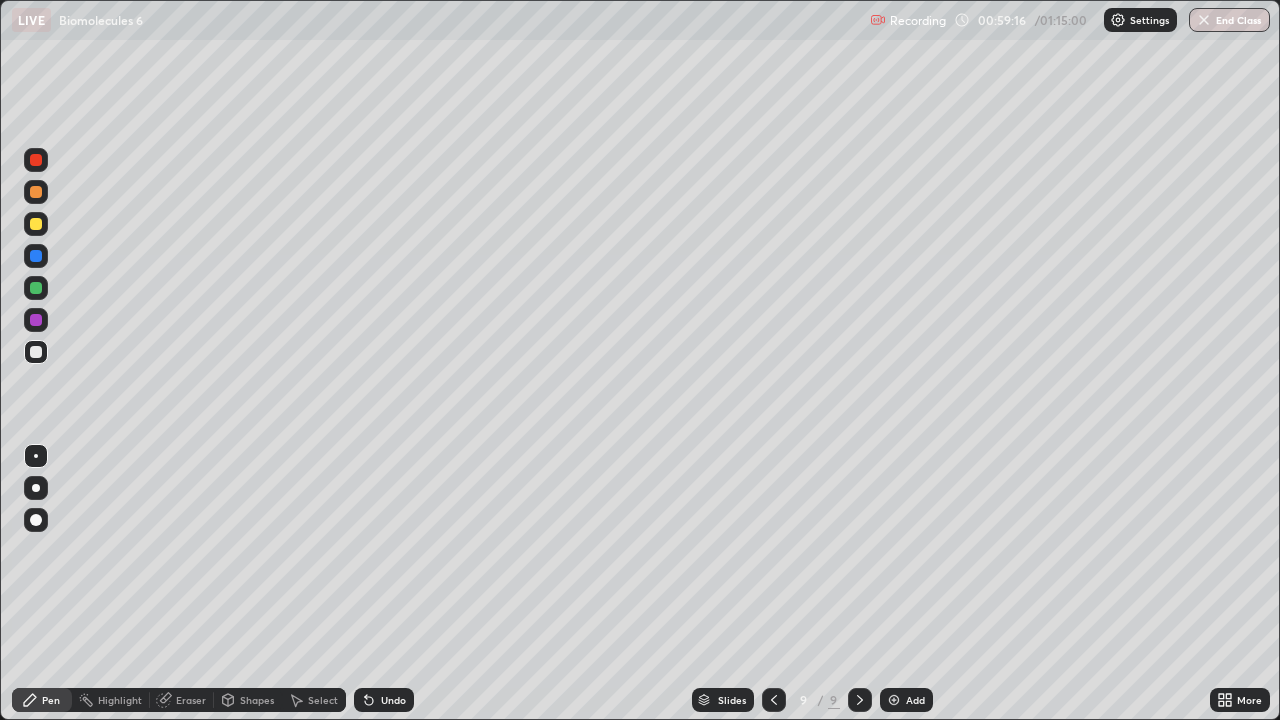 click 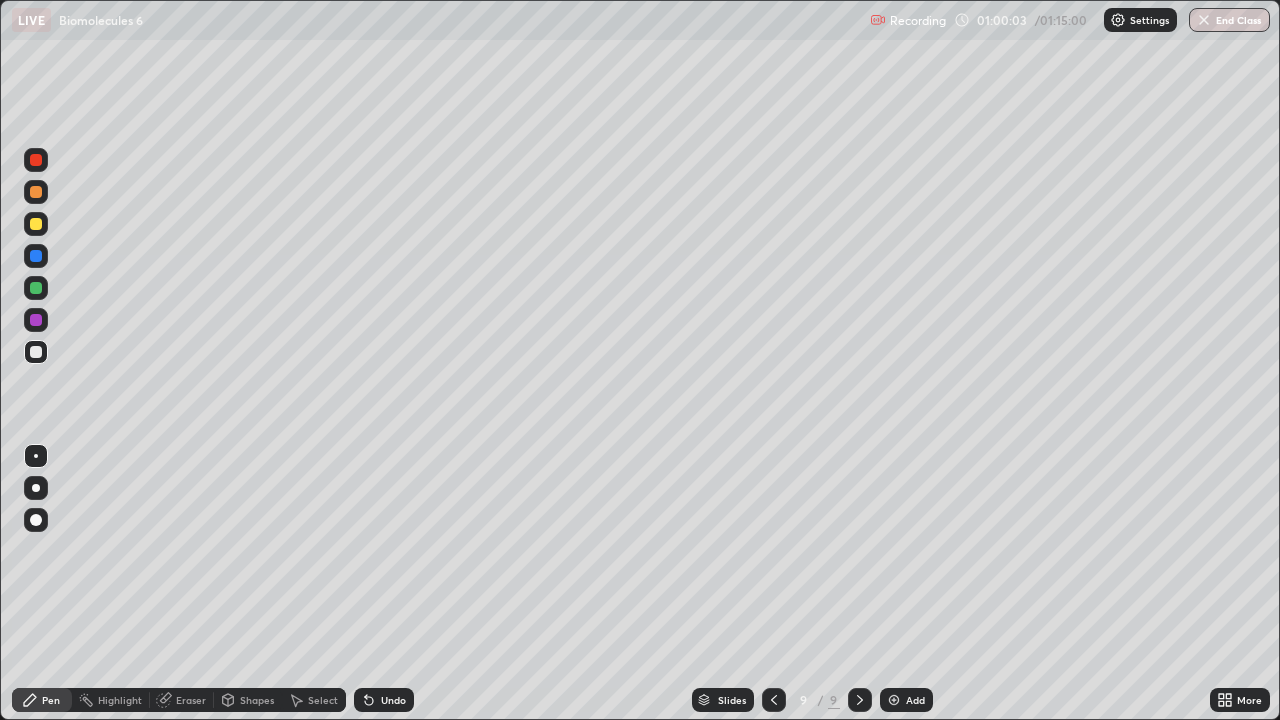 click on "Undo" at bounding box center [384, 700] 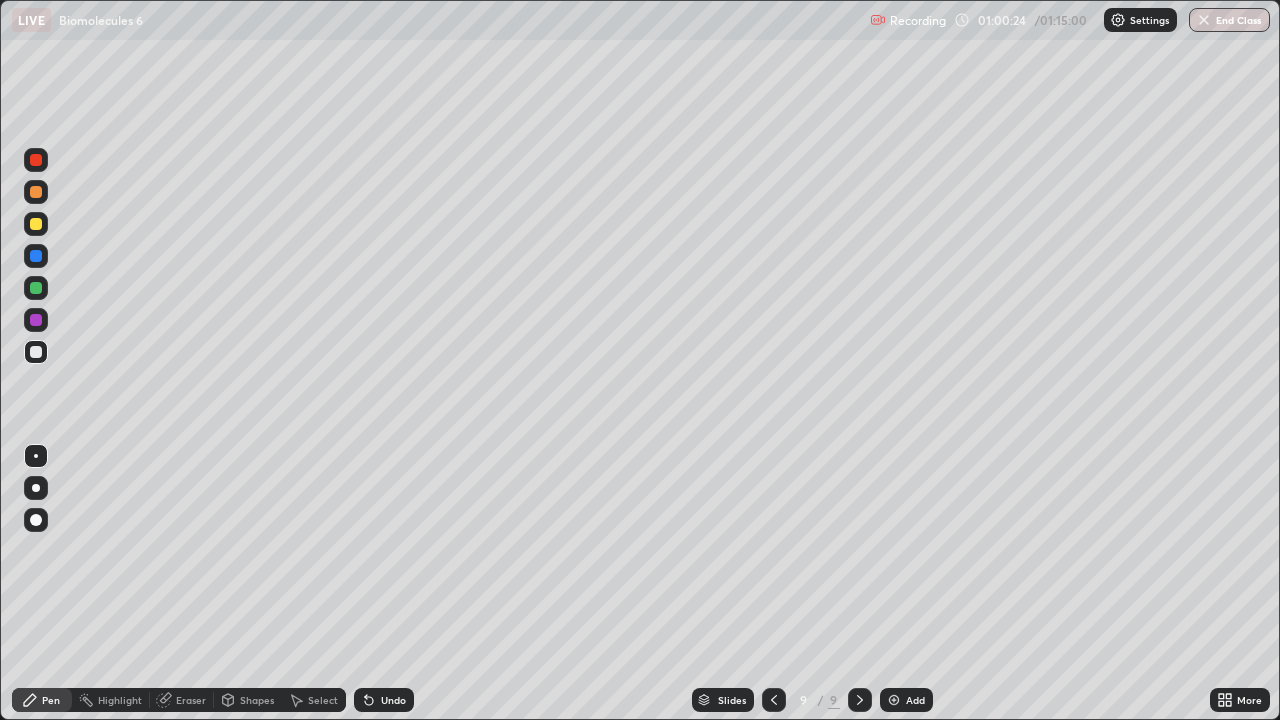 click on "Undo" at bounding box center (384, 700) 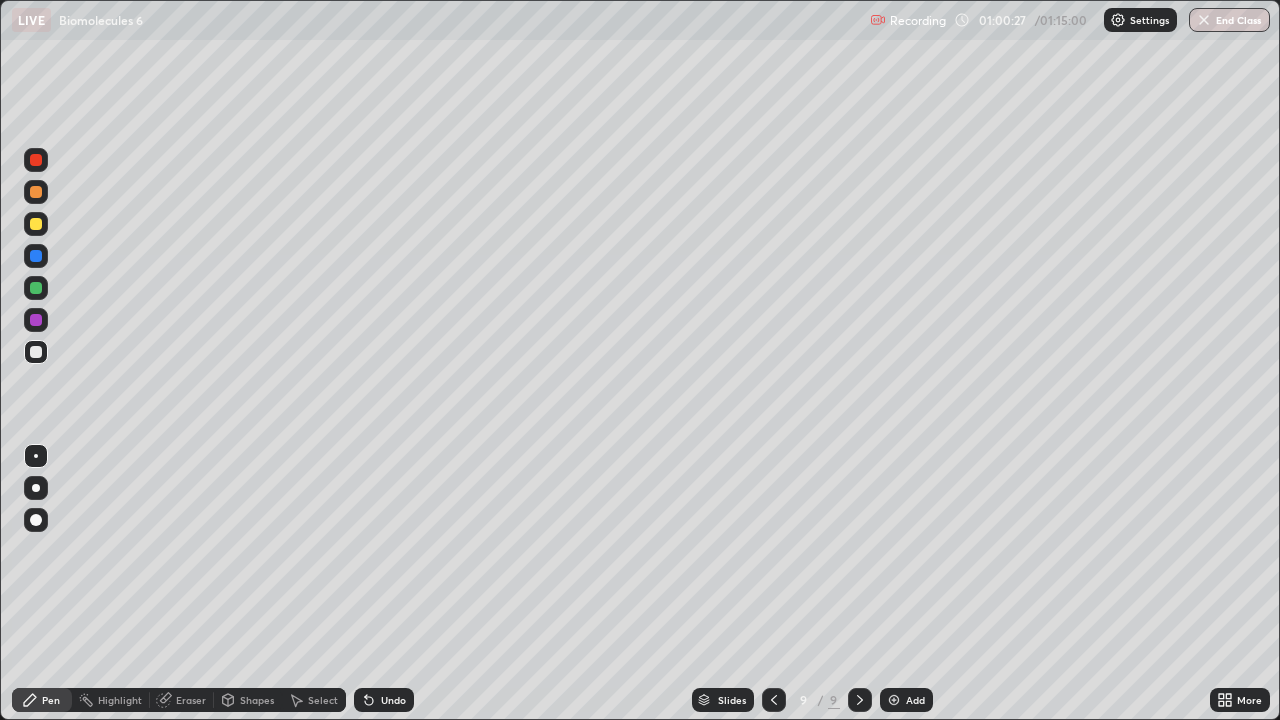 click at bounding box center [36, 224] 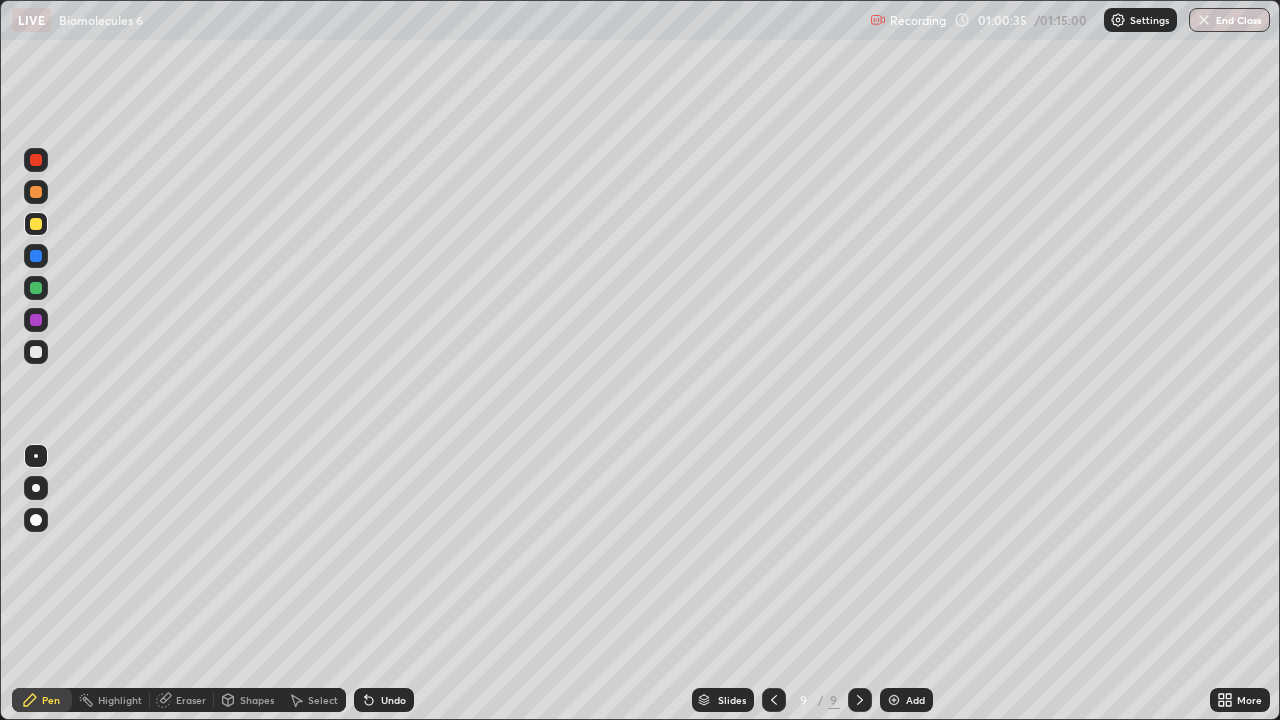 click on "Undo" at bounding box center [384, 700] 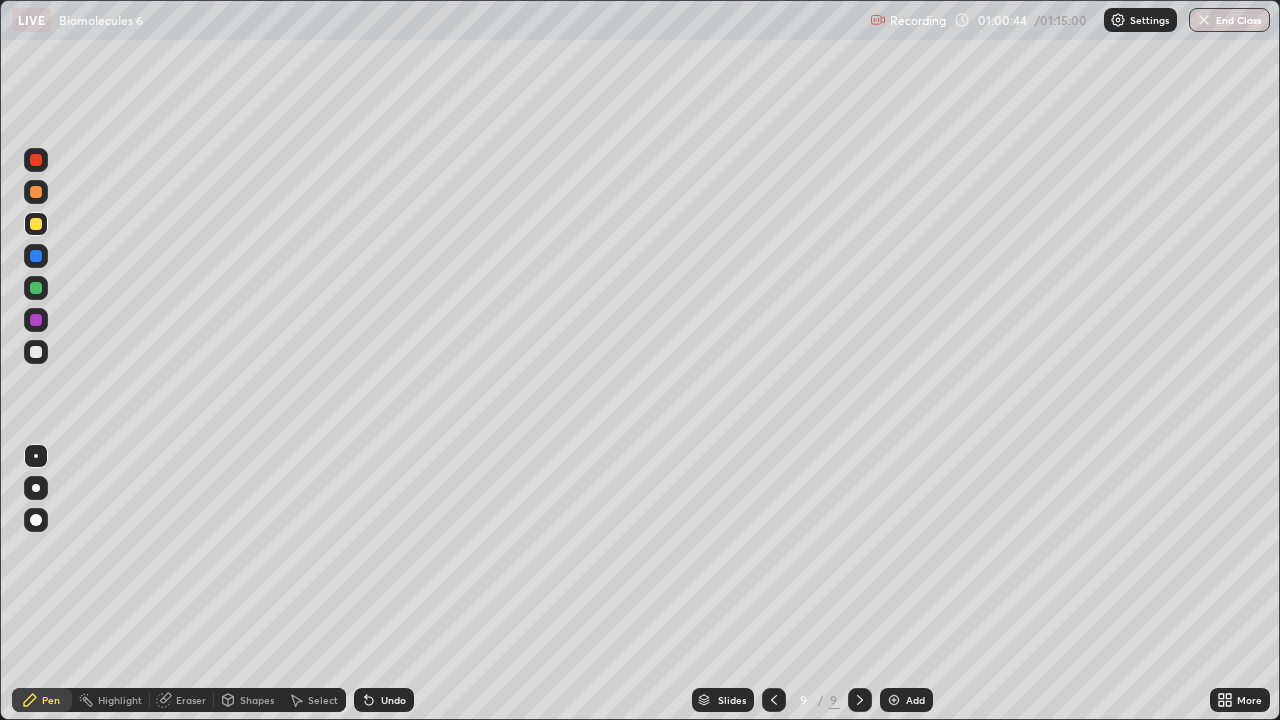 click on "Select" at bounding box center [323, 700] 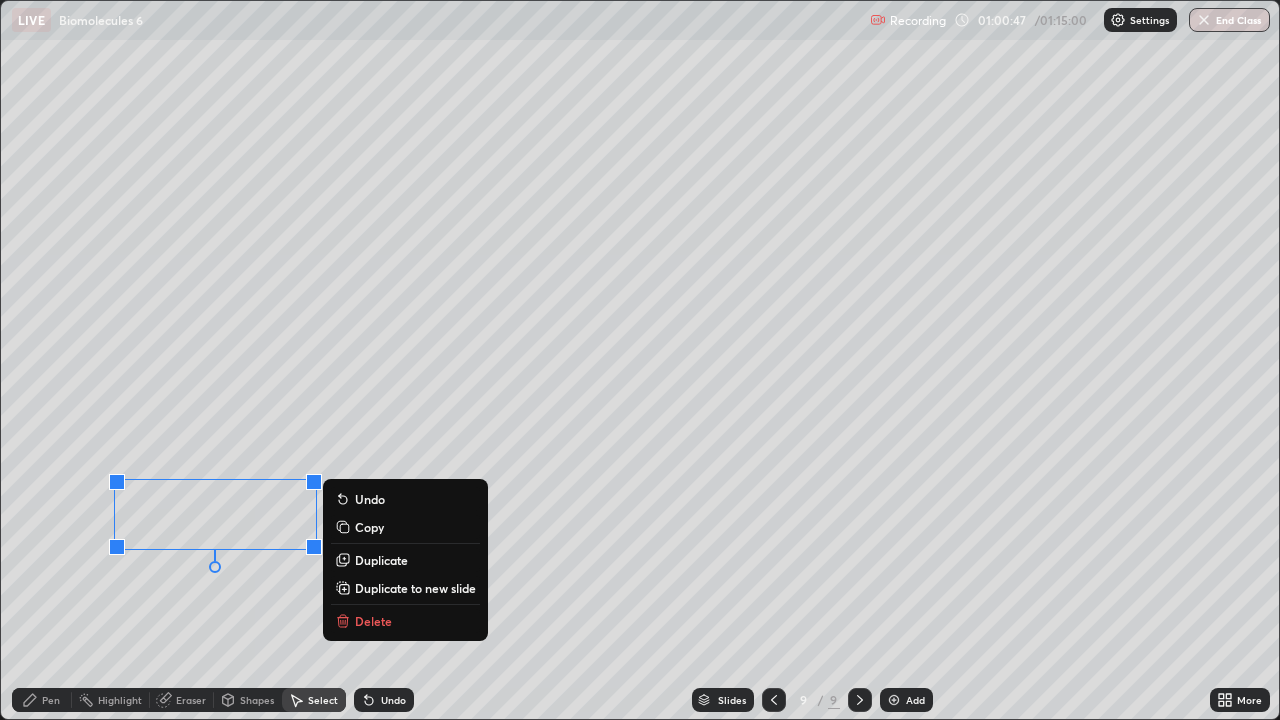 click on "Pen" at bounding box center [42, 700] 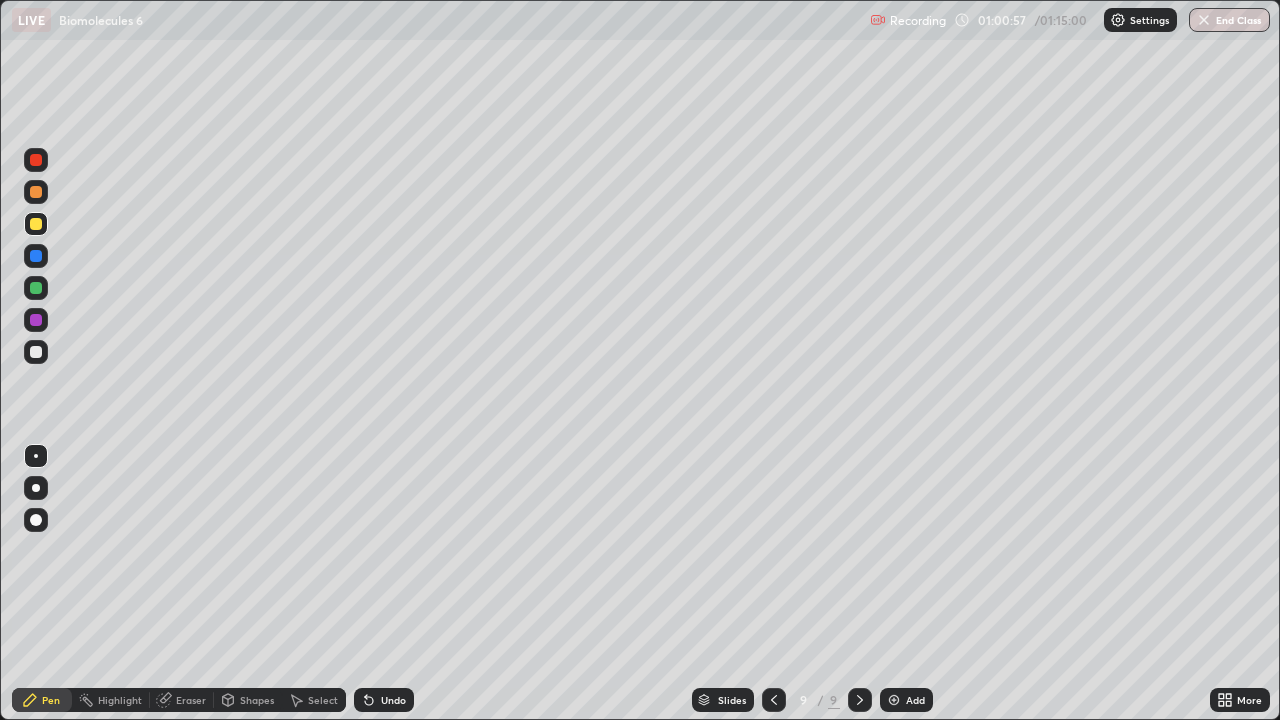 click at bounding box center [36, 352] 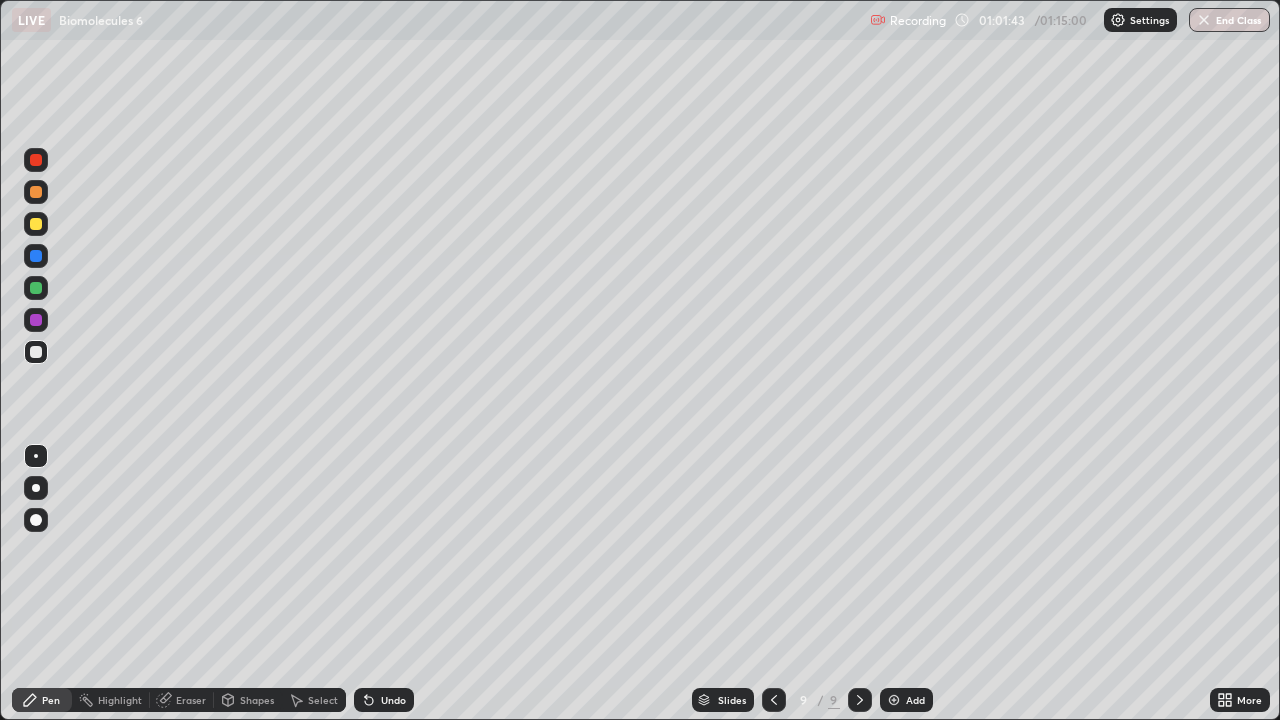 click 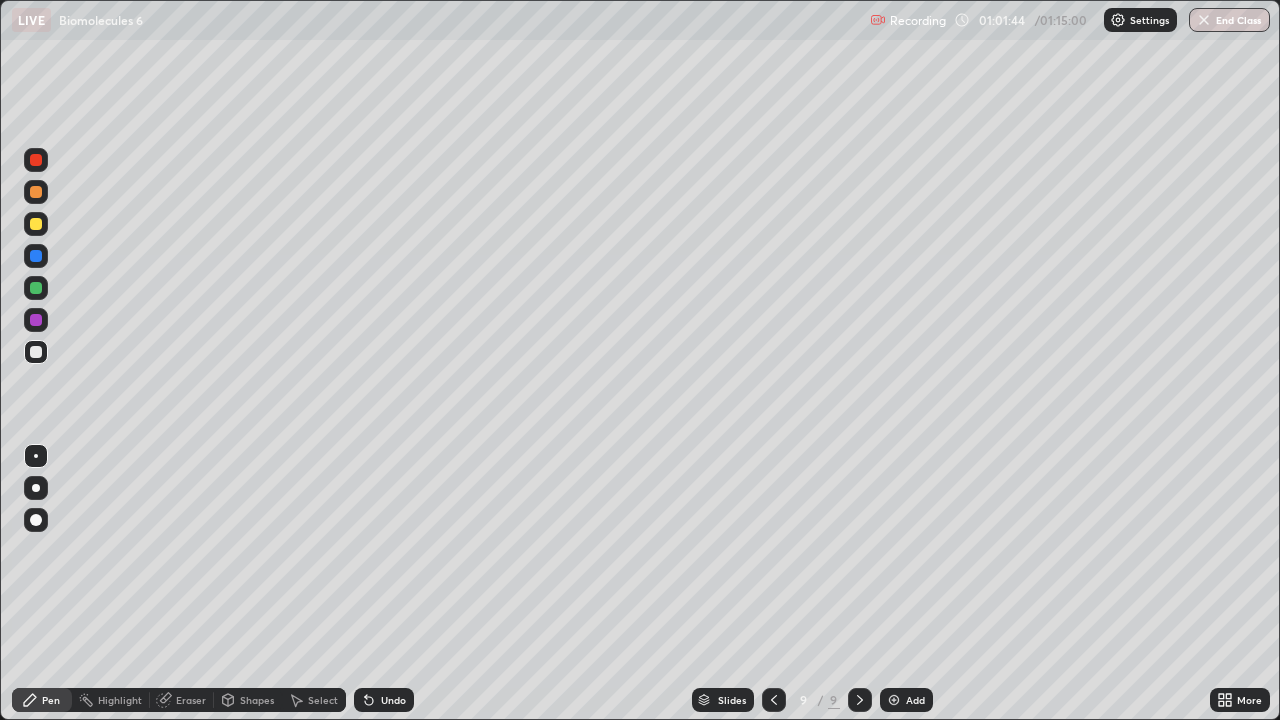click 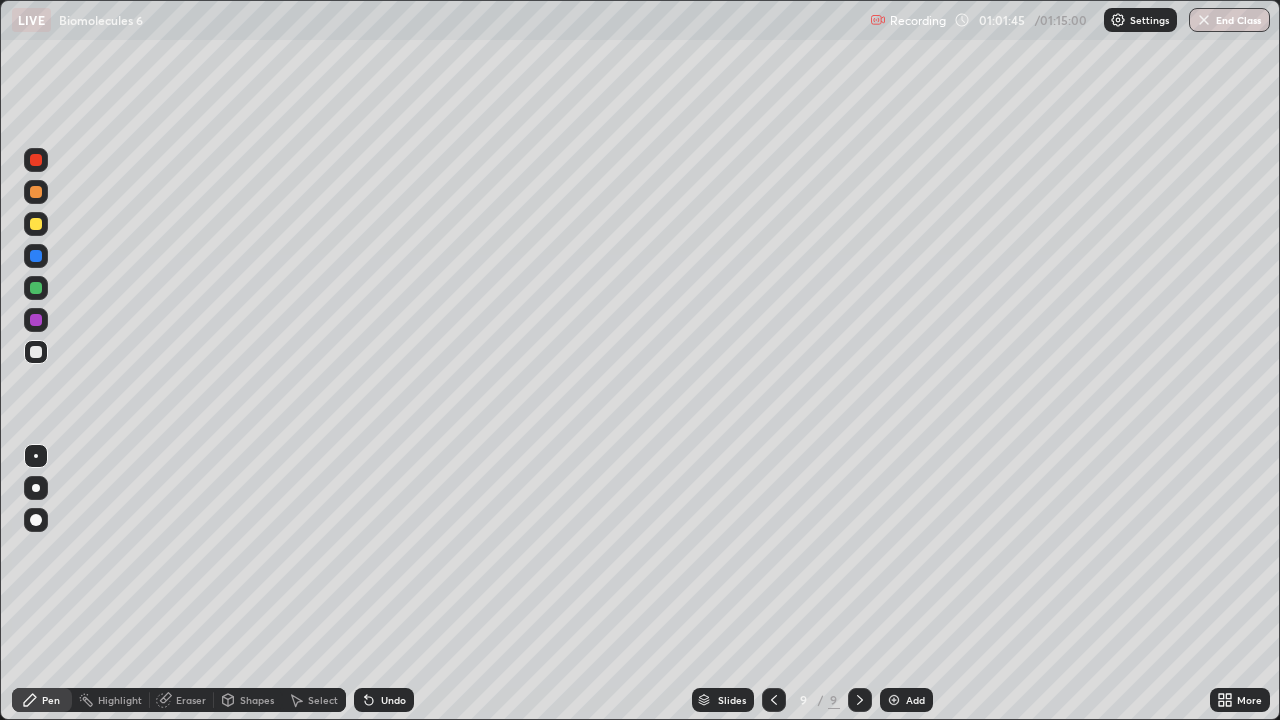 click 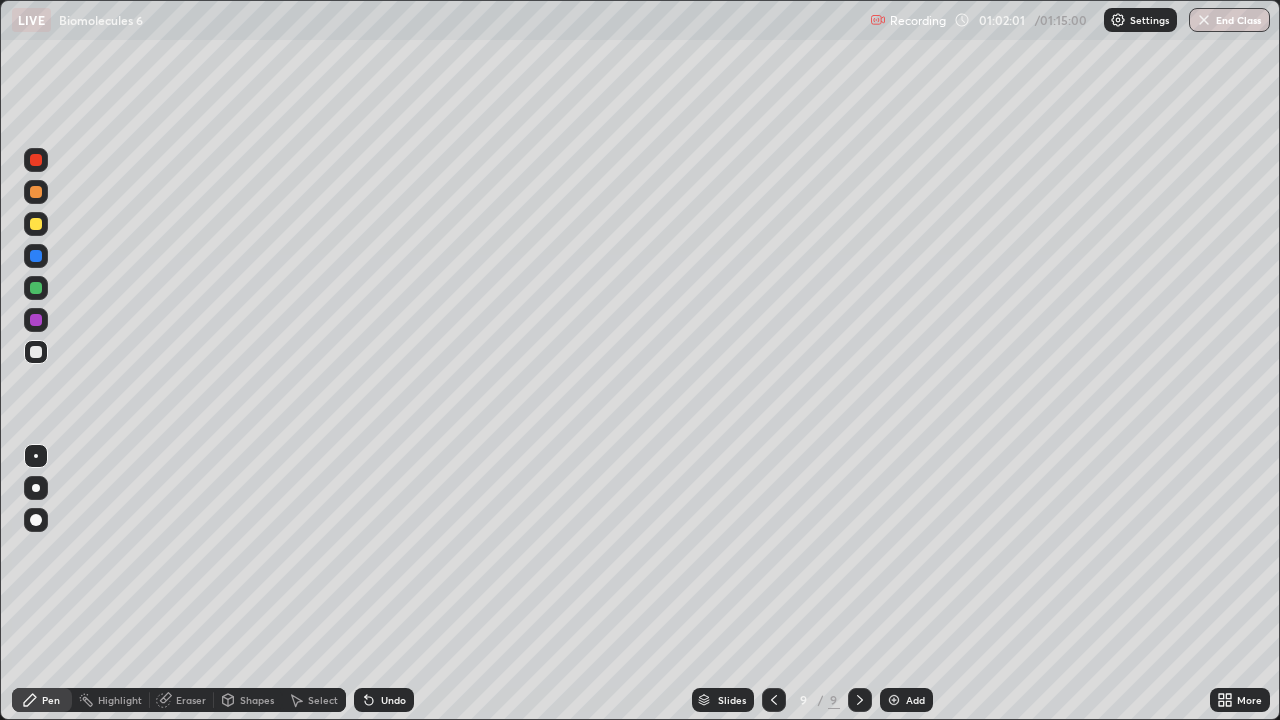 click 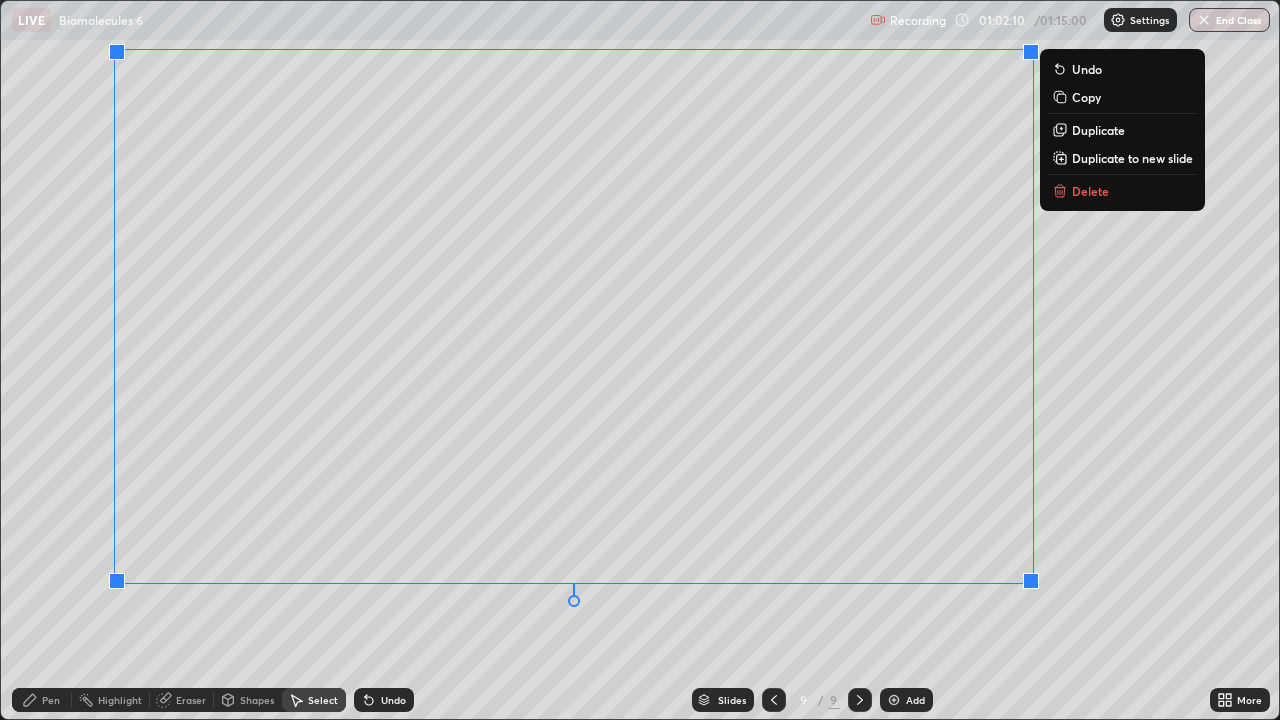 click on "Pen" at bounding box center [51, 700] 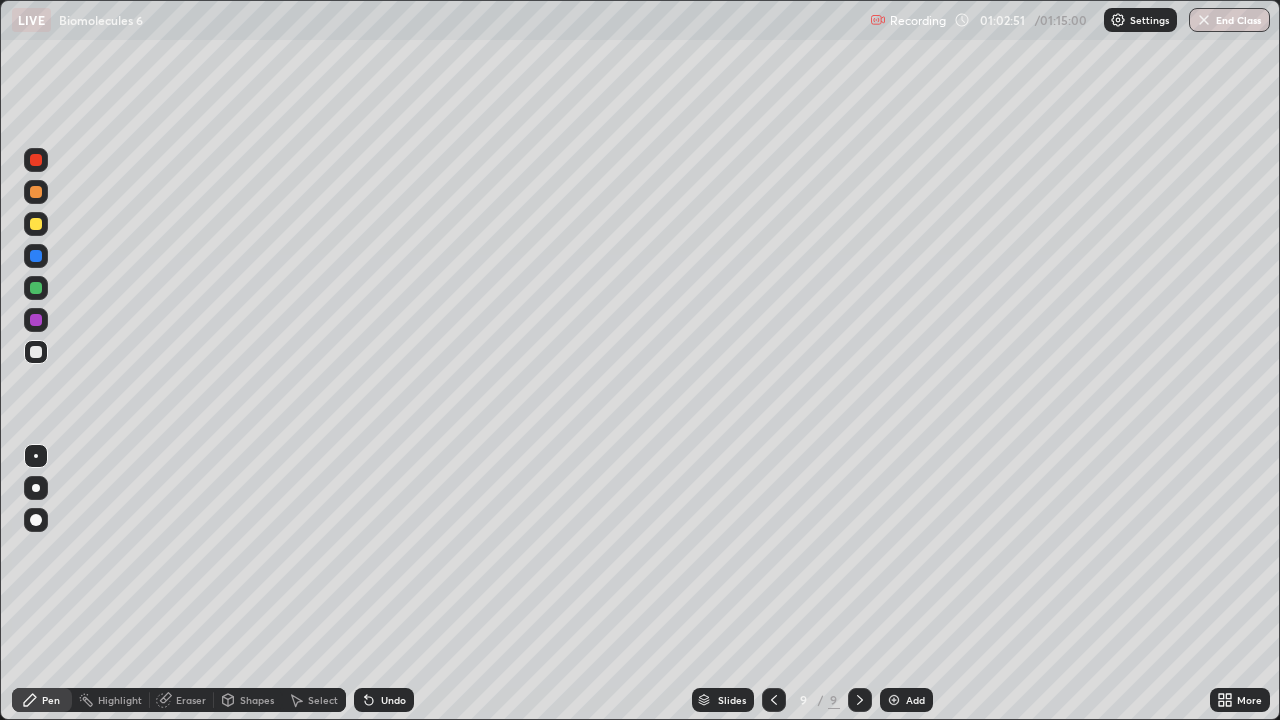 click at bounding box center (36, 160) 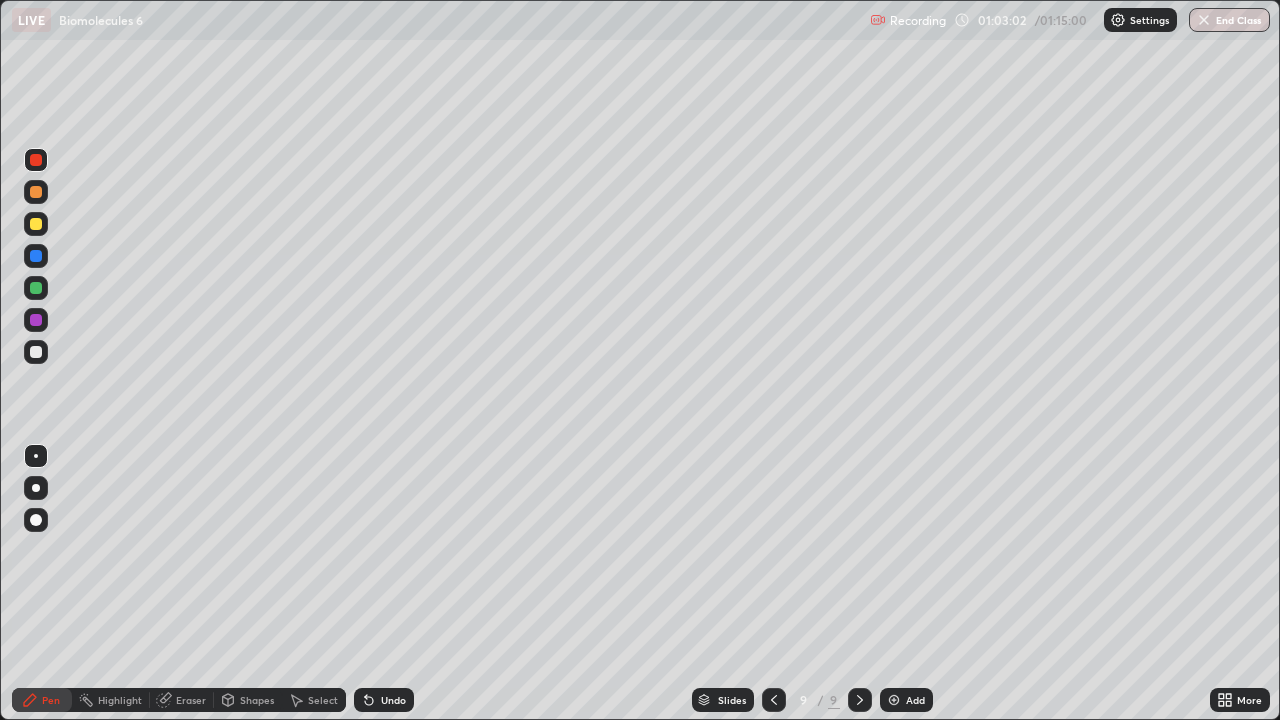 click at bounding box center [36, 352] 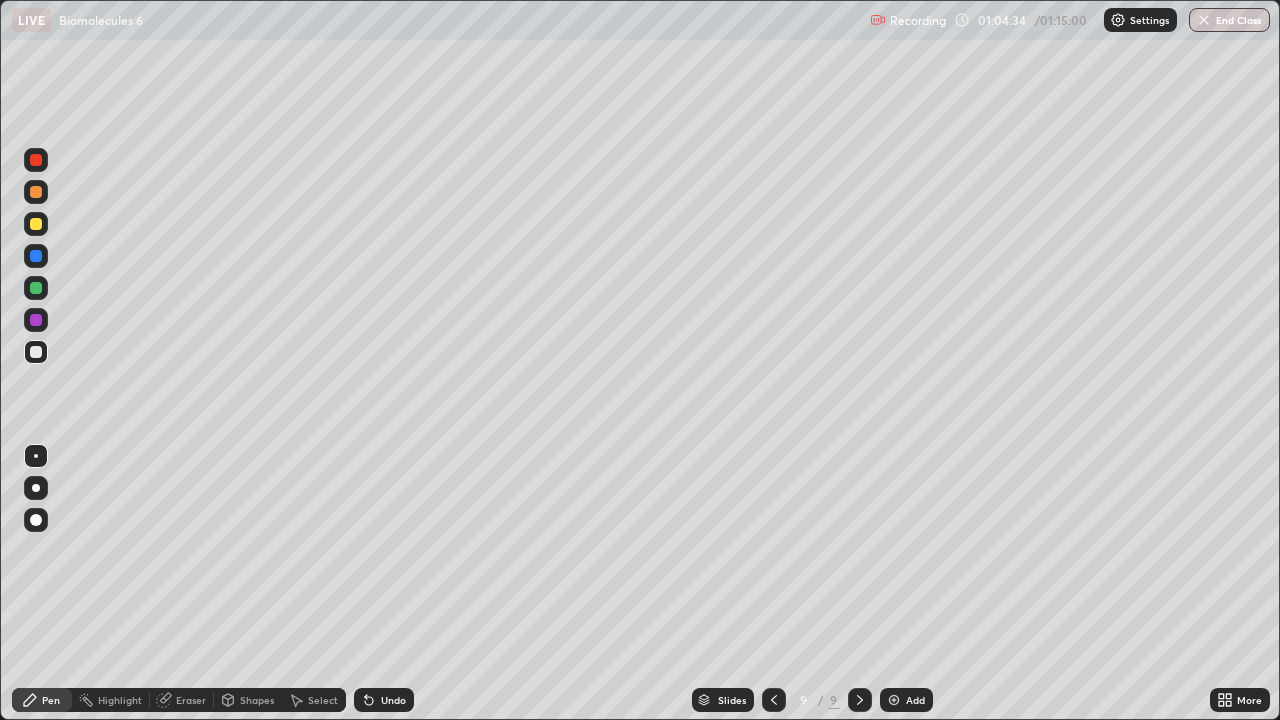 click on "Eraser" at bounding box center (191, 700) 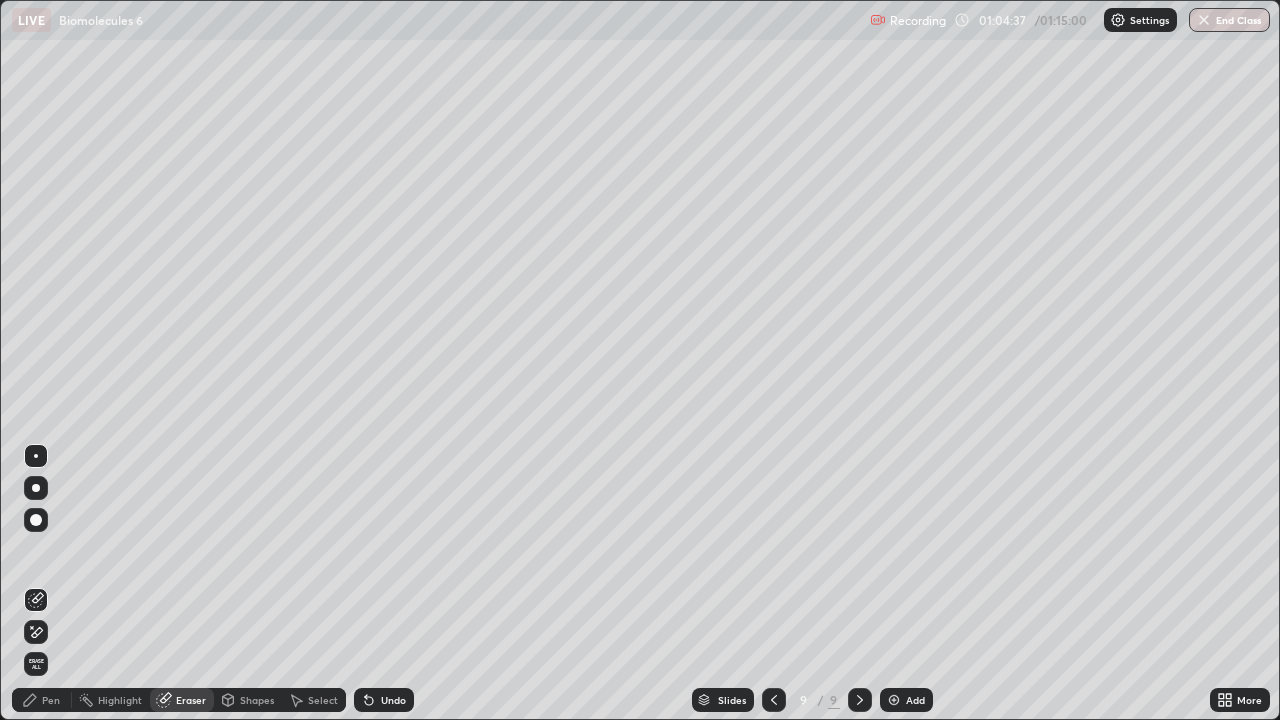 click on "Pen" at bounding box center (51, 700) 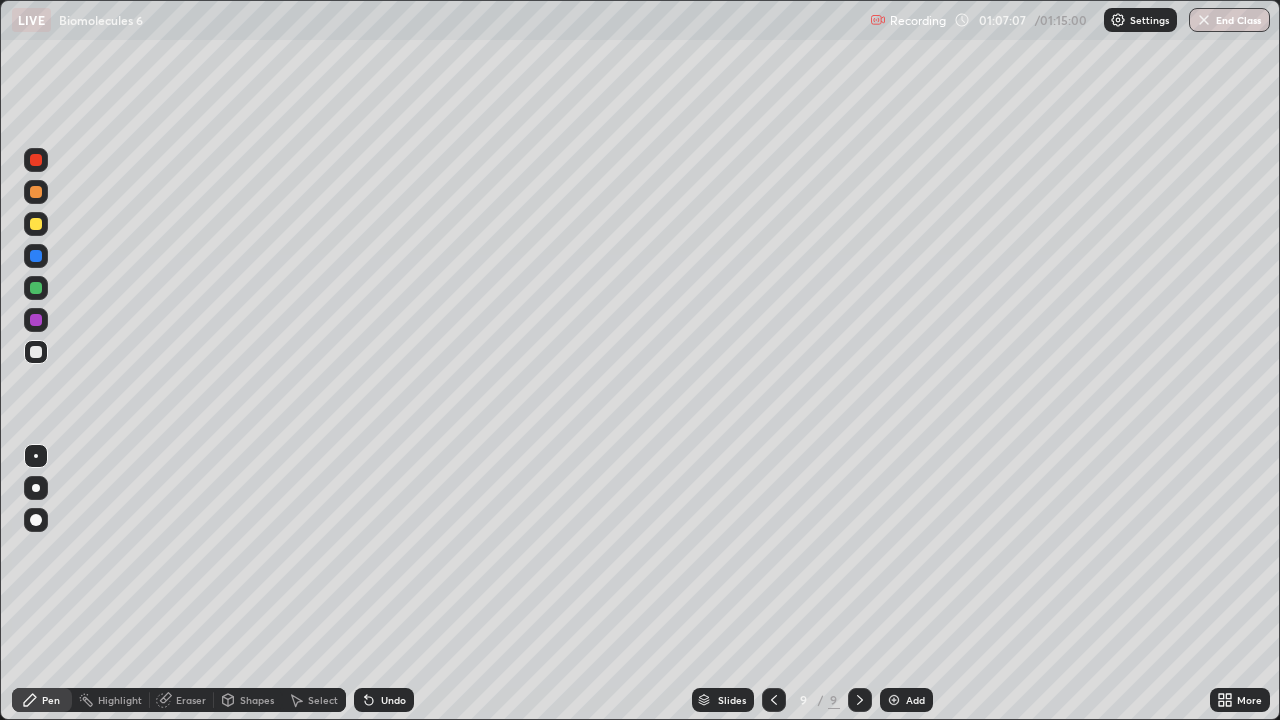 click on "End Class" at bounding box center [1229, 20] 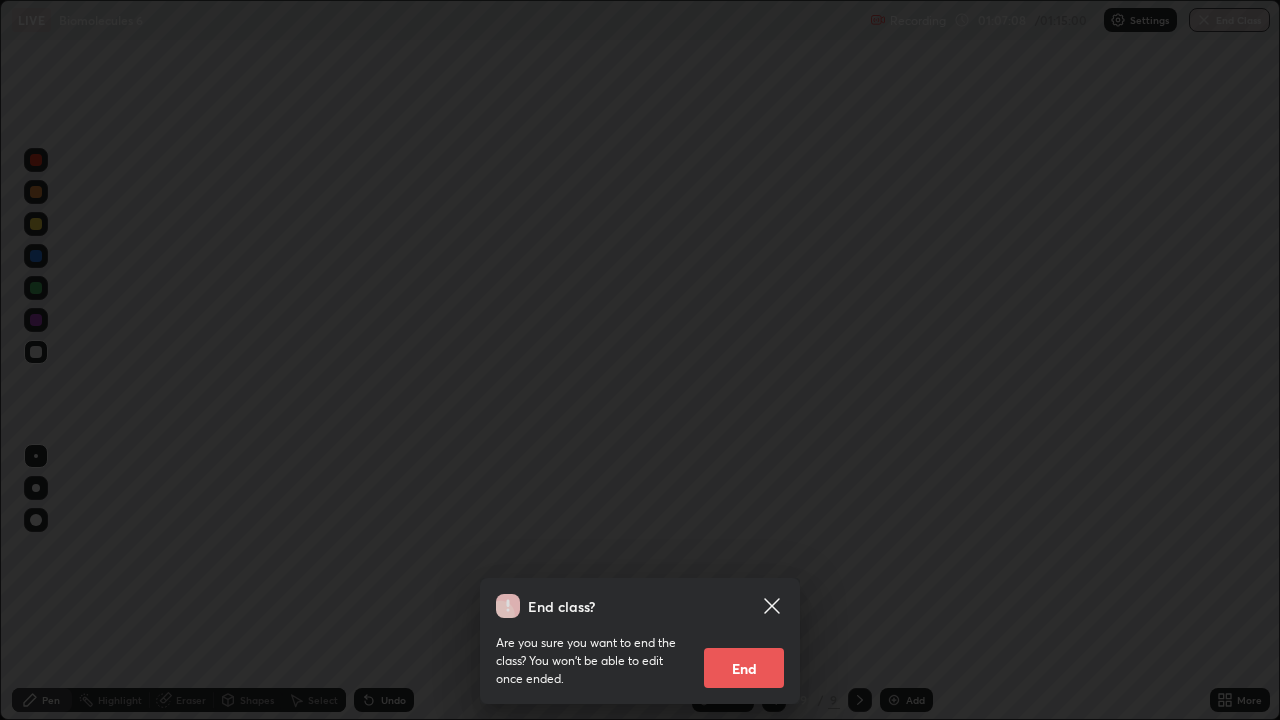 click on "End" at bounding box center (744, 668) 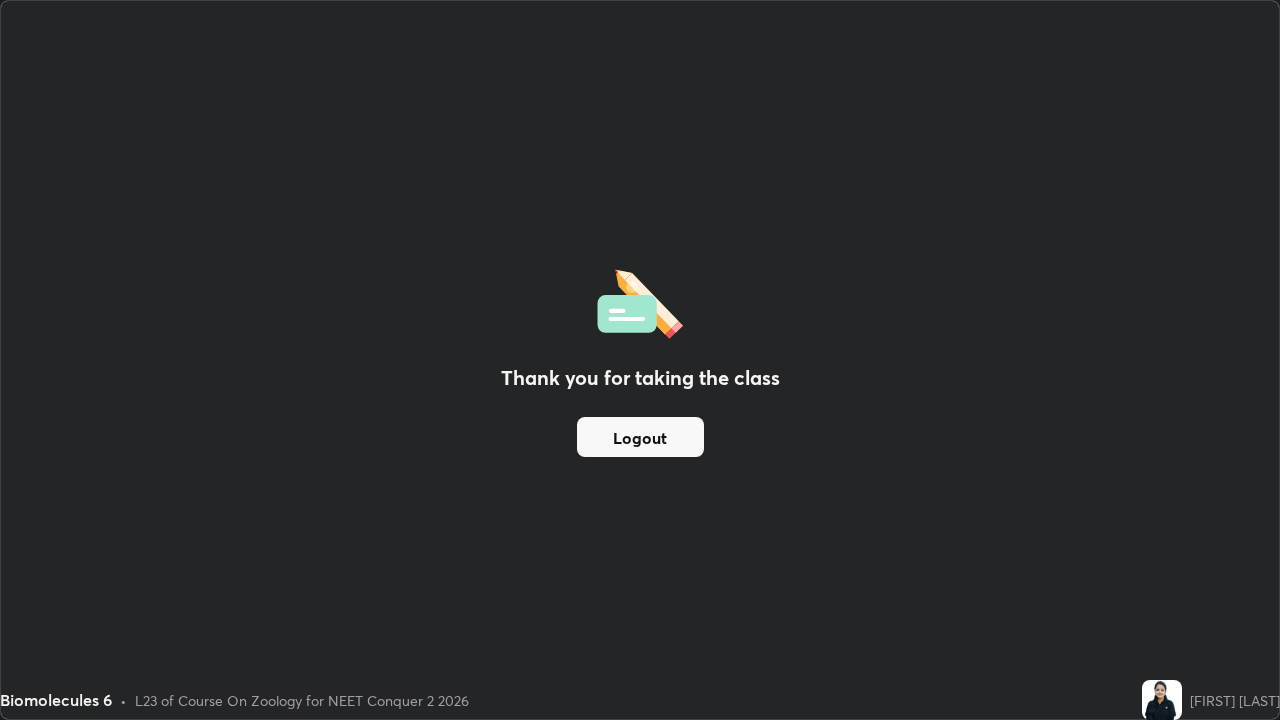 click on "Logout" at bounding box center (640, 437) 